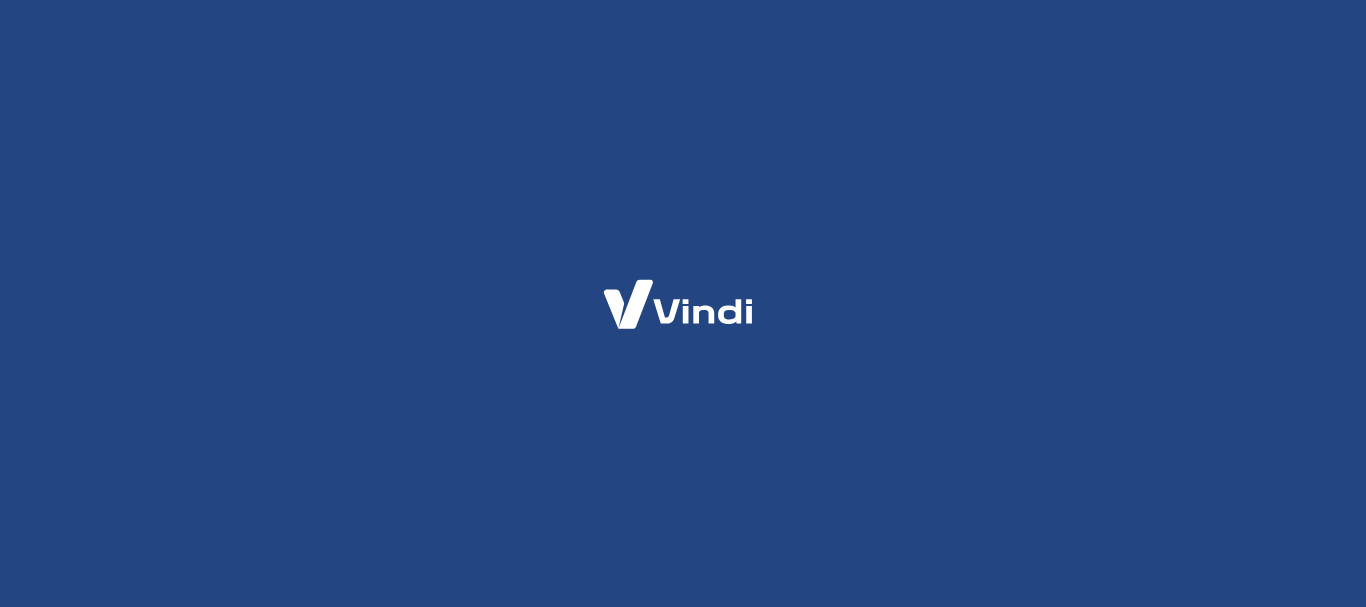 scroll, scrollTop: 0, scrollLeft: 0, axis: both 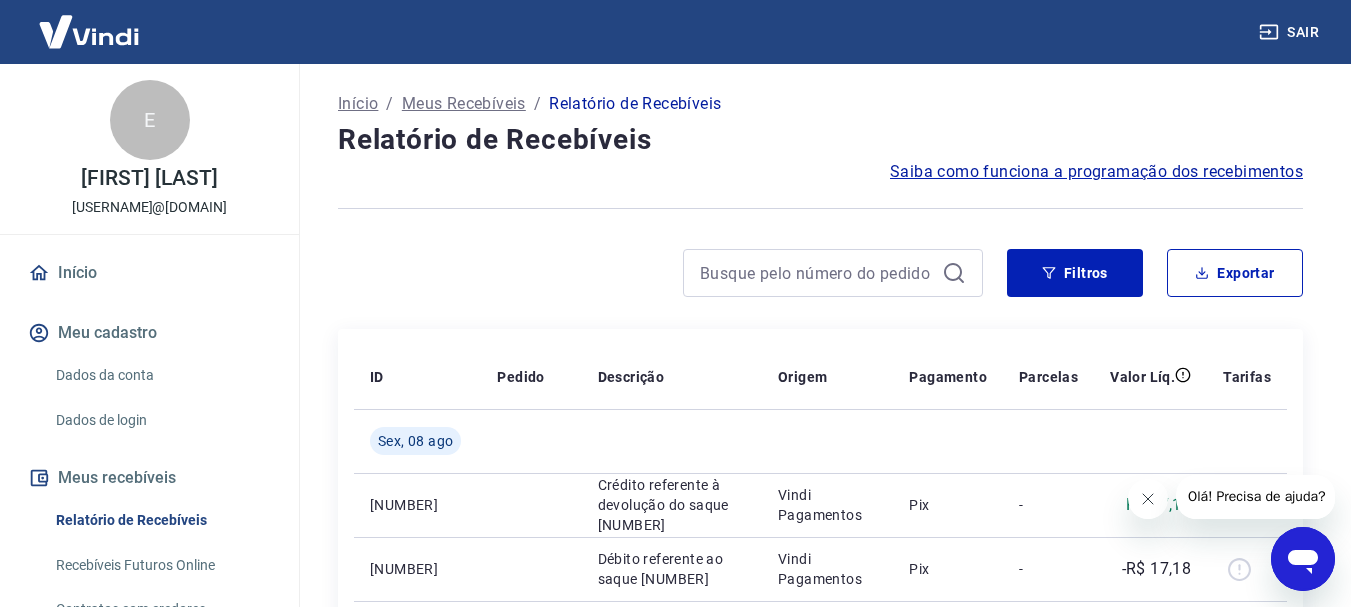 click on "Início" at bounding box center (358, 104) 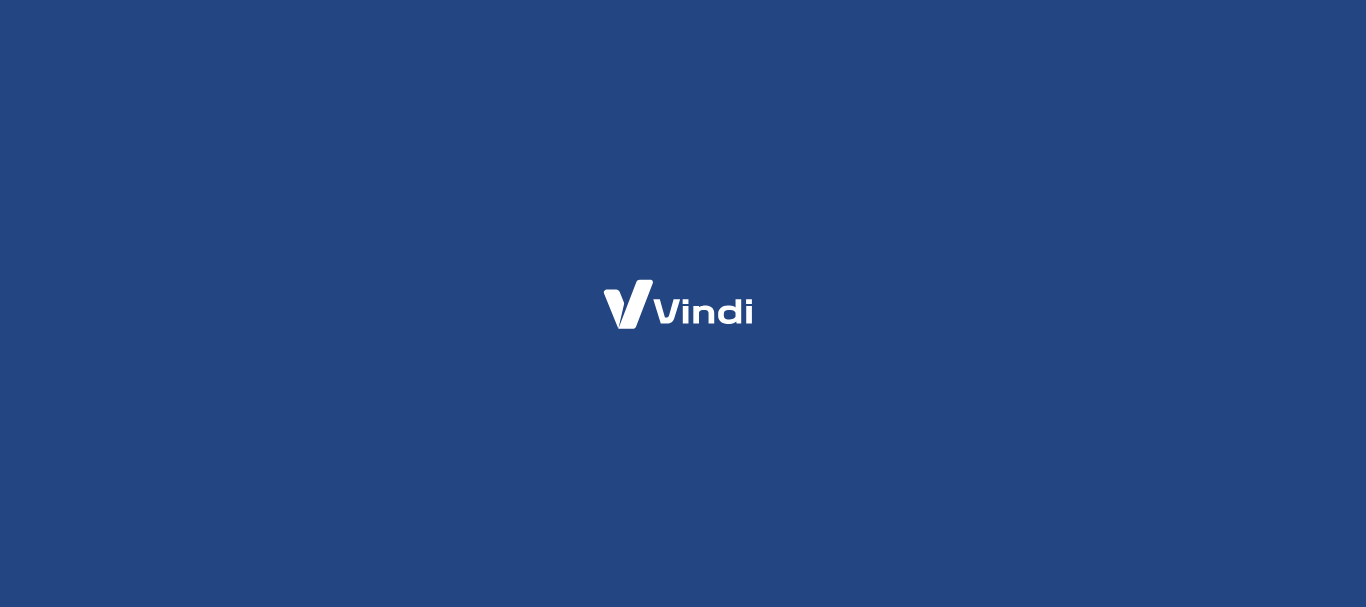 scroll, scrollTop: 0, scrollLeft: 0, axis: both 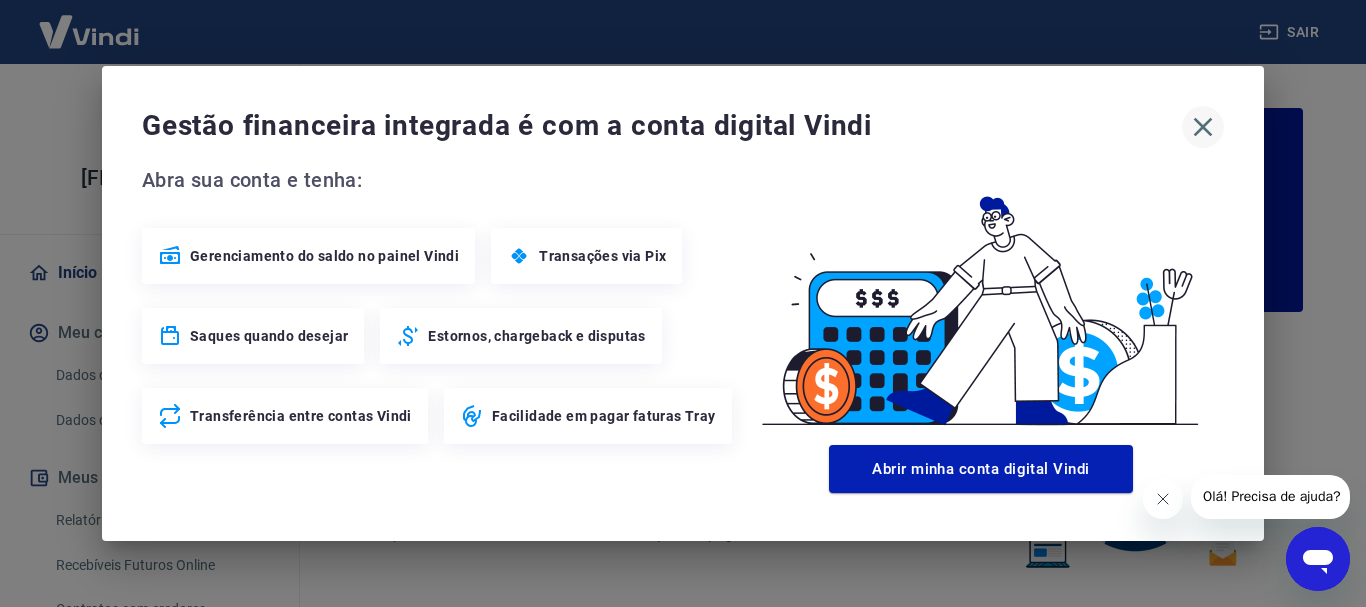 click 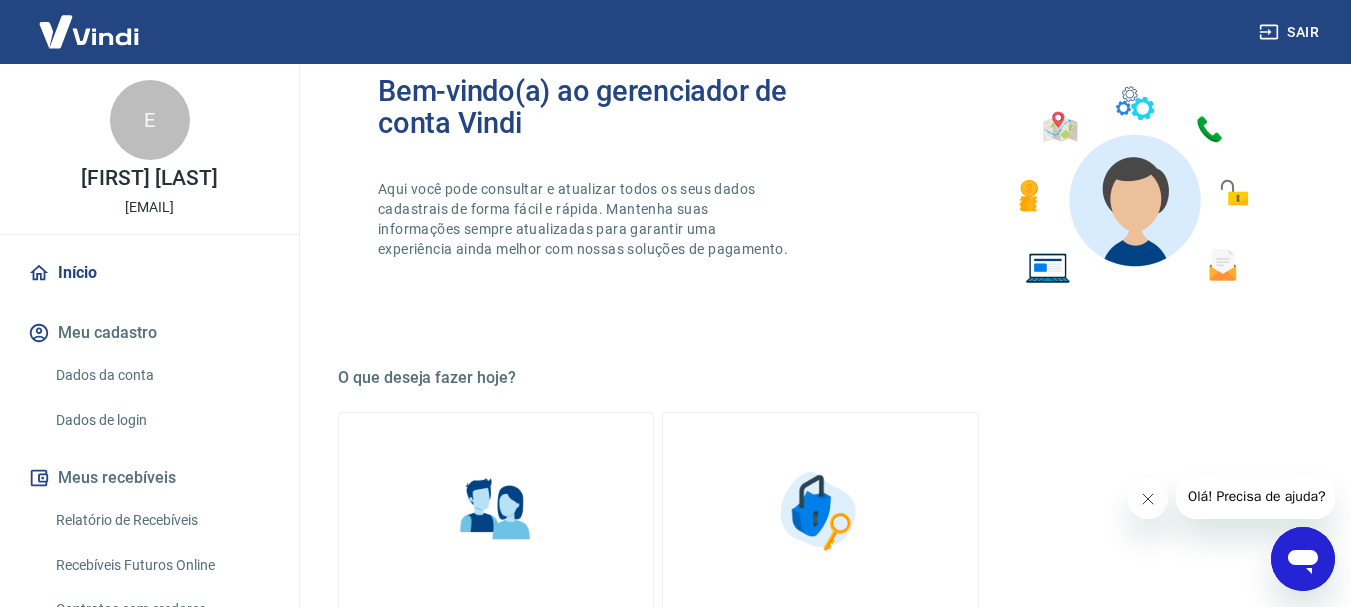 scroll, scrollTop: 300, scrollLeft: 0, axis: vertical 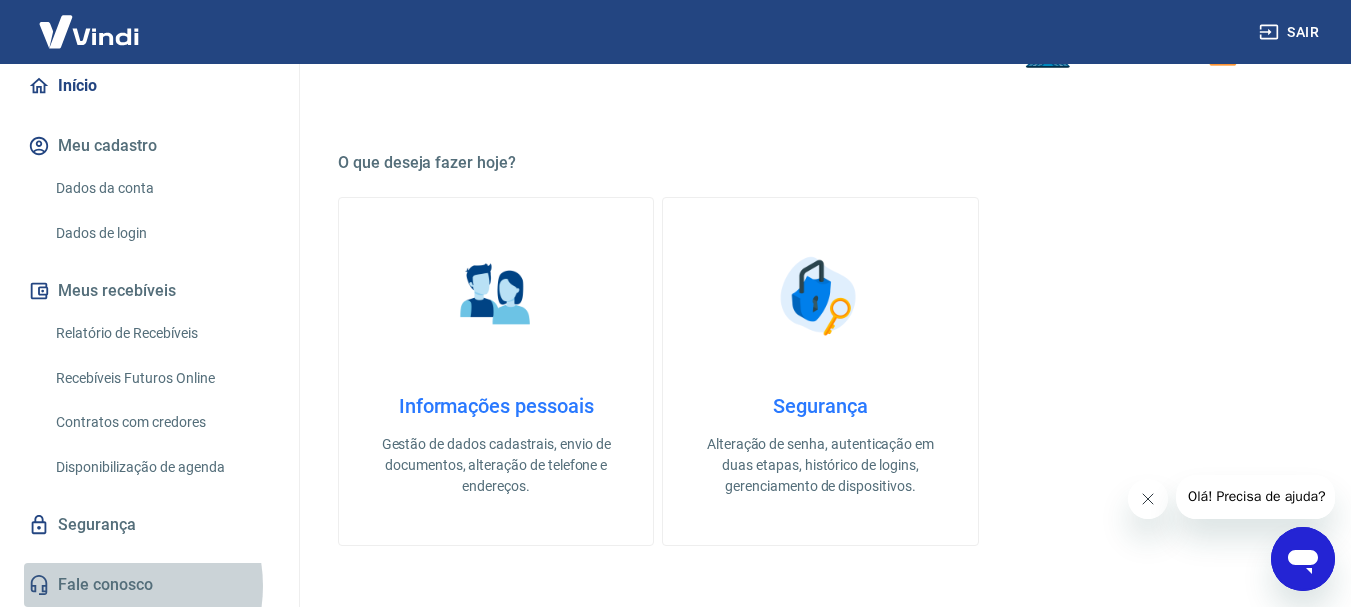 click on "Fale conosco" at bounding box center [149, 585] 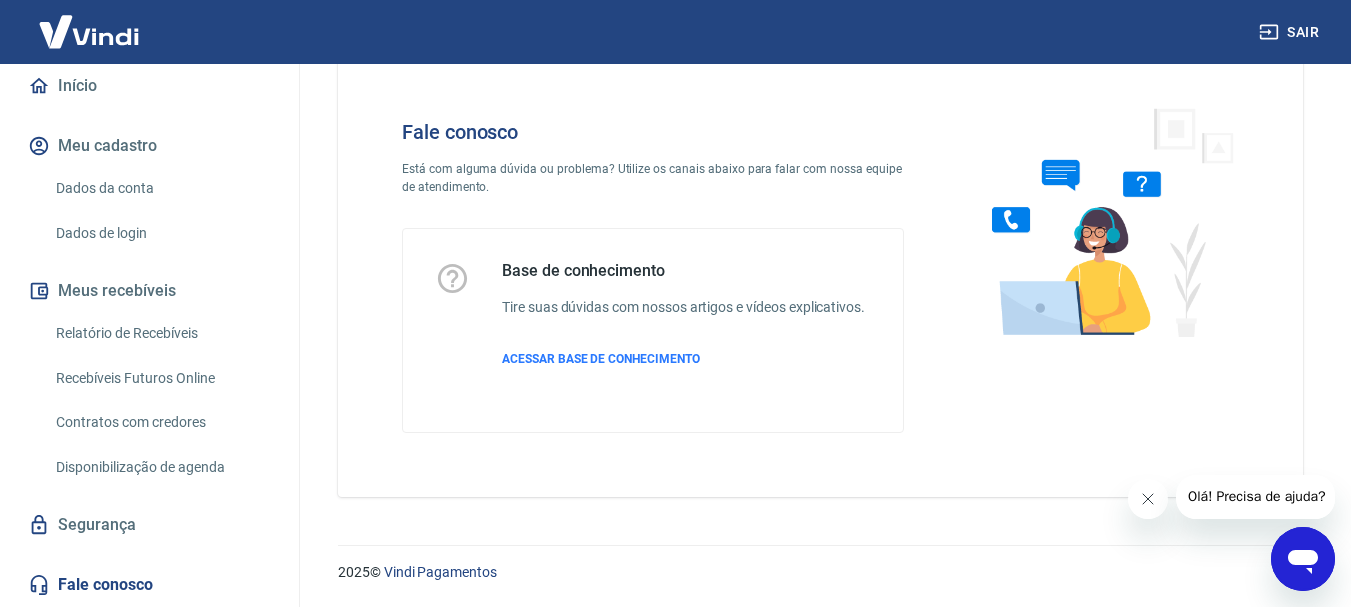 click on "Início Meu cadastro Dados da conta Dados de login Meus recebíveis Relatório de Recebíveis Recebíveis Futuros Online Contratos com credores Disponibilização de agenda Segurança Fale conosco" at bounding box center (149, 335) 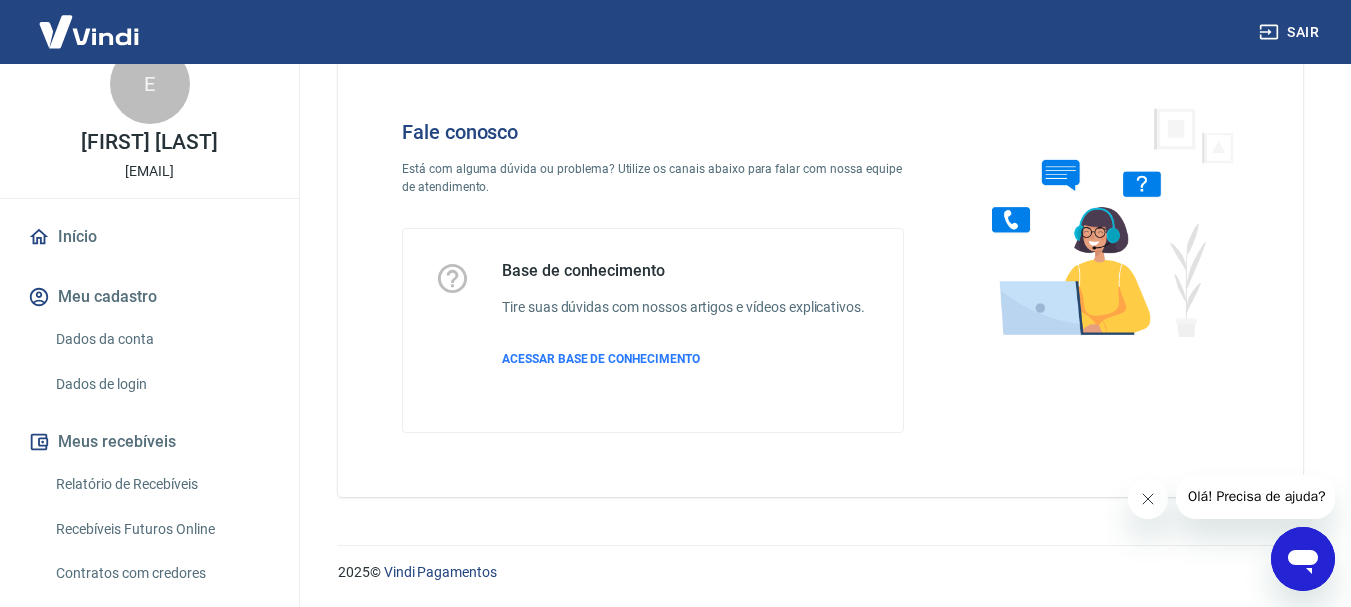 scroll, scrollTop: 0, scrollLeft: 0, axis: both 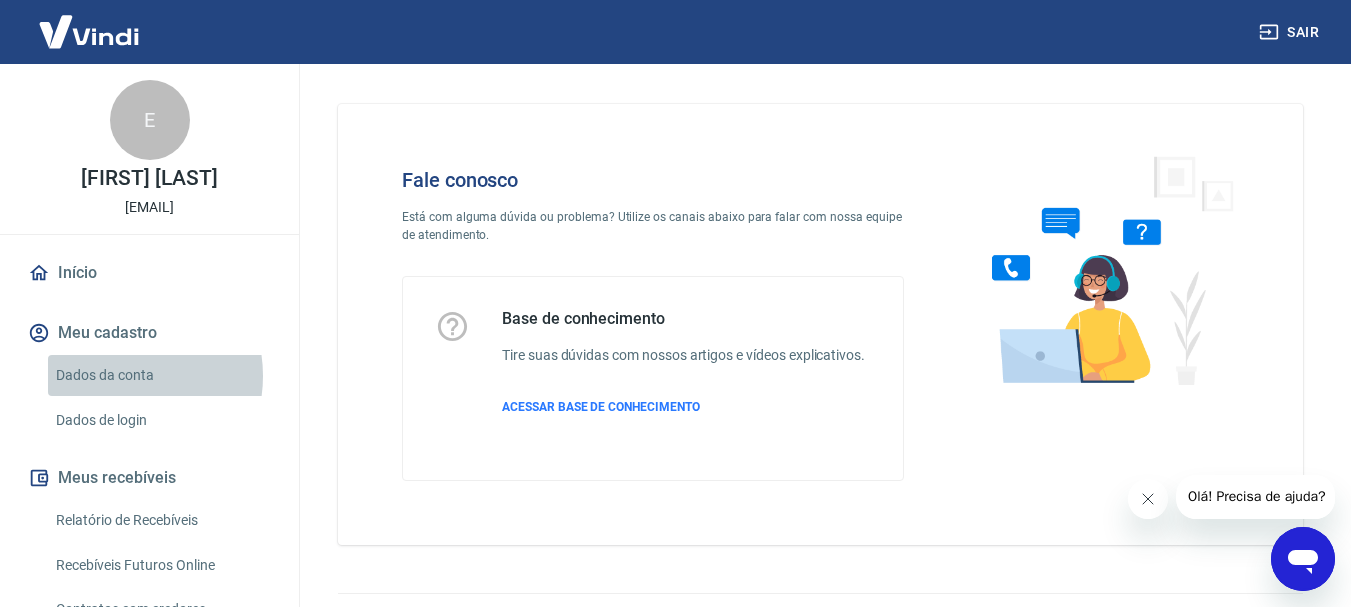 click on "Dados da conta" at bounding box center [161, 375] 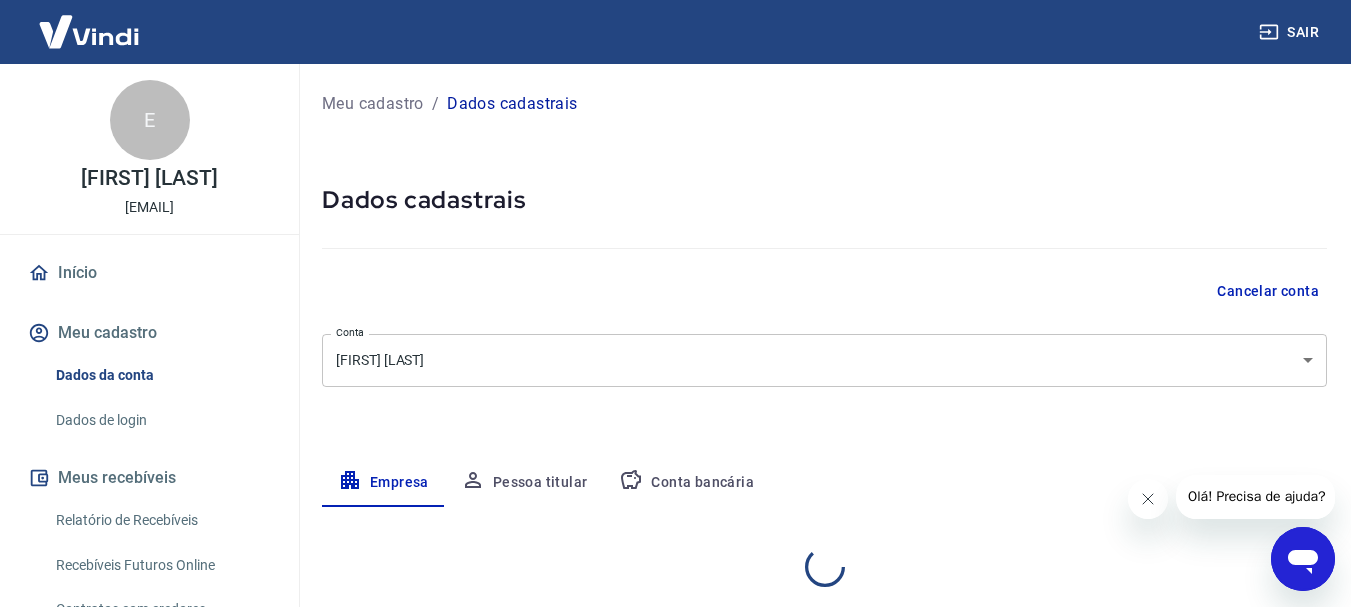select on "SP" 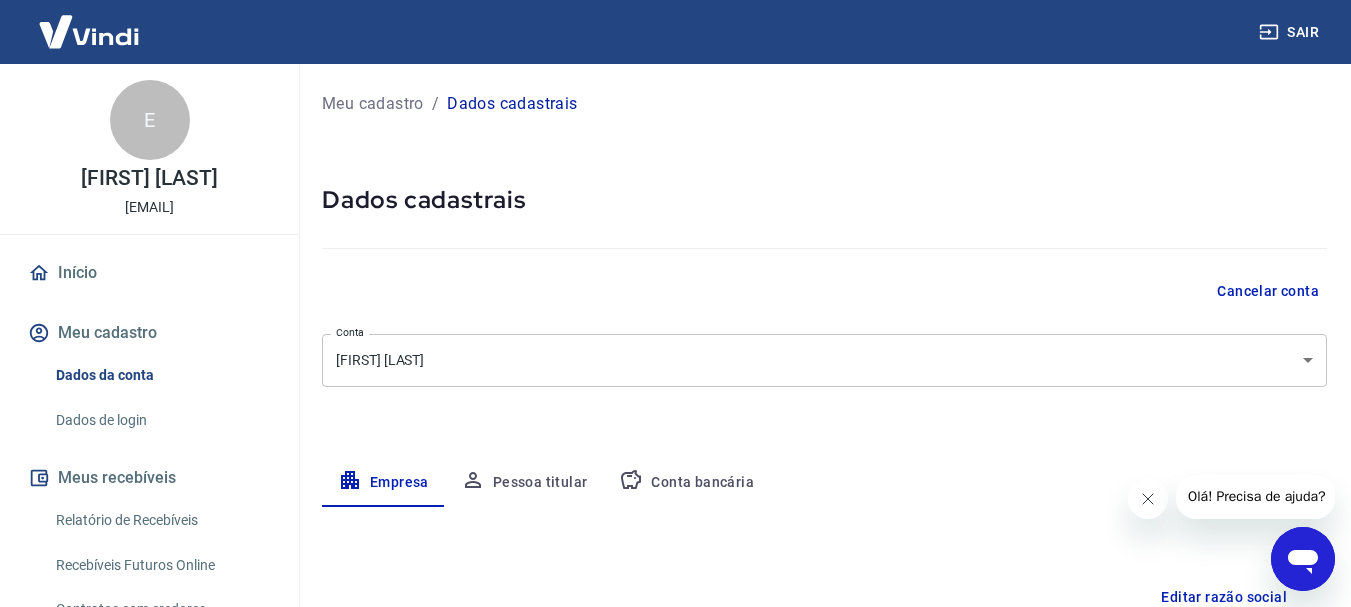 click on "Conta bancária" at bounding box center [686, 483] 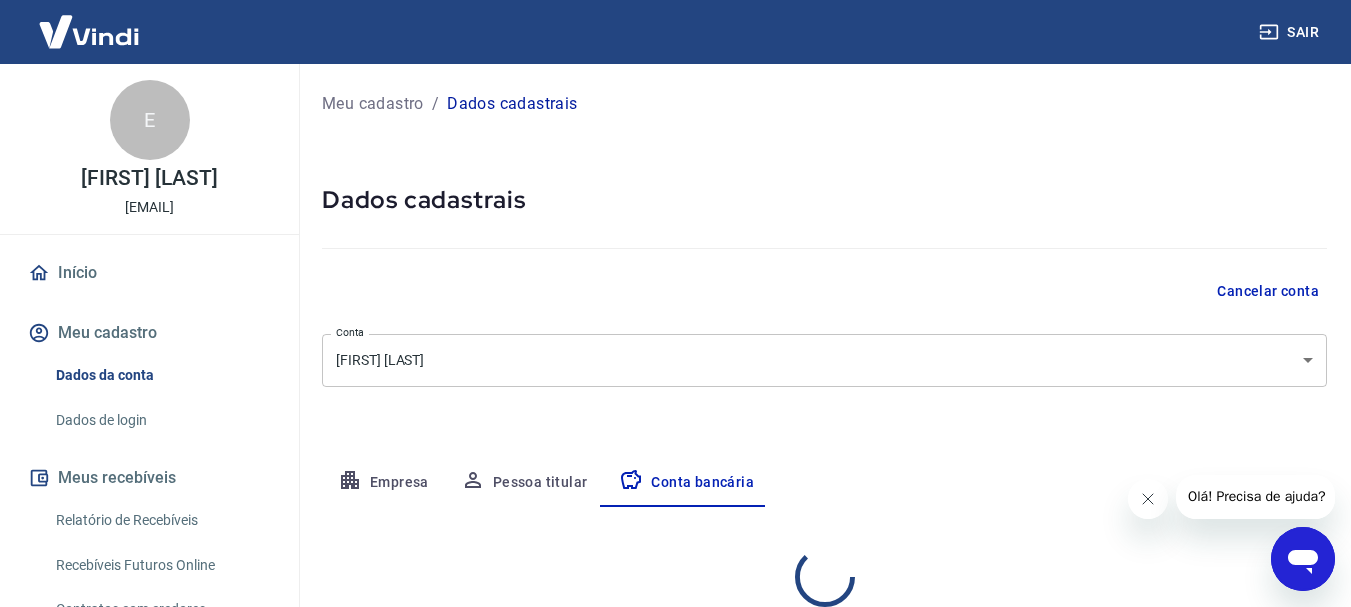 select on "1" 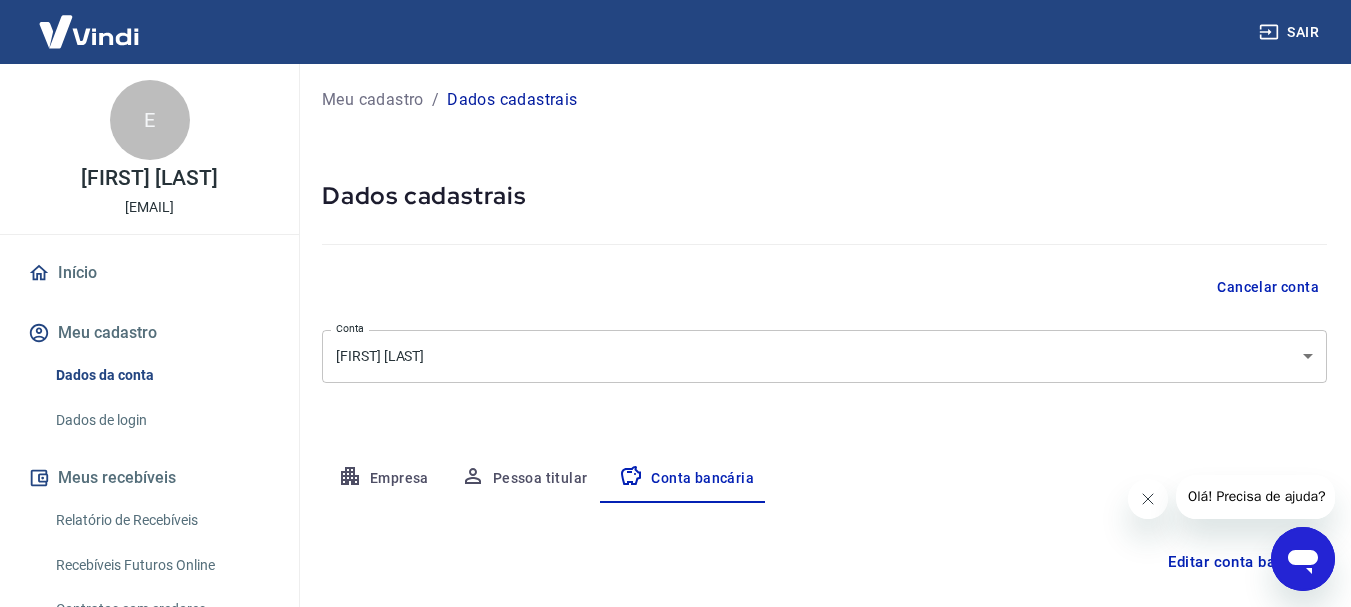 scroll, scrollTop: 0, scrollLeft: 0, axis: both 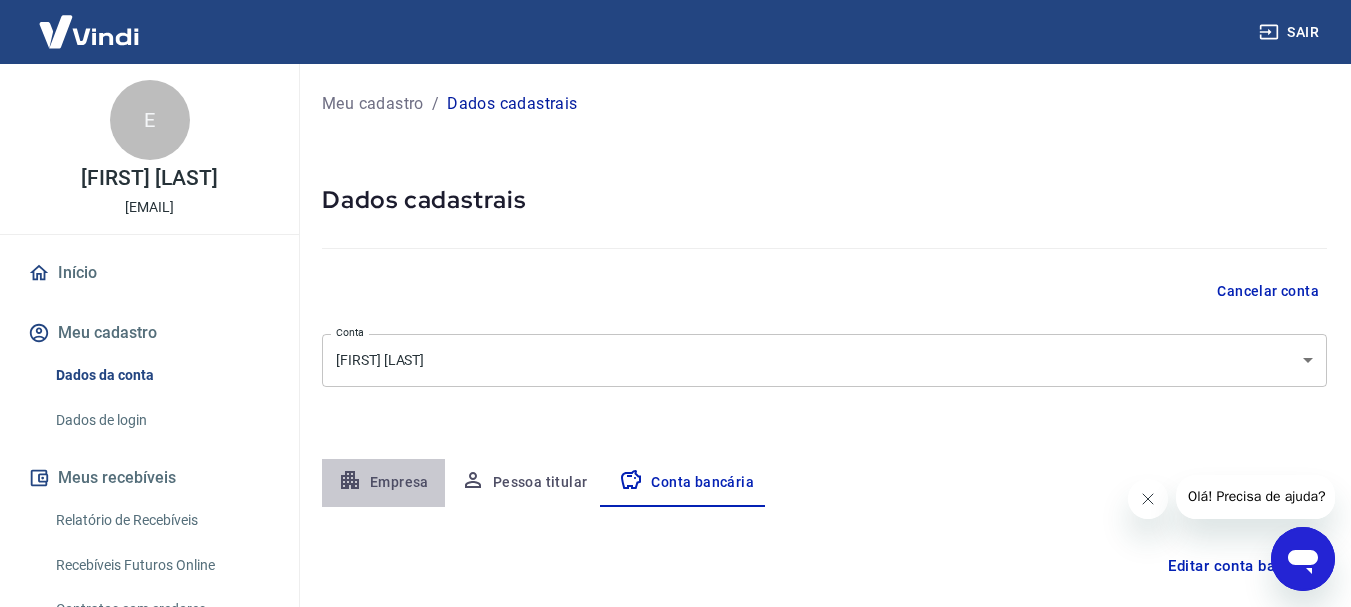 click on "Empresa" at bounding box center (383, 483) 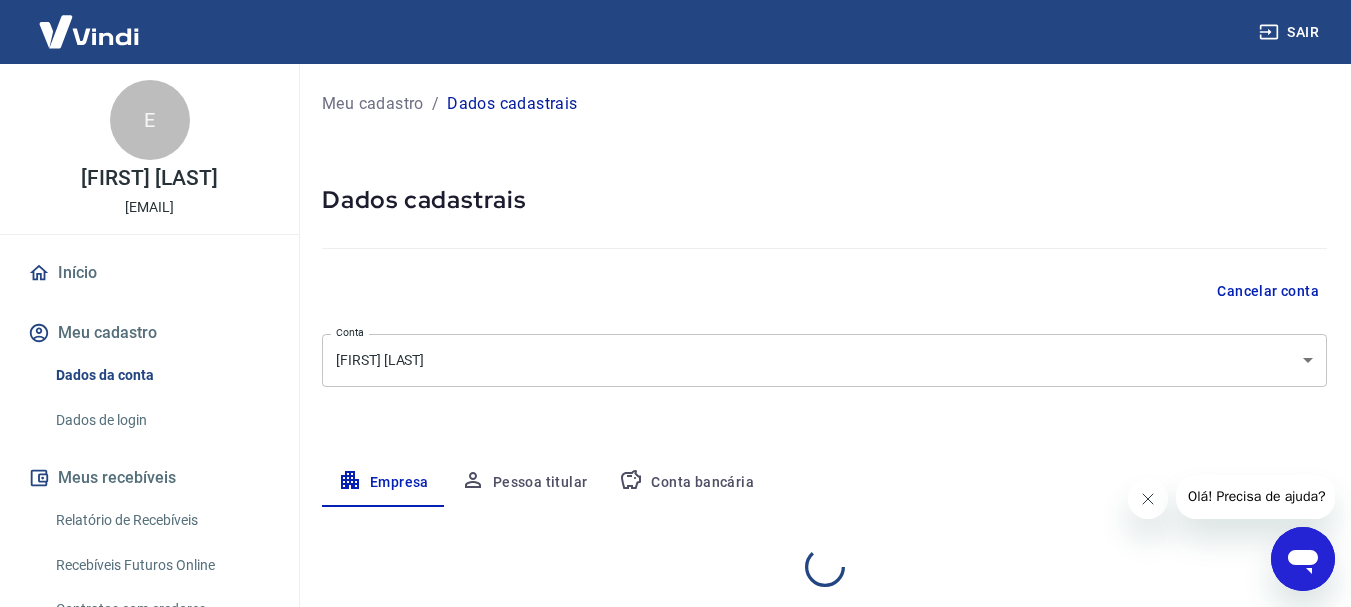 select on "SP" 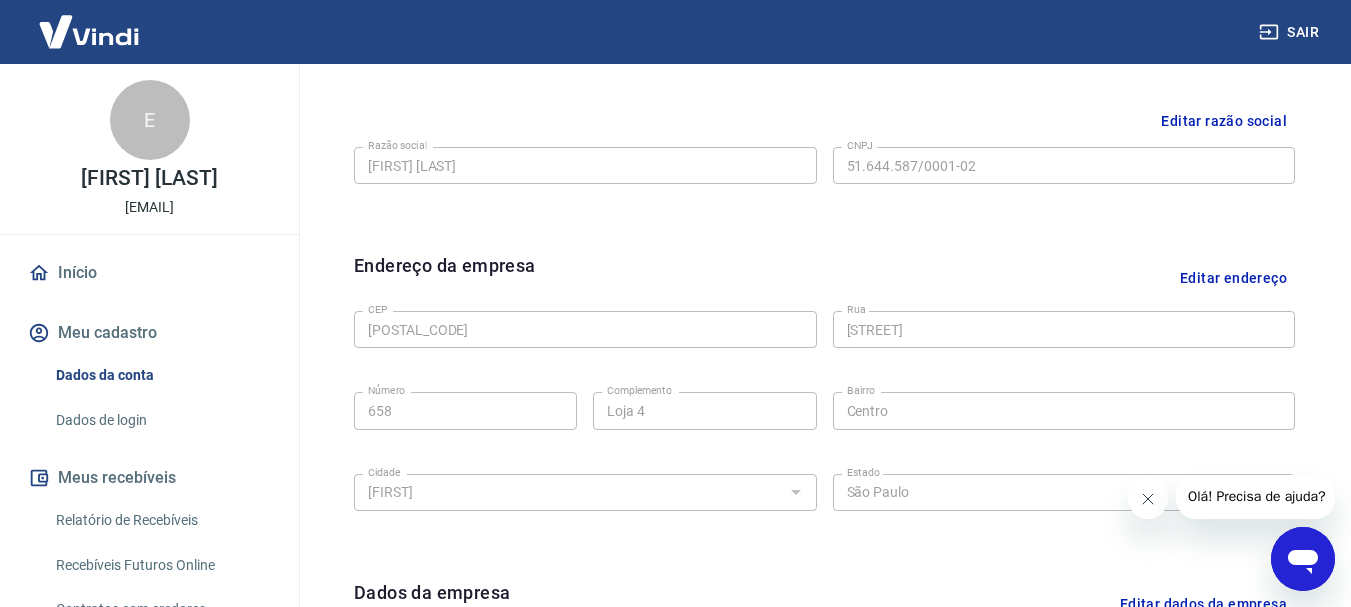 scroll, scrollTop: 600, scrollLeft: 0, axis: vertical 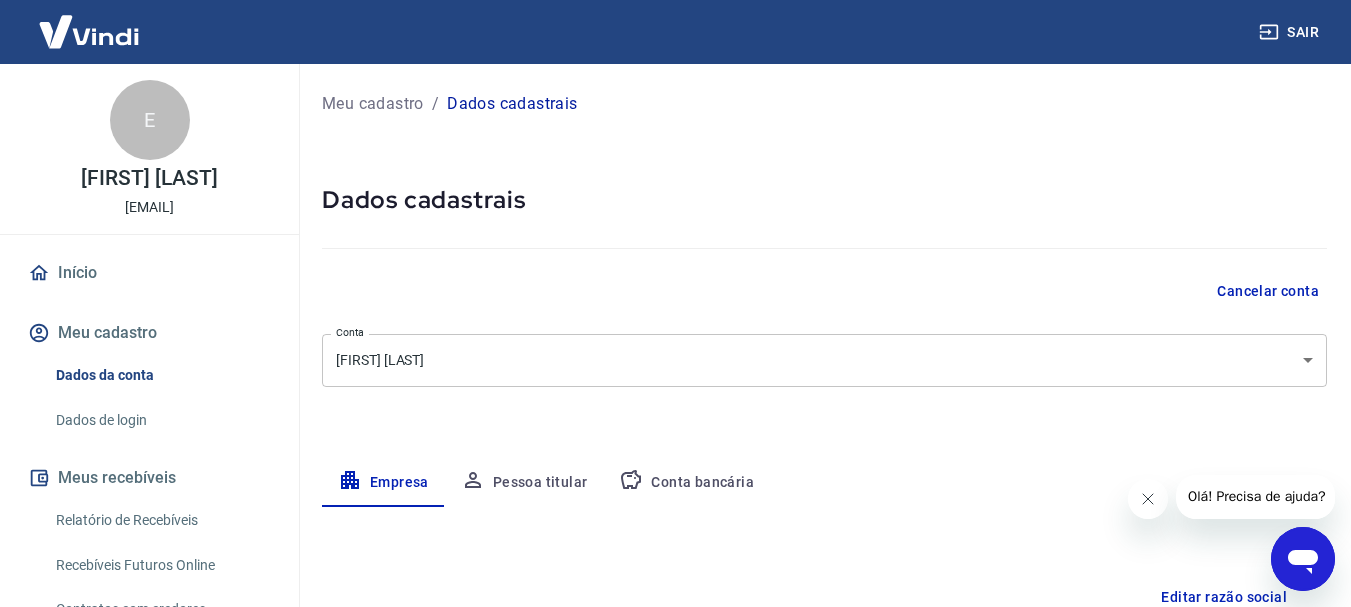 click on "Meu cadastro" at bounding box center [373, 104] 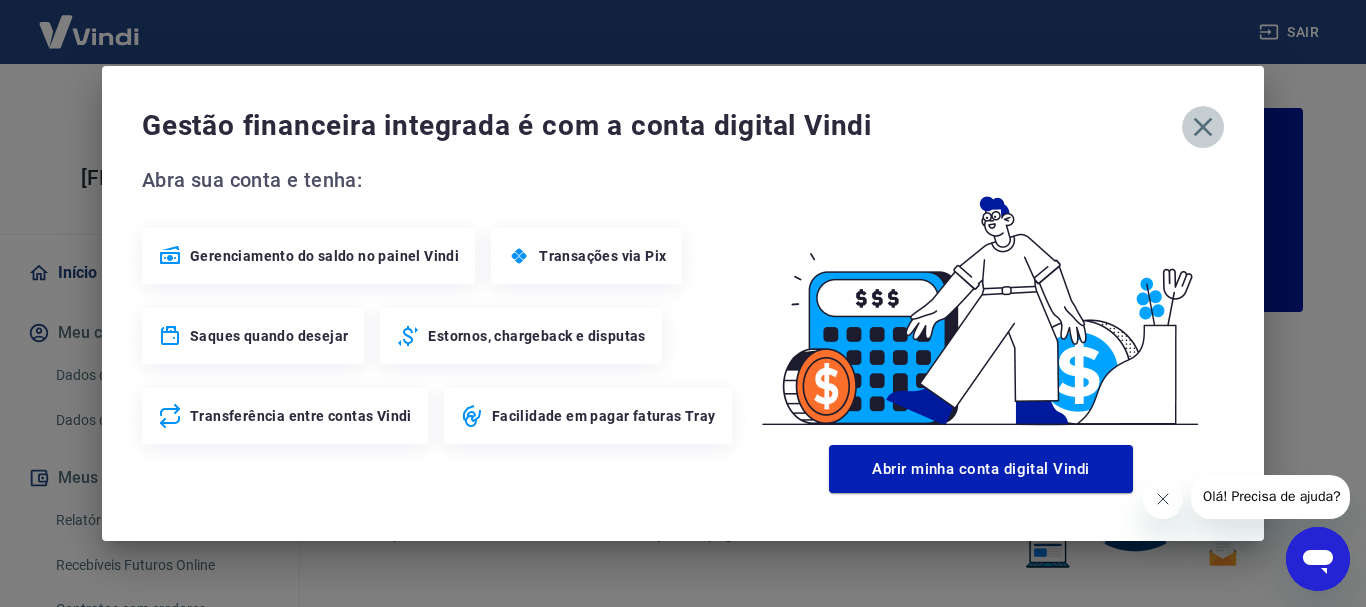 click 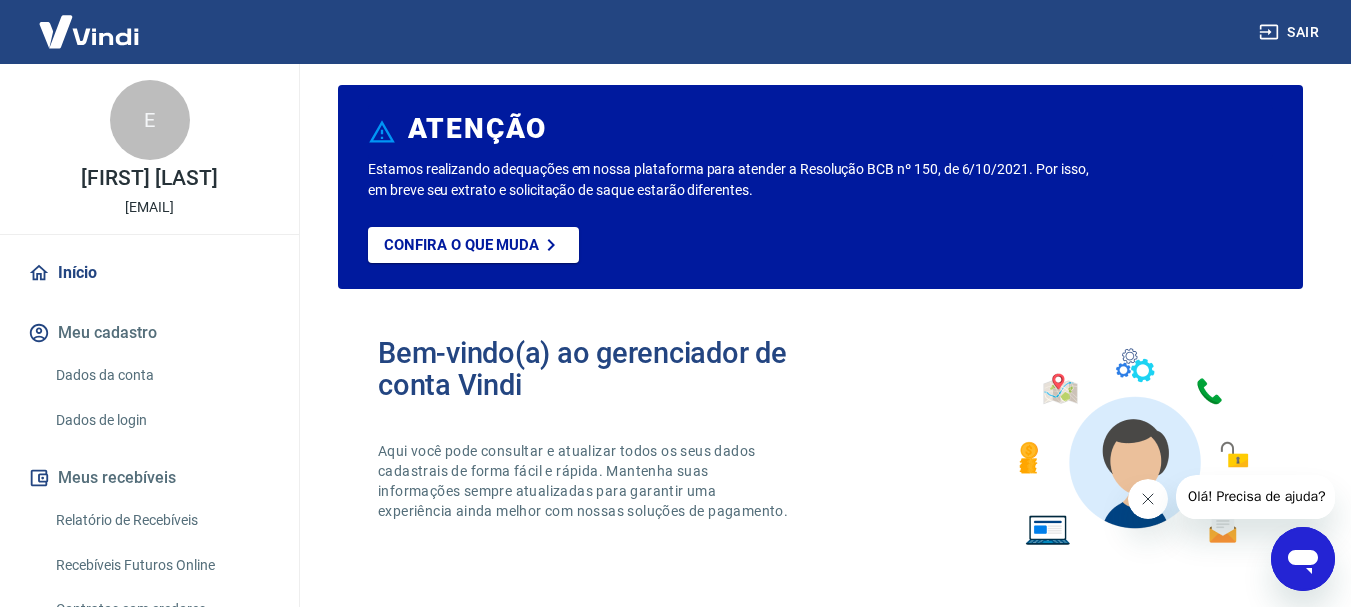 scroll, scrollTop: 100, scrollLeft: 0, axis: vertical 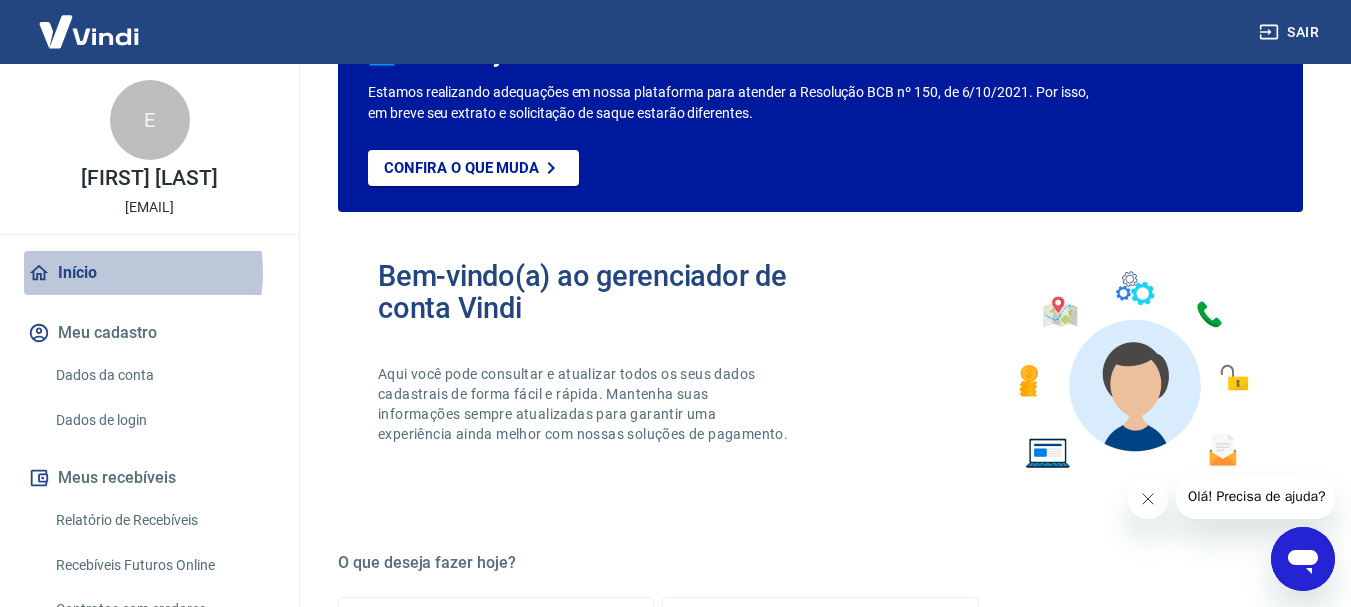 click on "Início" at bounding box center [149, 273] 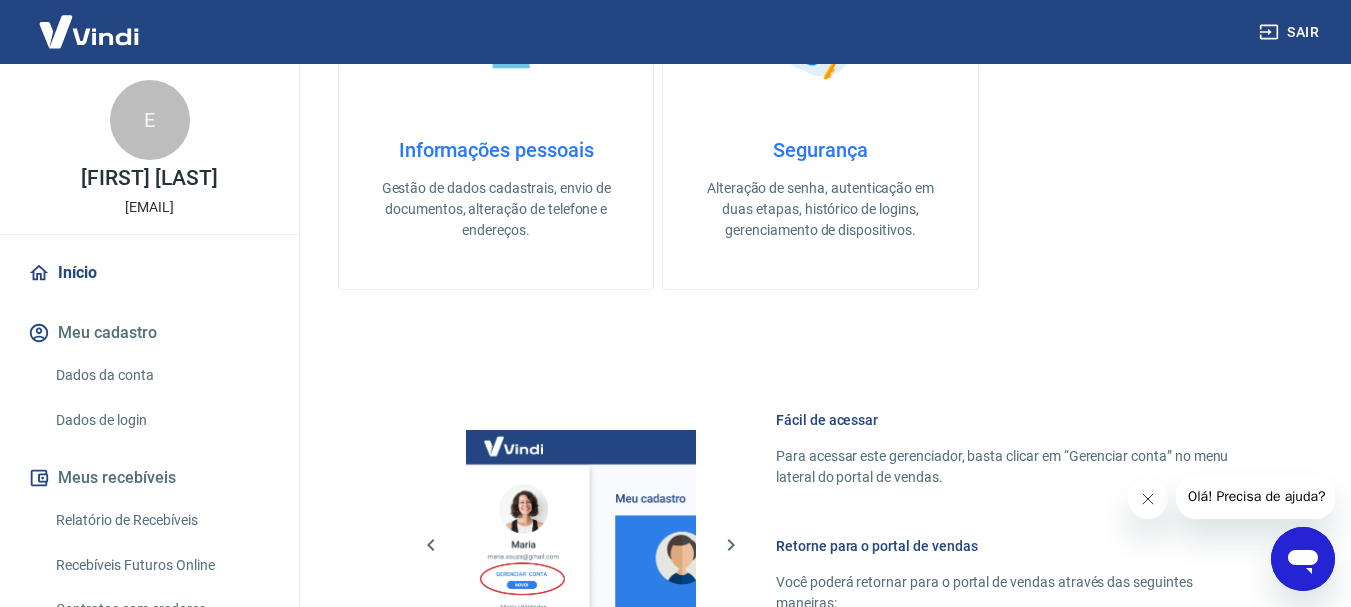 scroll, scrollTop: 641, scrollLeft: 0, axis: vertical 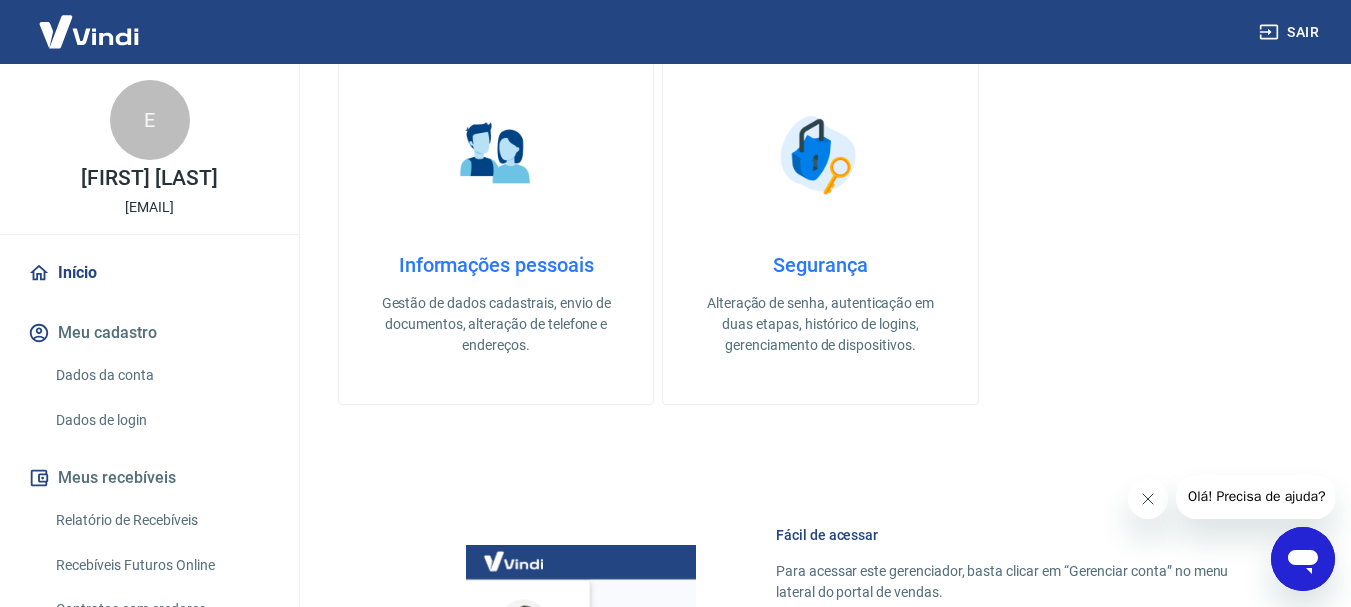 click on "Segurança Alteração de senha, autenticação em duas etapas, histórico de logins, gerenciamento de dispositivos." at bounding box center [820, 230] 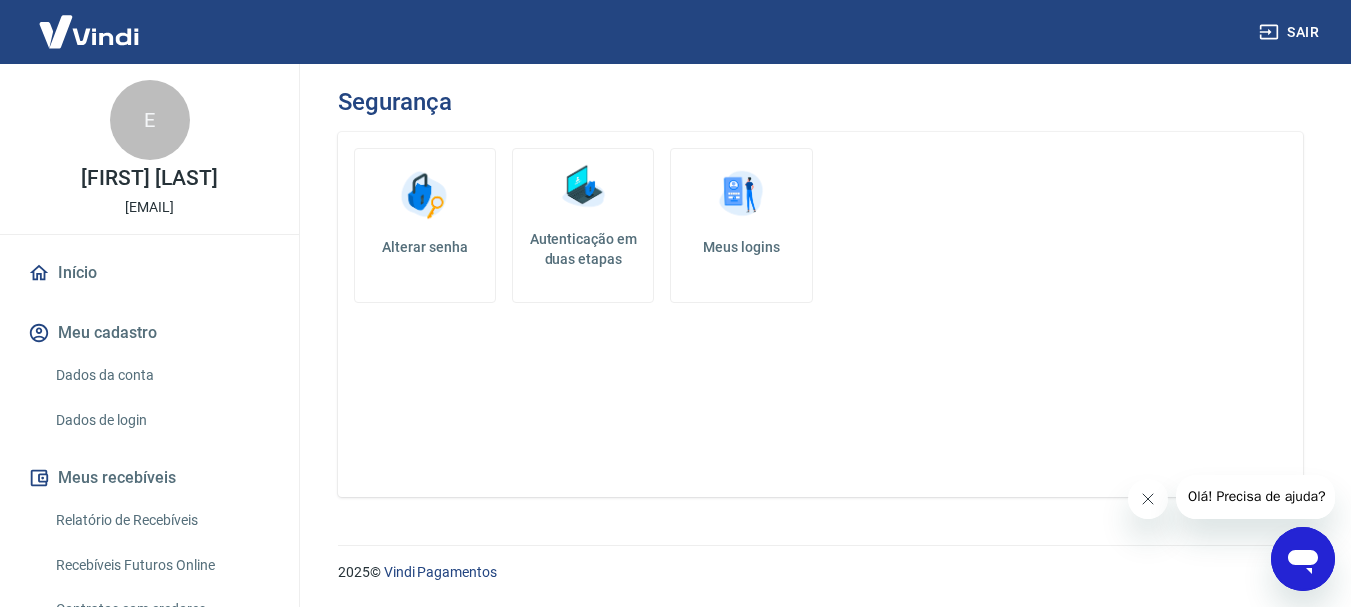 scroll, scrollTop: 0, scrollLeft: 0, axis: both 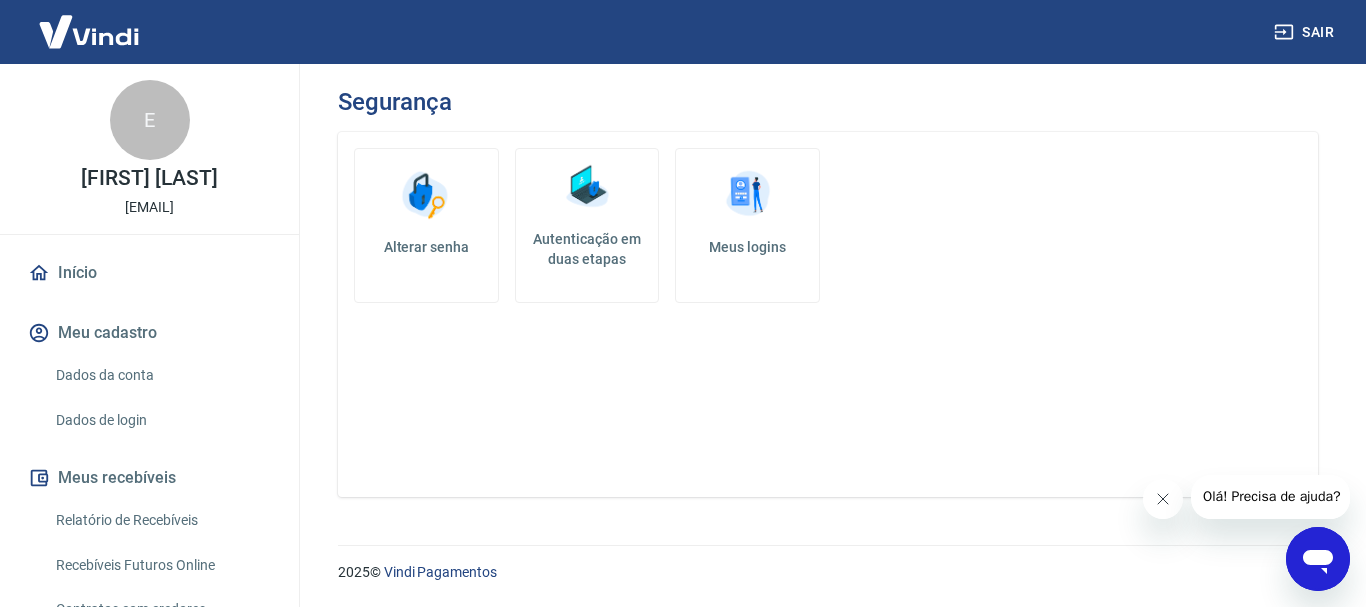 click on "E" at bounding box center [150, 120] 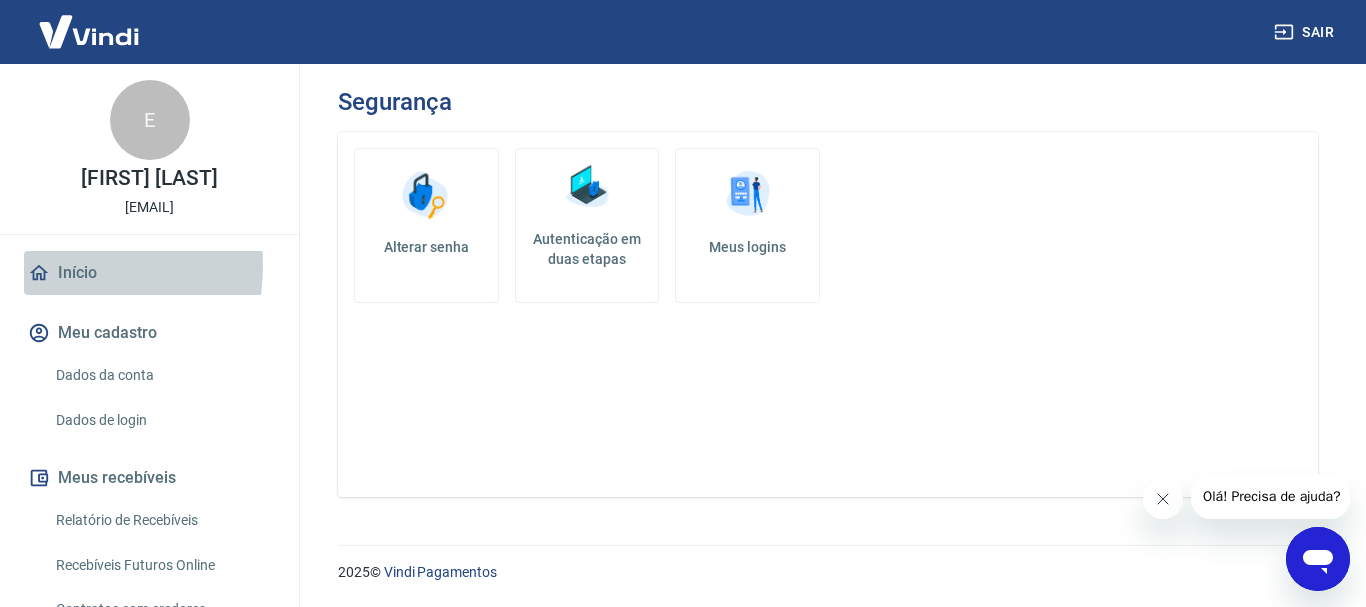 click on "Início" at bounding box center (149, 273) 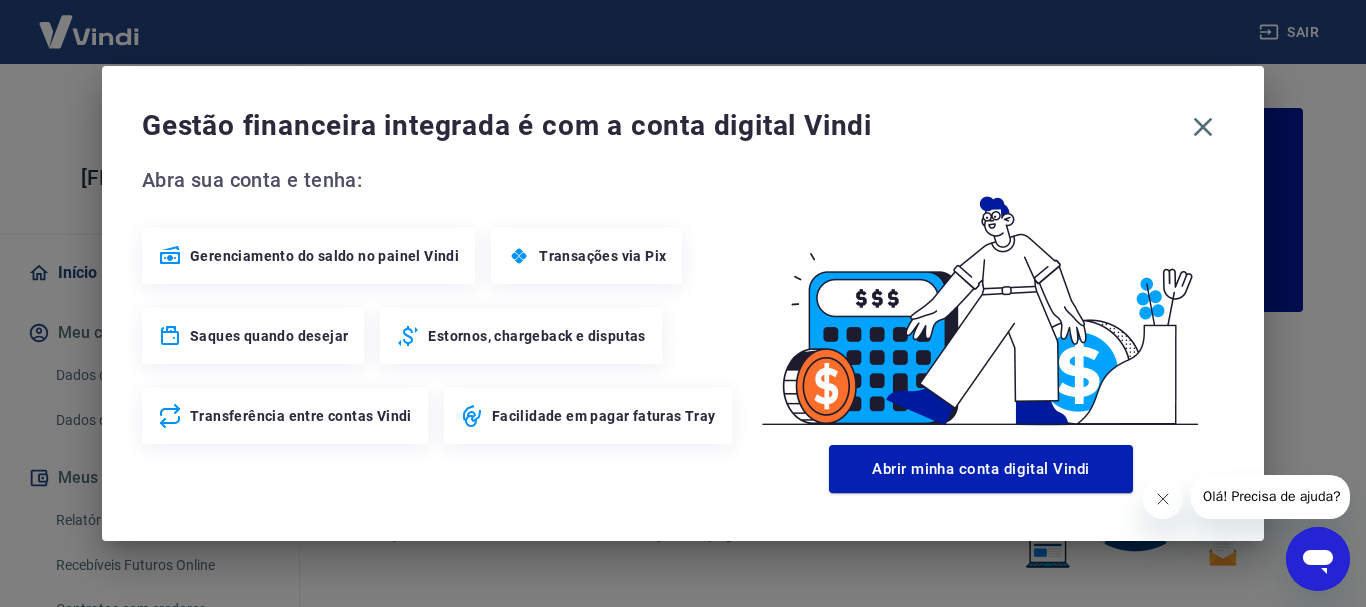 click on "Saques quando desejar" at bounding box center (269, 336) 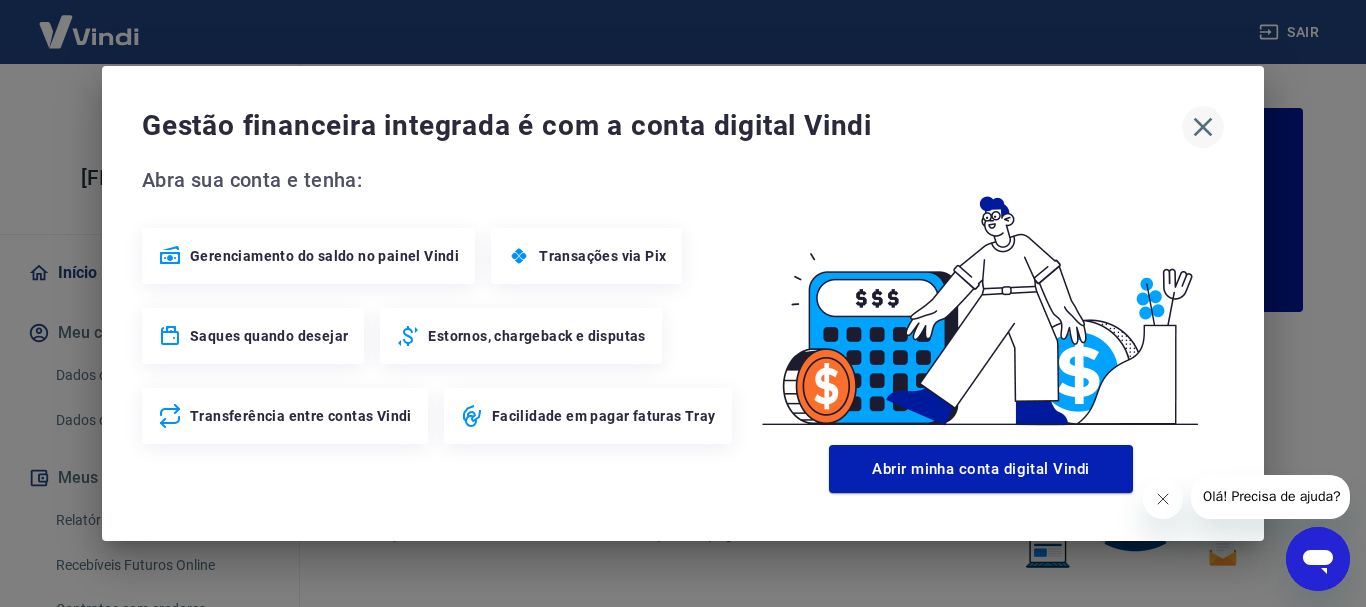 click 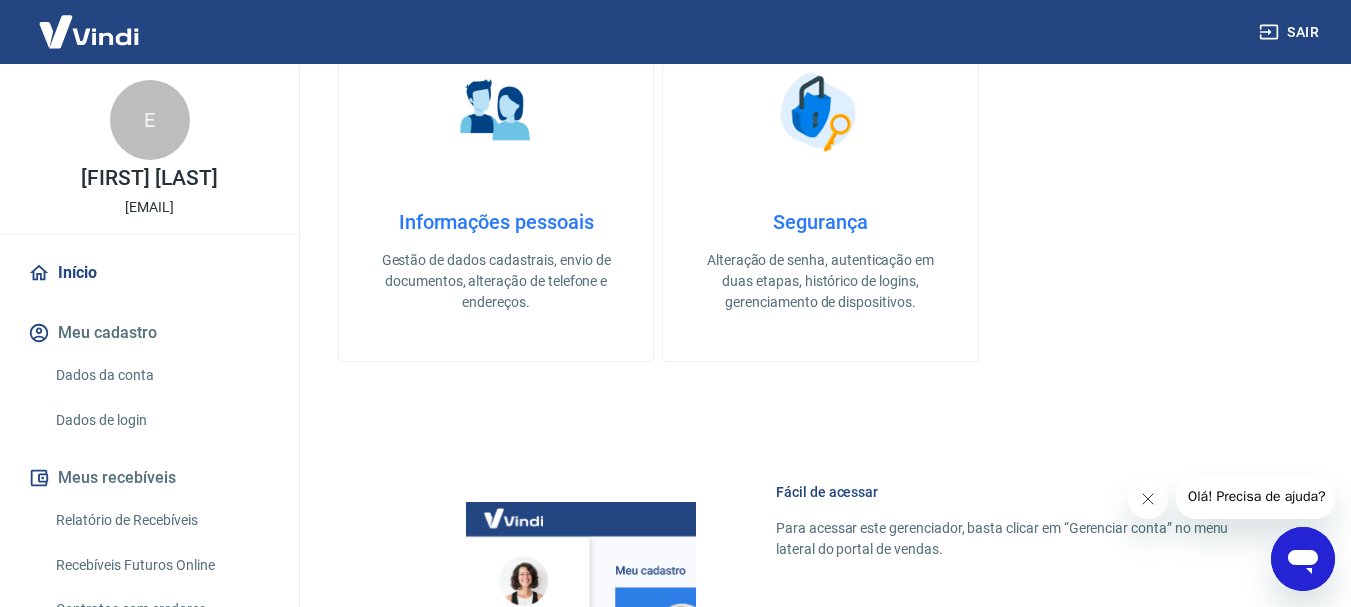 scroll, scrollTop: 800, scrollLeft: 0, axis: vertical 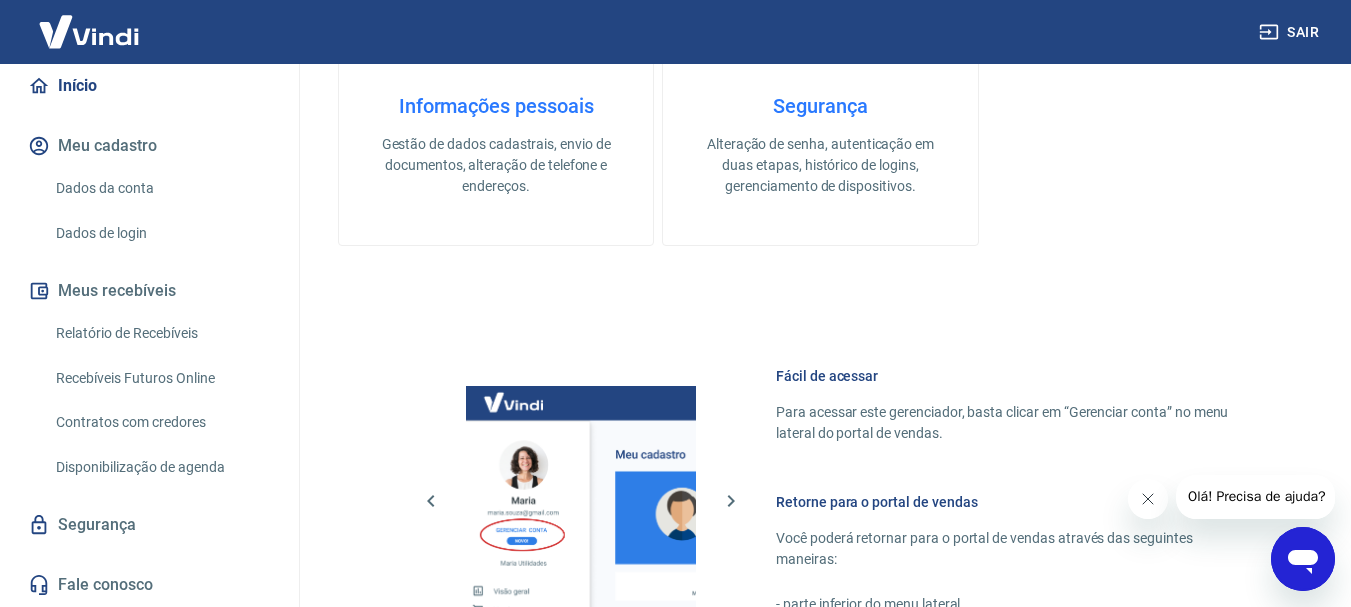 click on "Fale conosco" at bounding box center (149, 585) 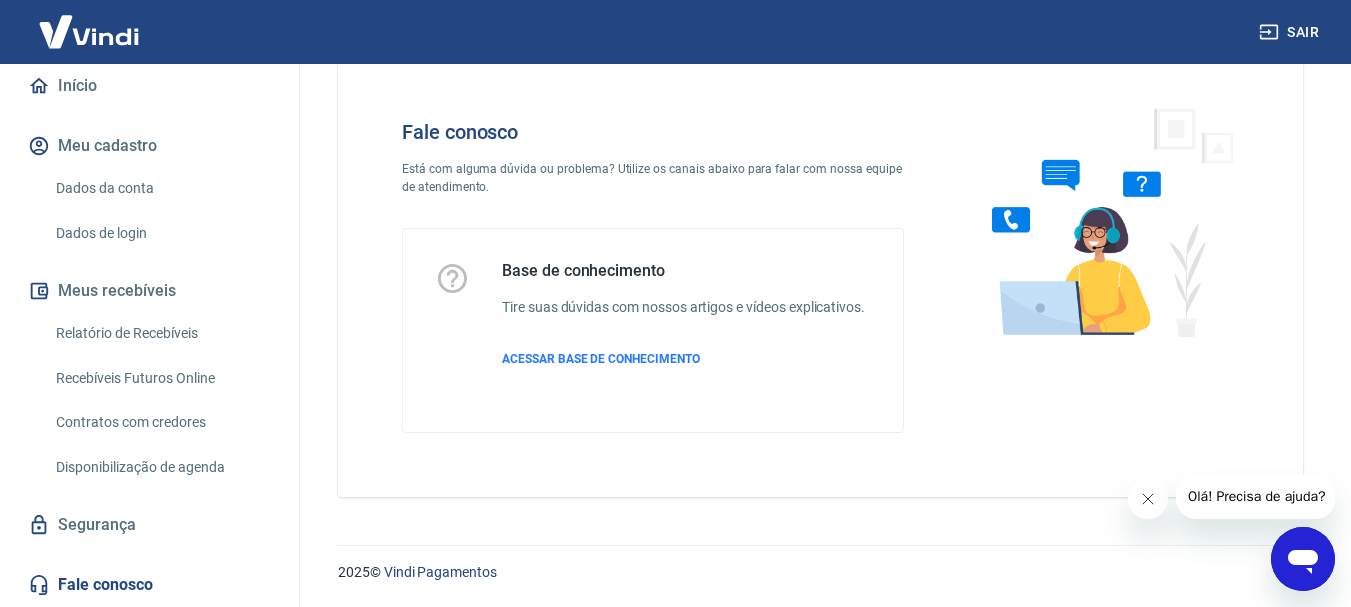 scroll, scrollTop: 48, scrollLeft: 0, axis: vertical 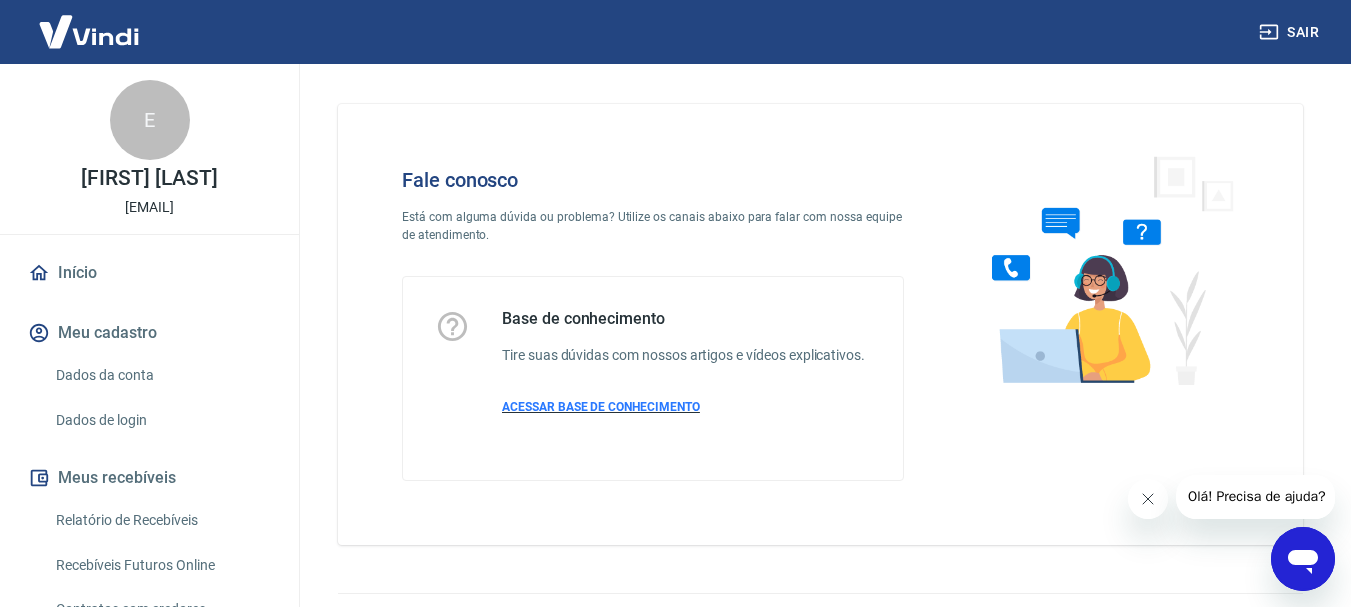 click on "ACESSAR BASE DE CONHECIMENTO" at bounding box center [601, 407] 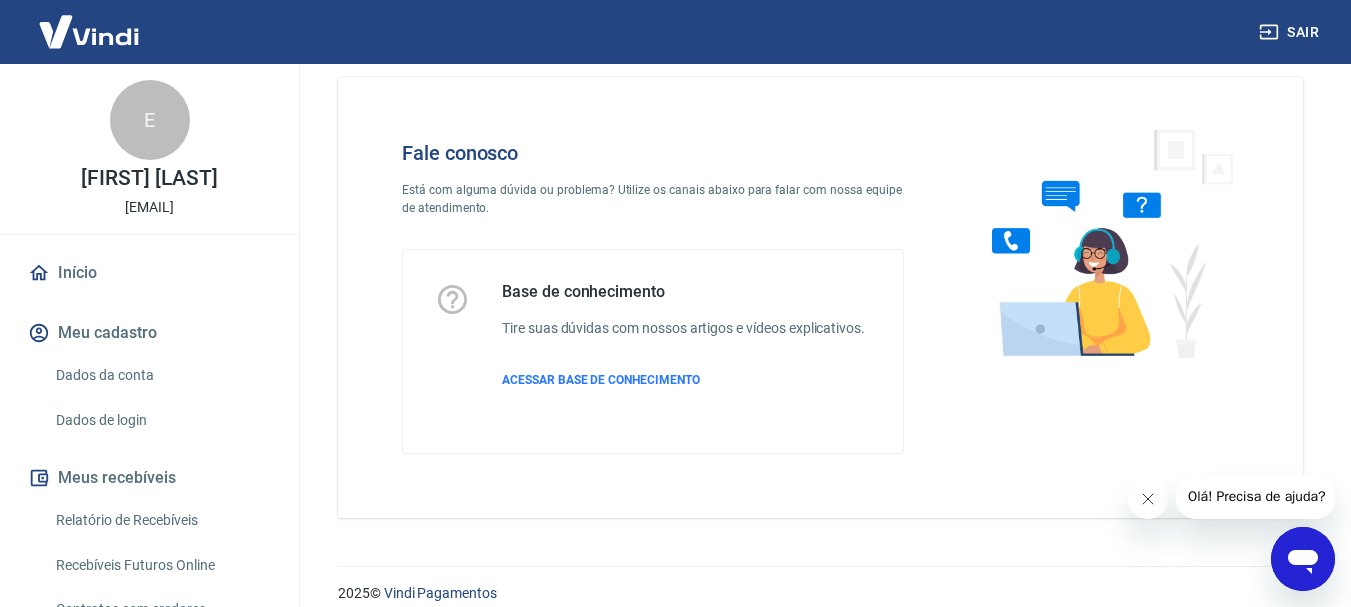 scroll, scrollTop: 48, scrollLeft: 0, axis: vertical 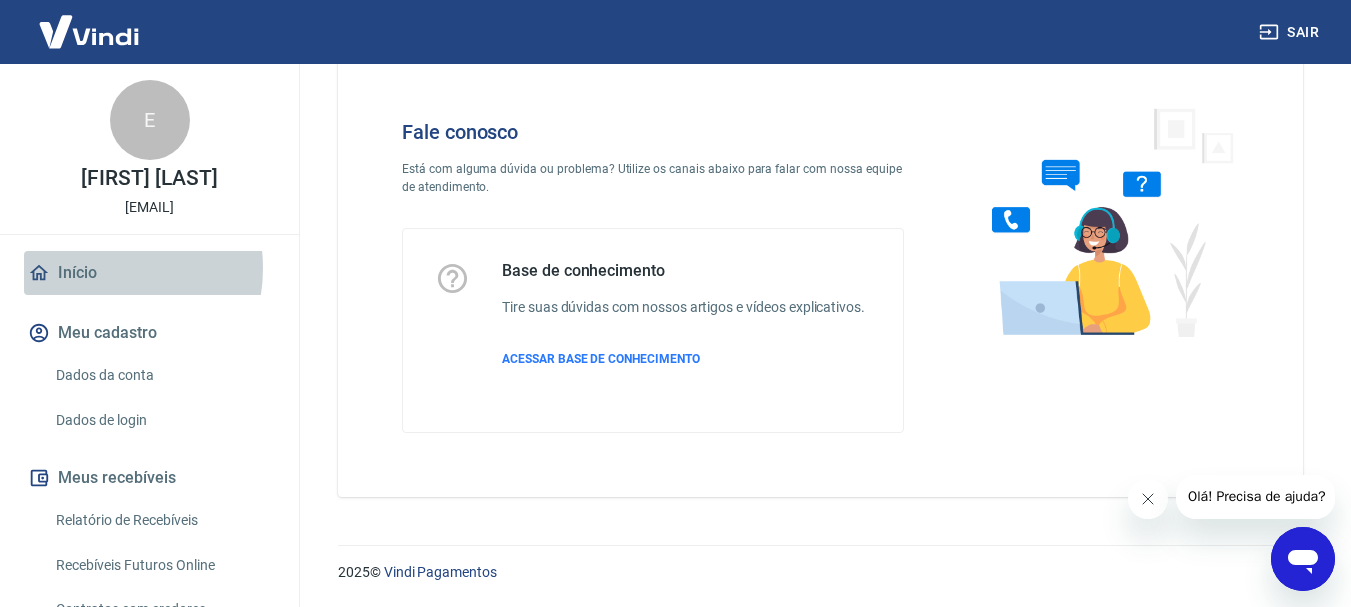 click on "Início" at bounding box center (149, 273) 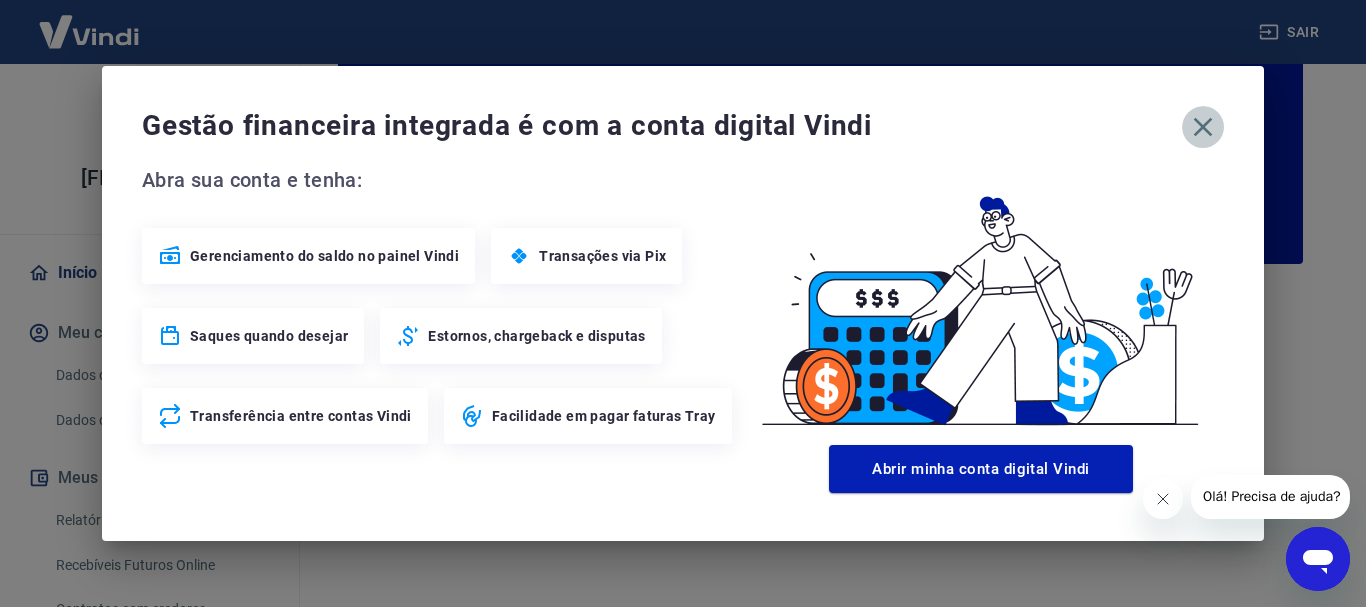 click 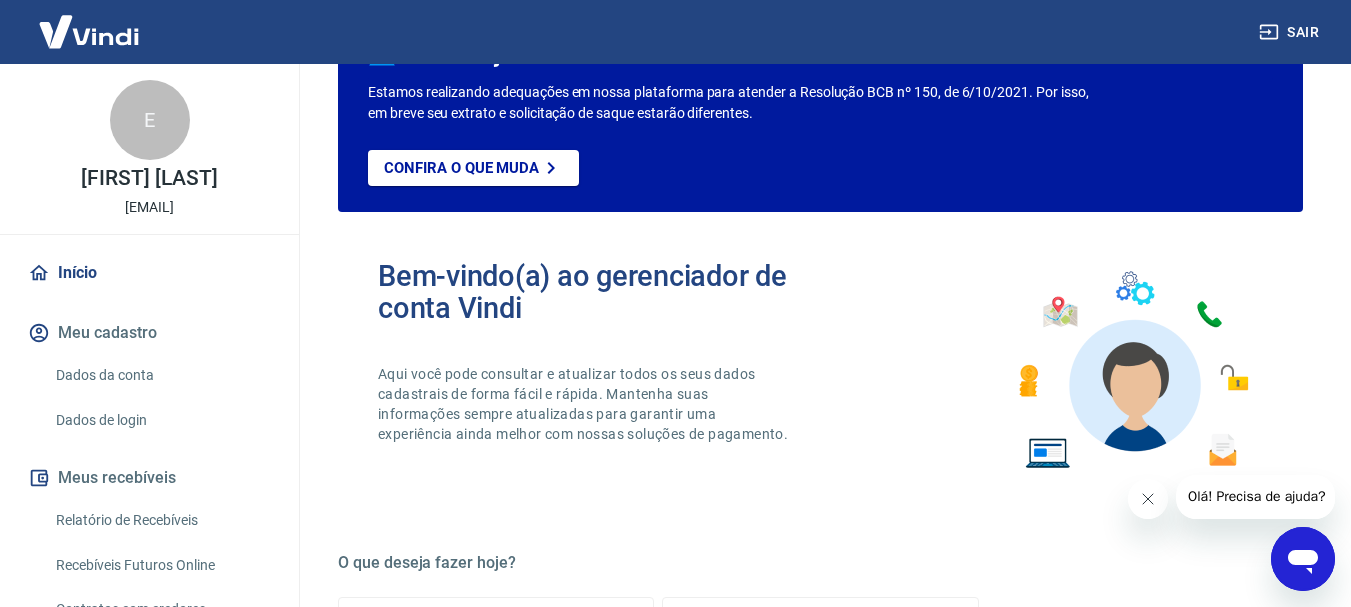 scroll, scrollTop: 148, scrollLeft: 0, axis: vertical 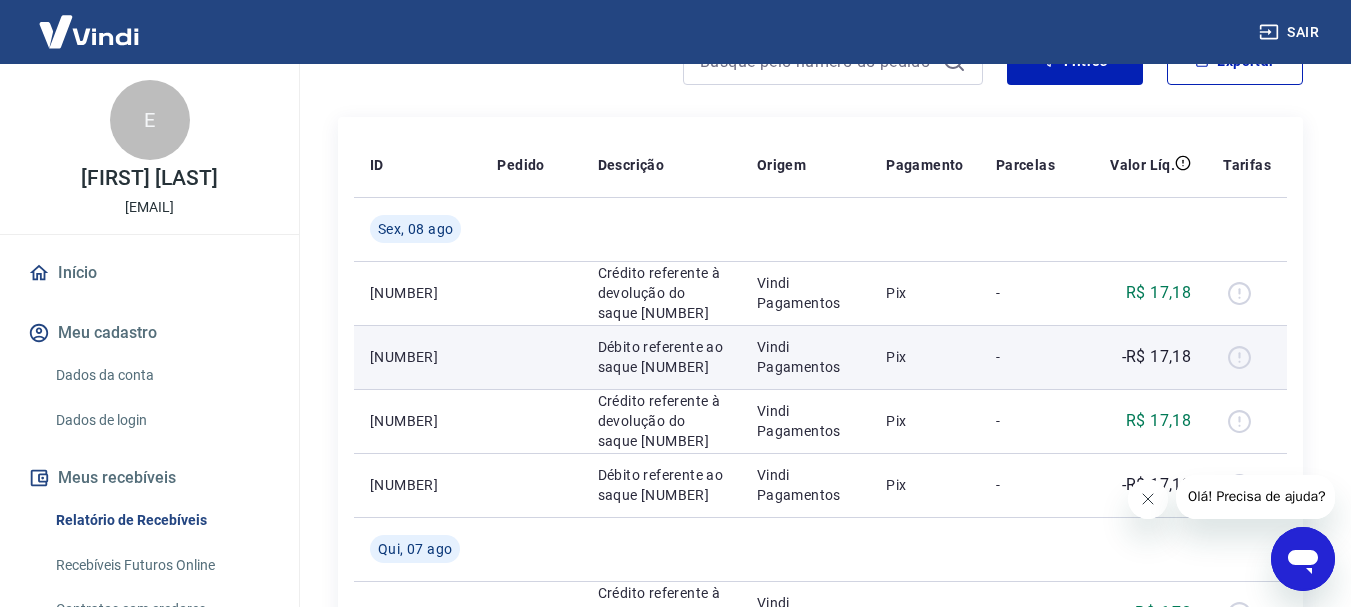 click at bounding box center [1247, 357] 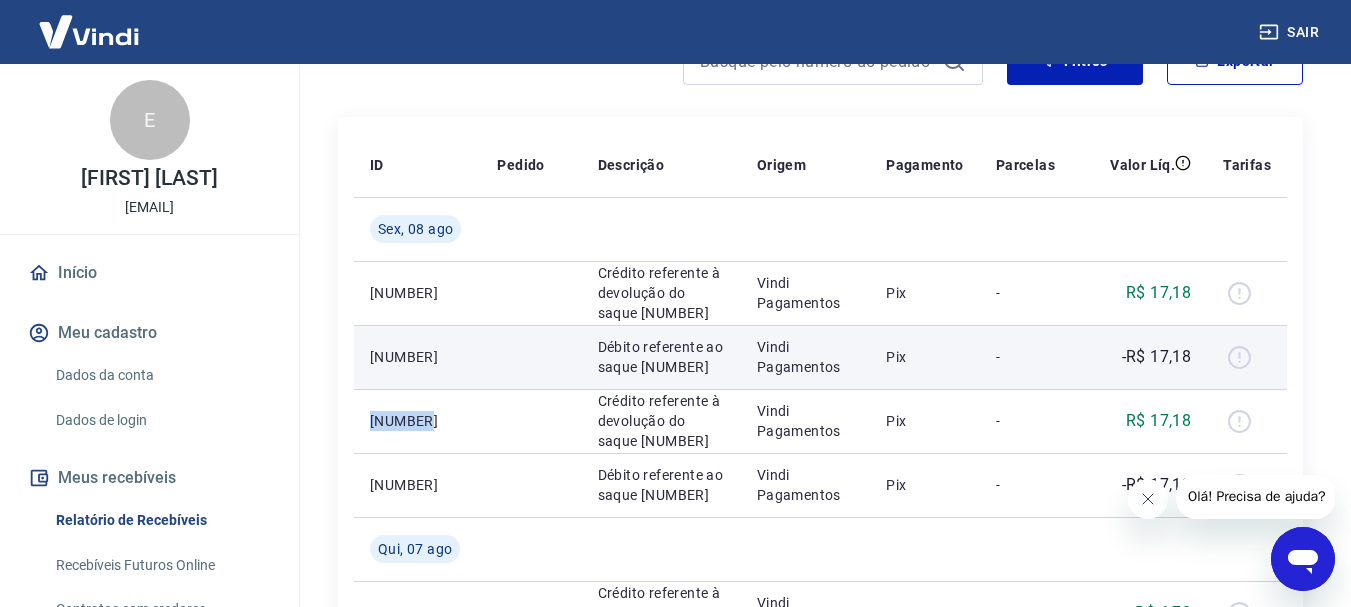 click at bounding box center [1247, 357] 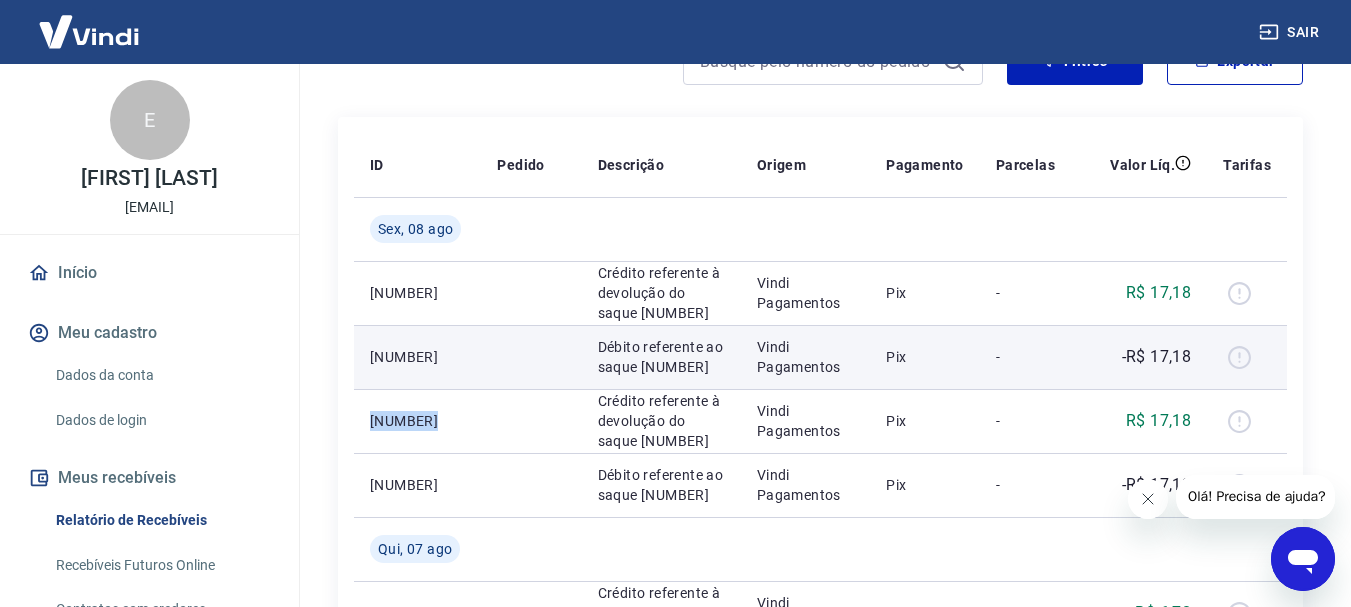 click at bounding box center (1247, 357) 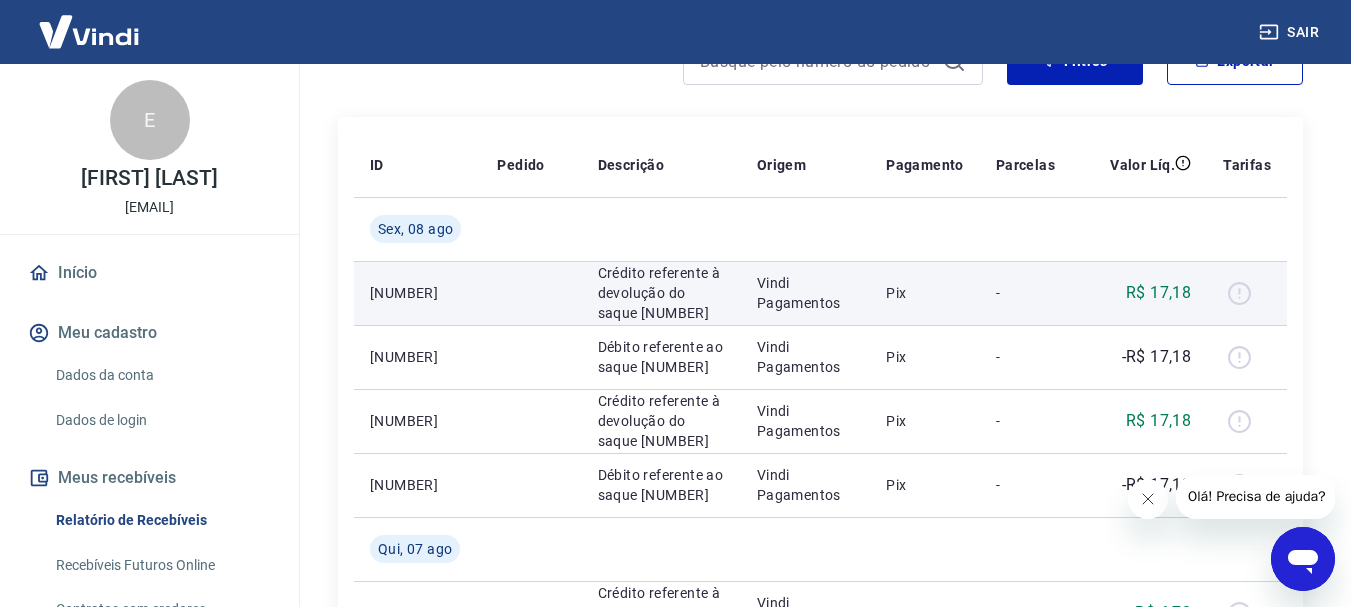 click at bounding box center [1247, 293] 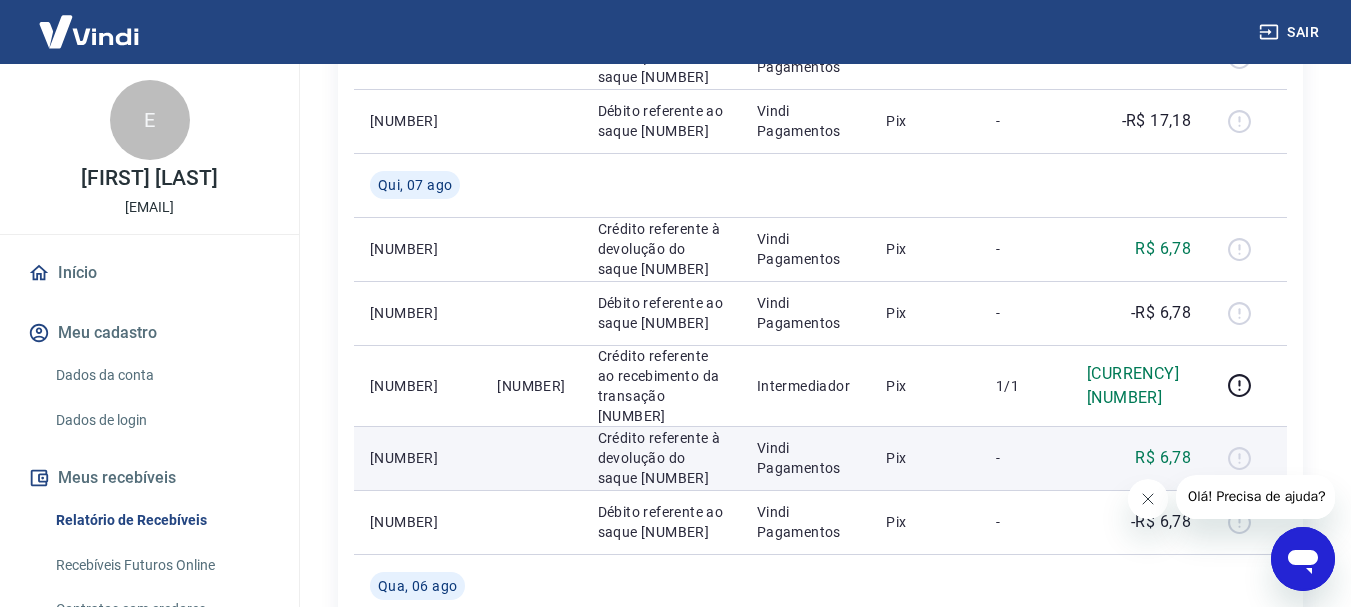 scroll, scrollTop: 612, scrollLeft: 0, axis: vertical 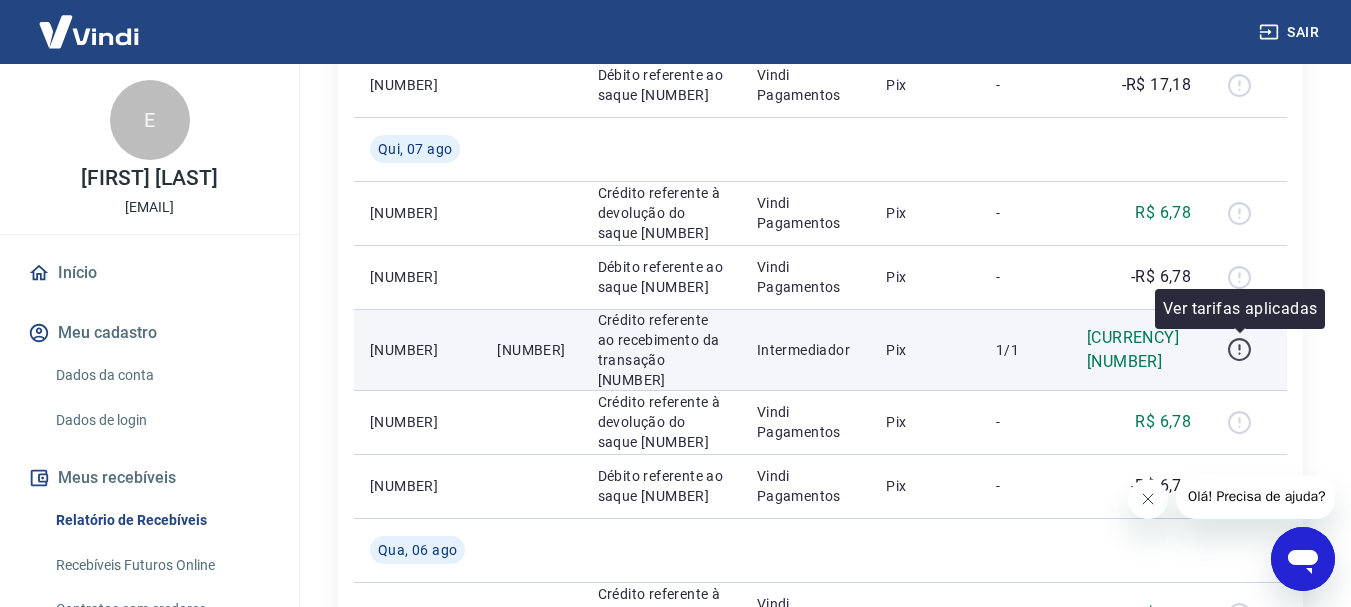 click 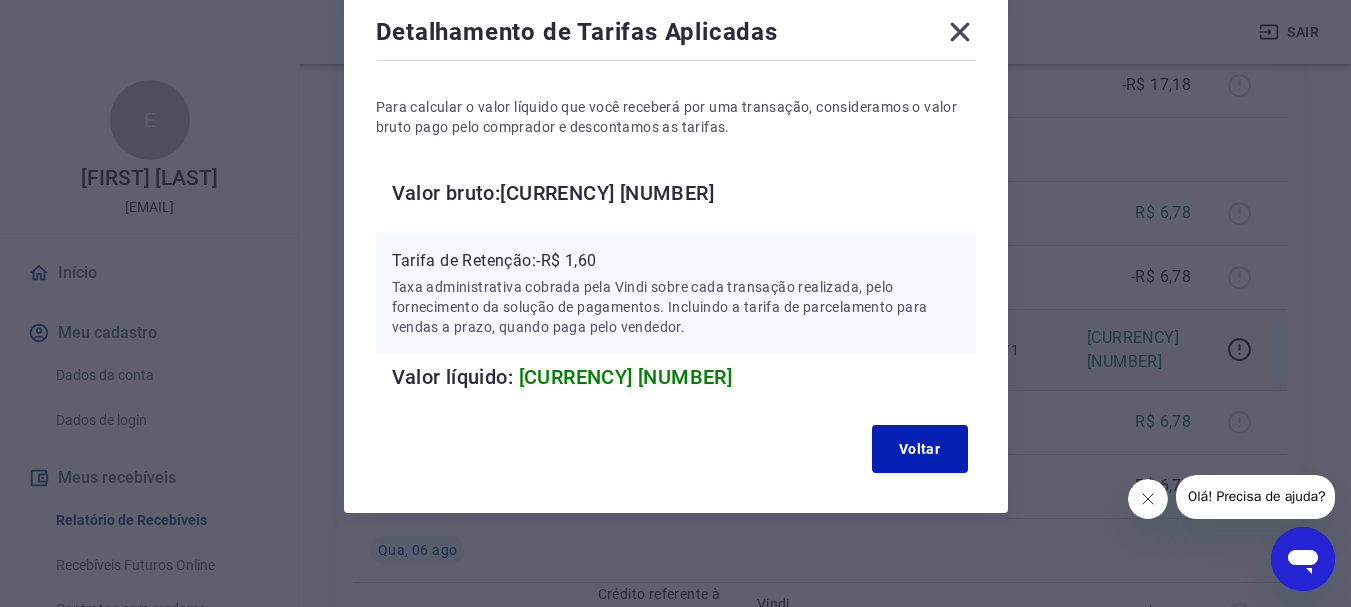scroll, scrollTop: 114, scrollLeft: 0, axis: vertical 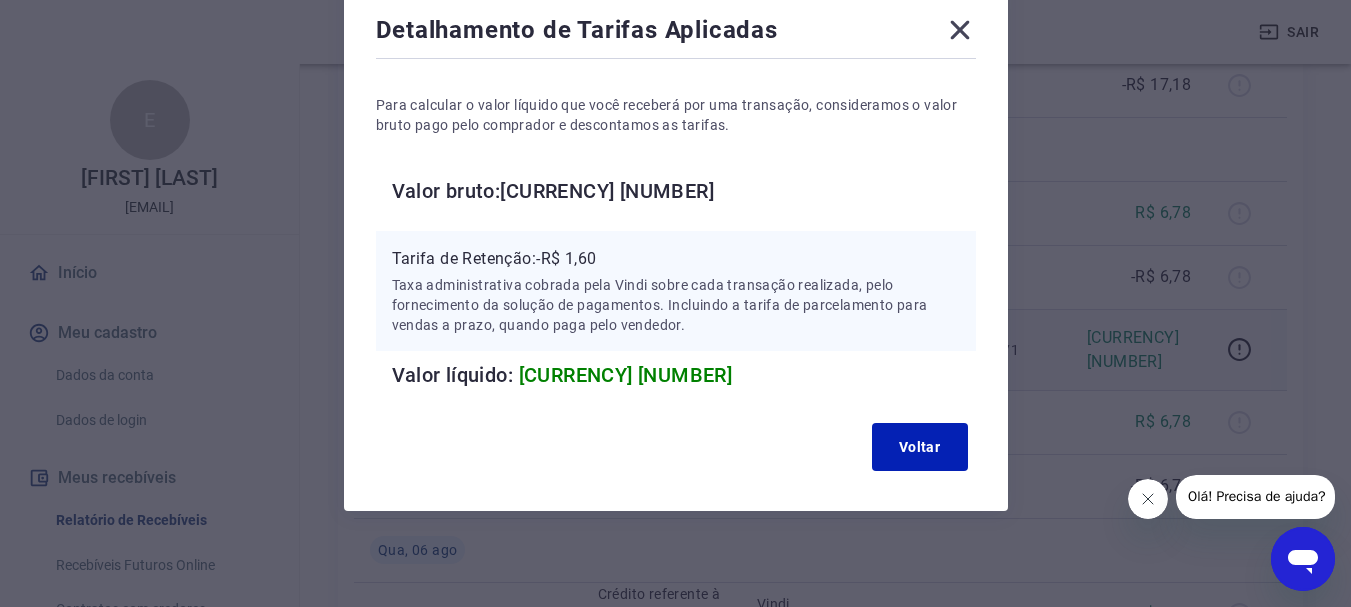 click 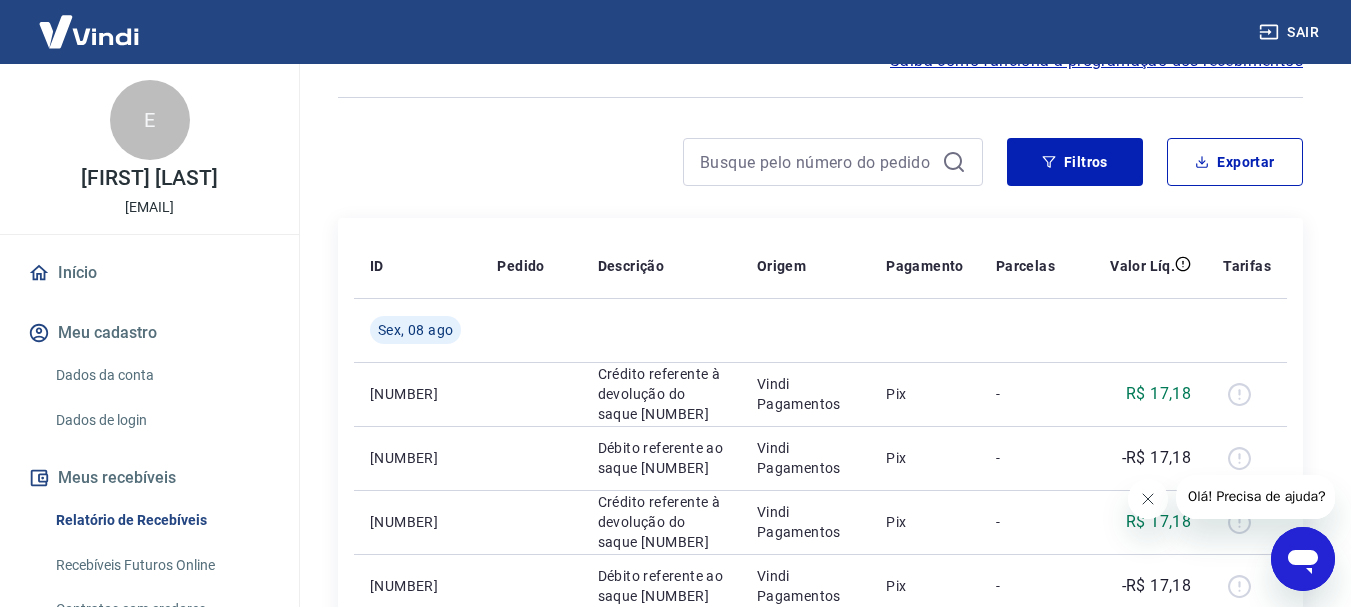 scroll, scrollTop: 200, scrollLeft: 0, axis: vertical 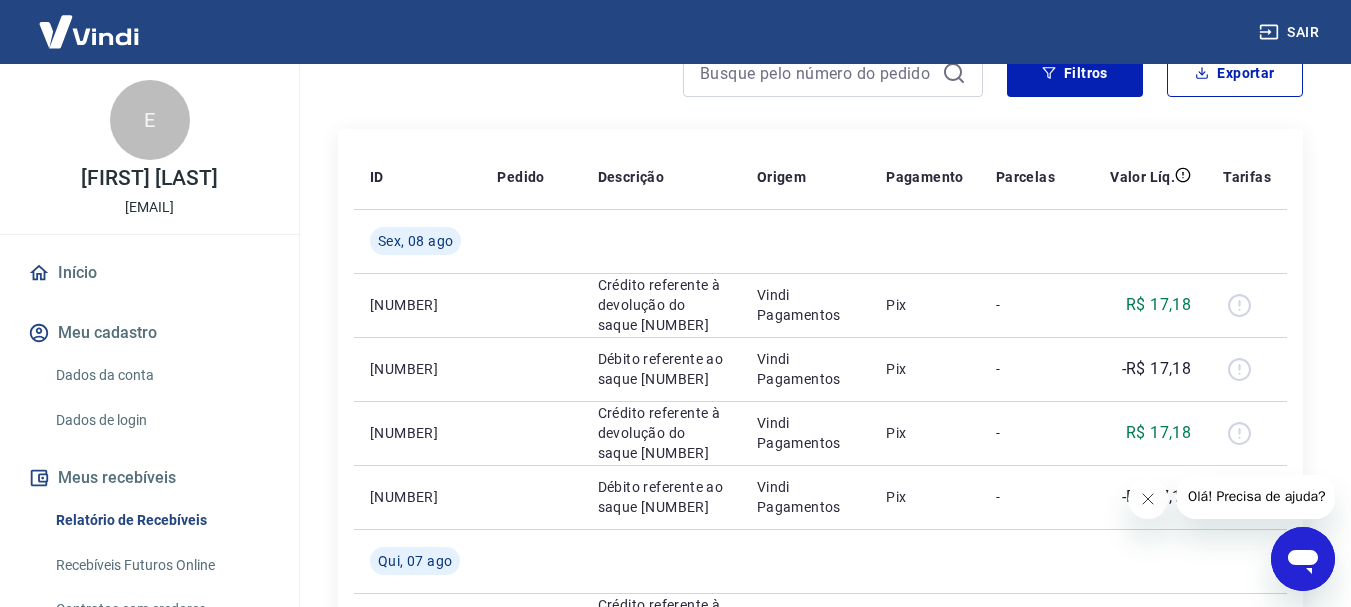 click 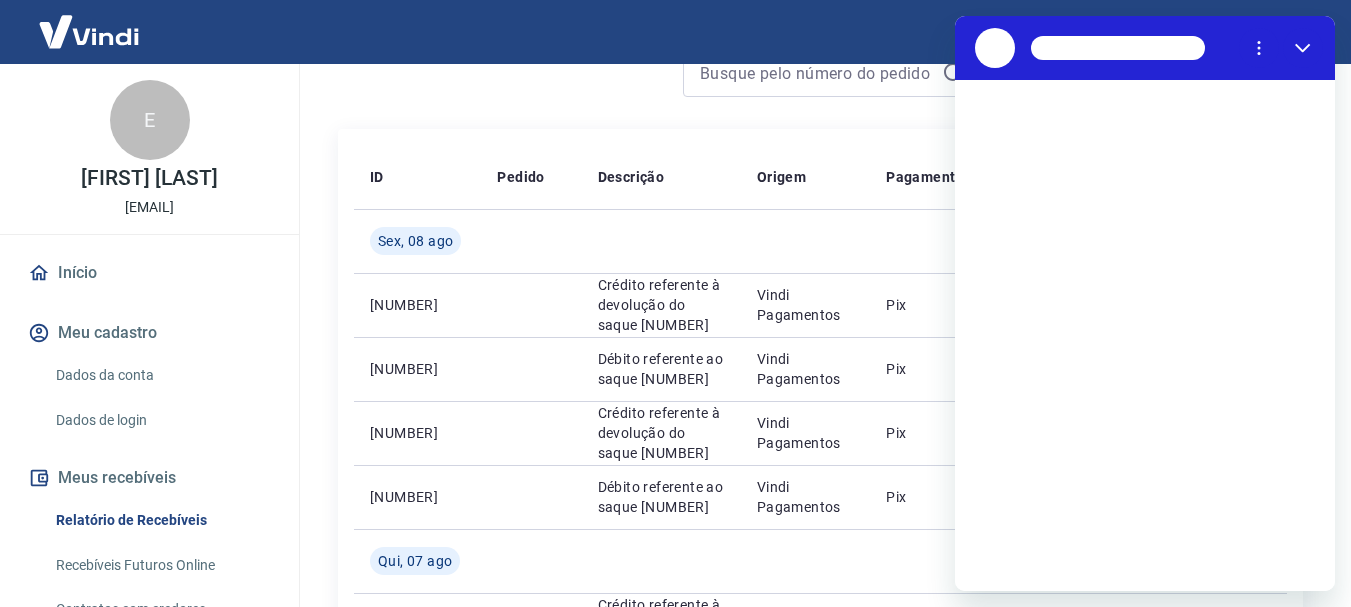 scroll, scrollTop: 0, scrollLeft: 0, axis: both 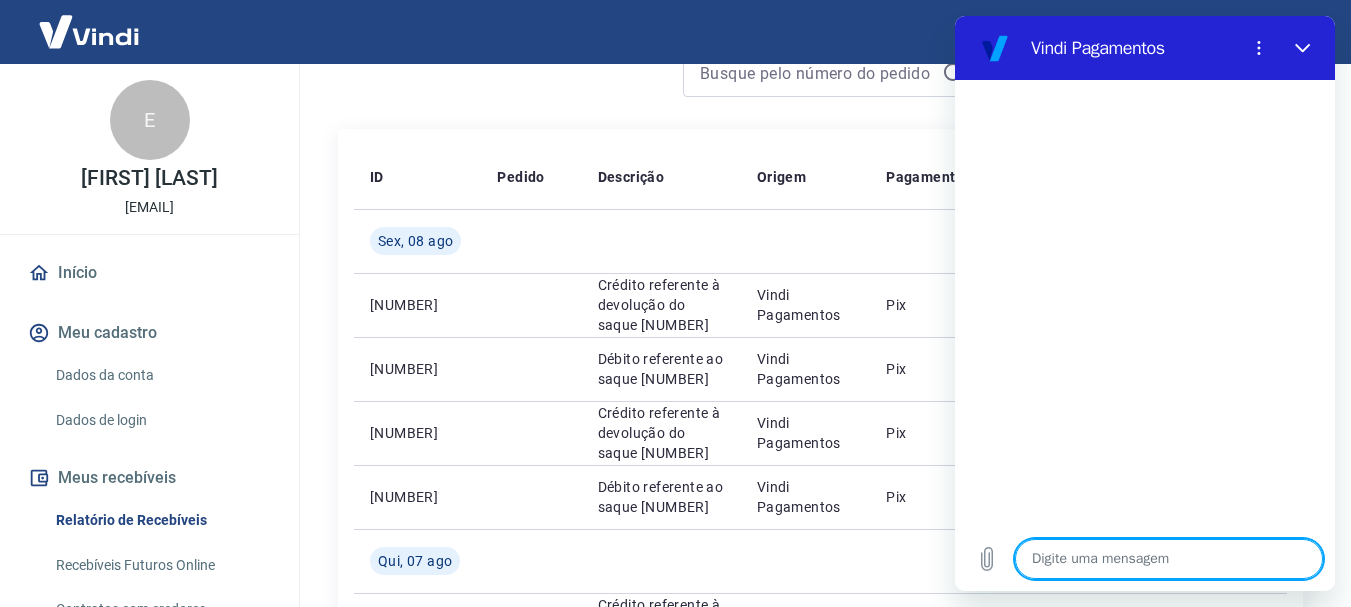 click at bounding box center (1169, 559) 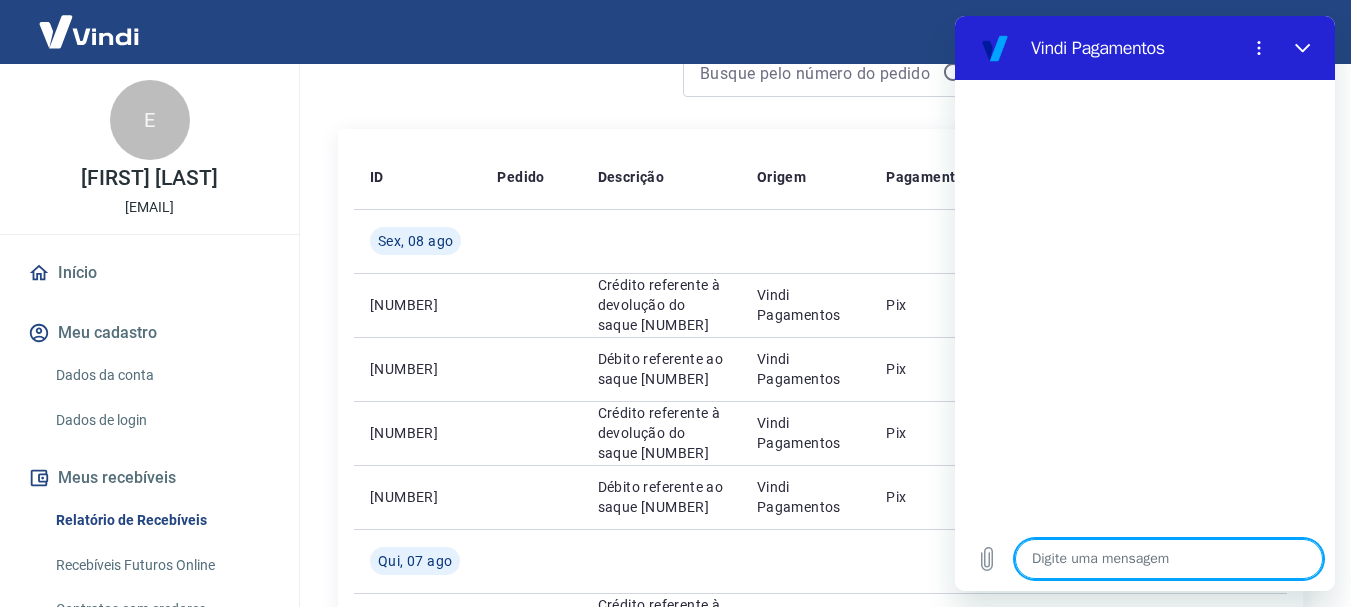type on "b" 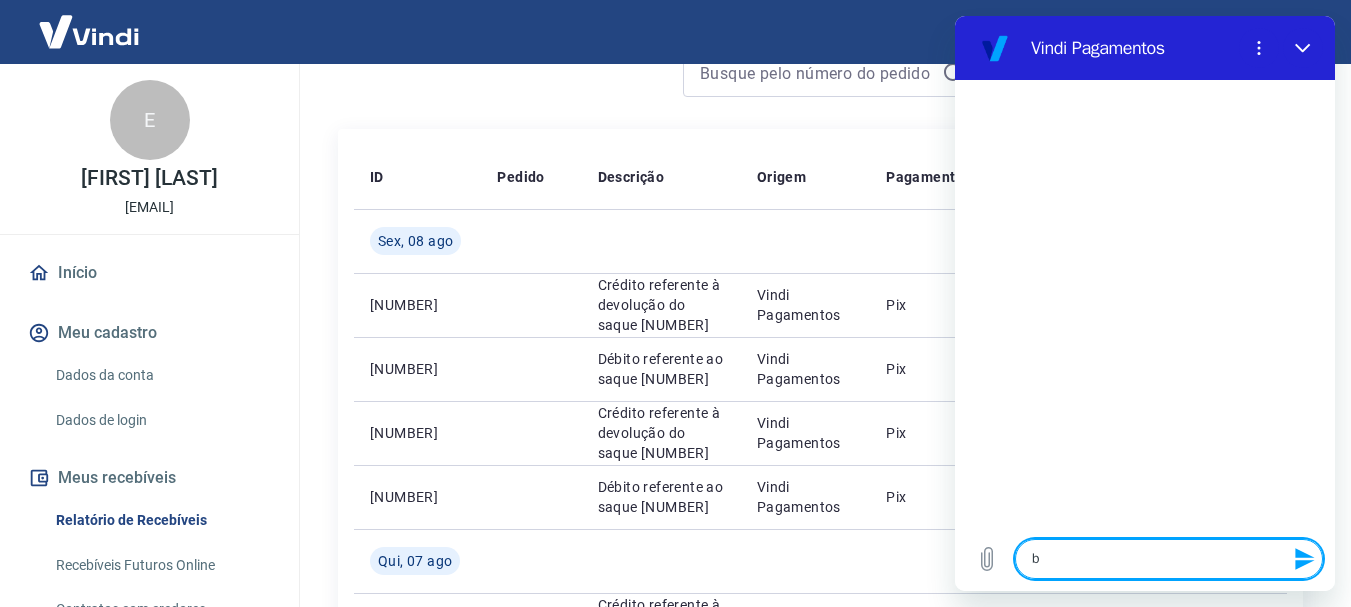 type on "bo" 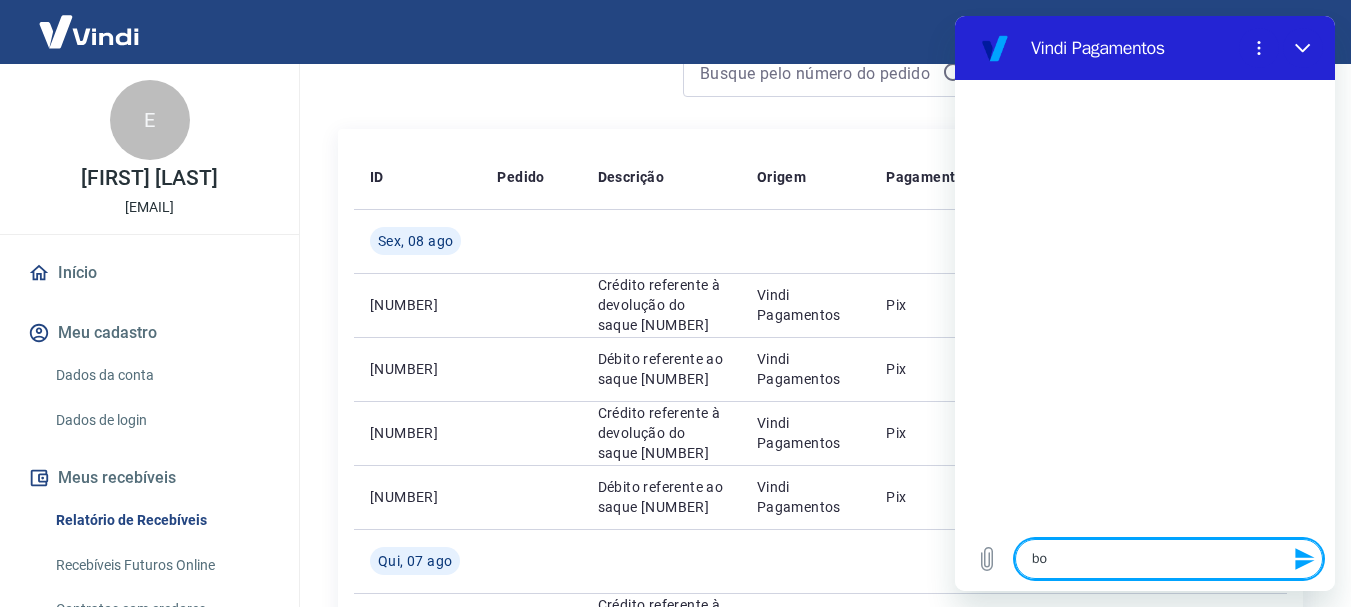 type on "boa" 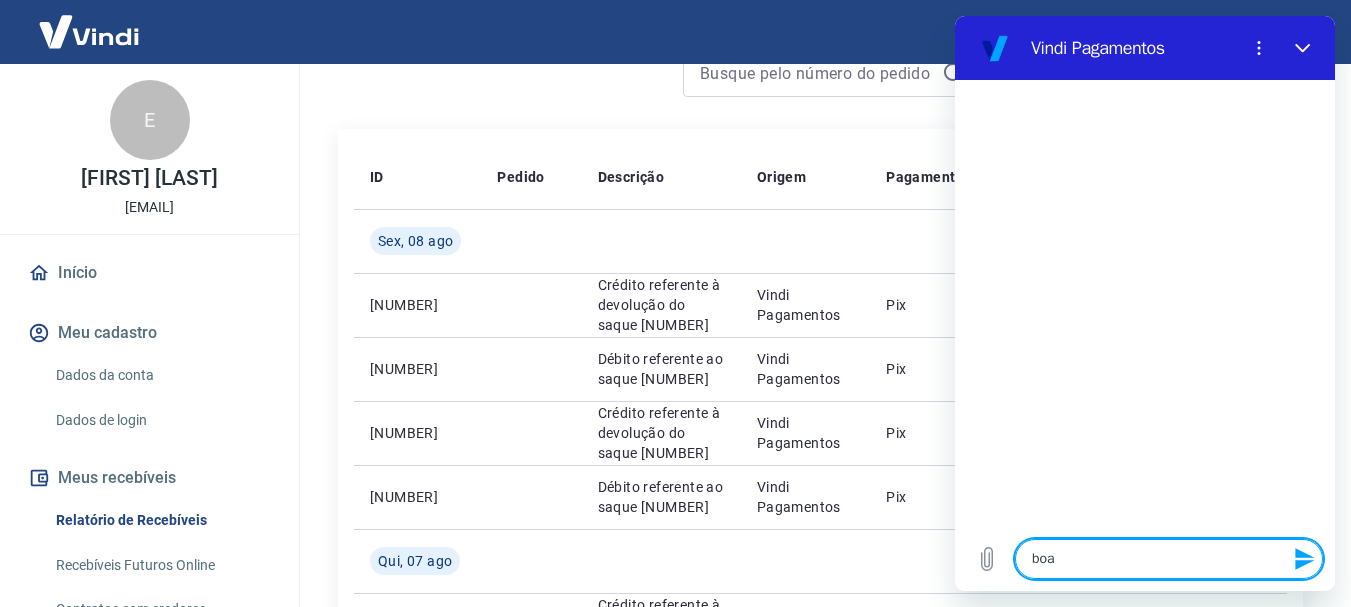 type on "boa" 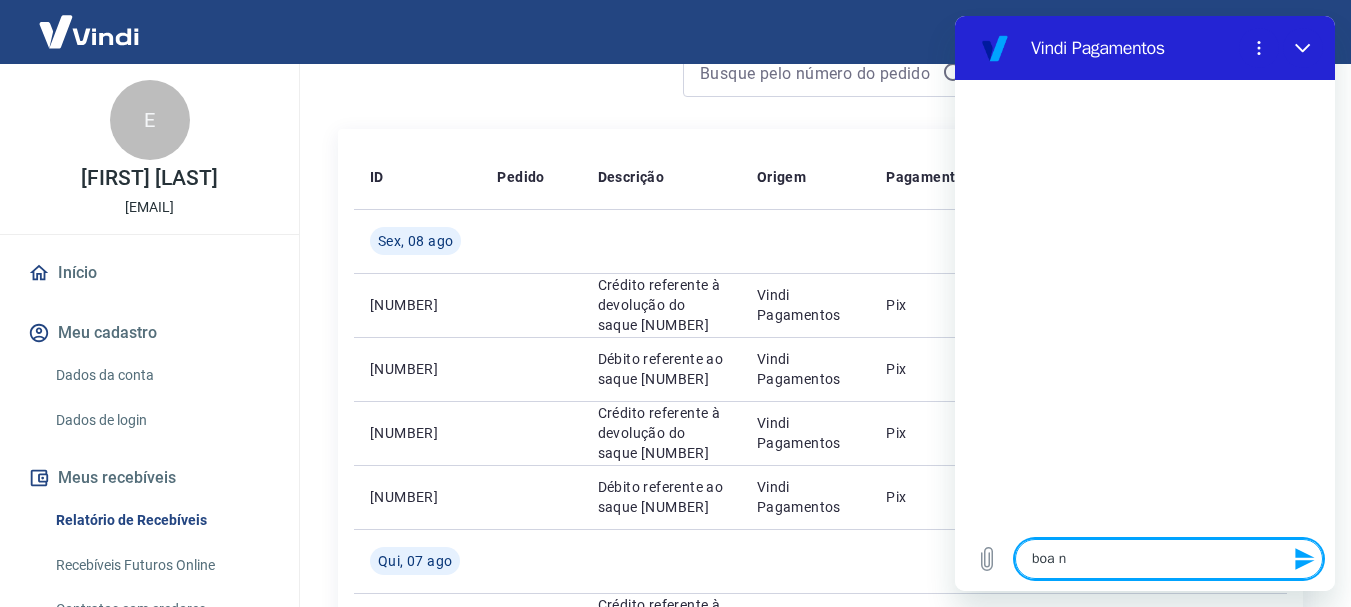 type on "boa no" 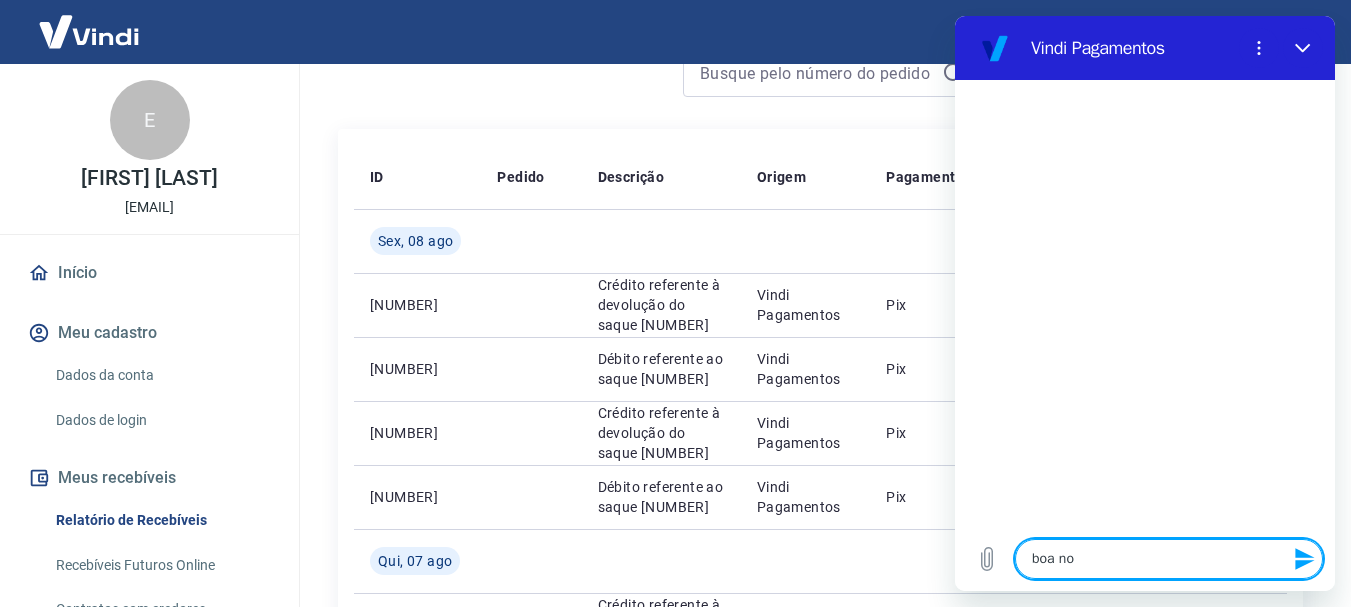 type on "boa noi" 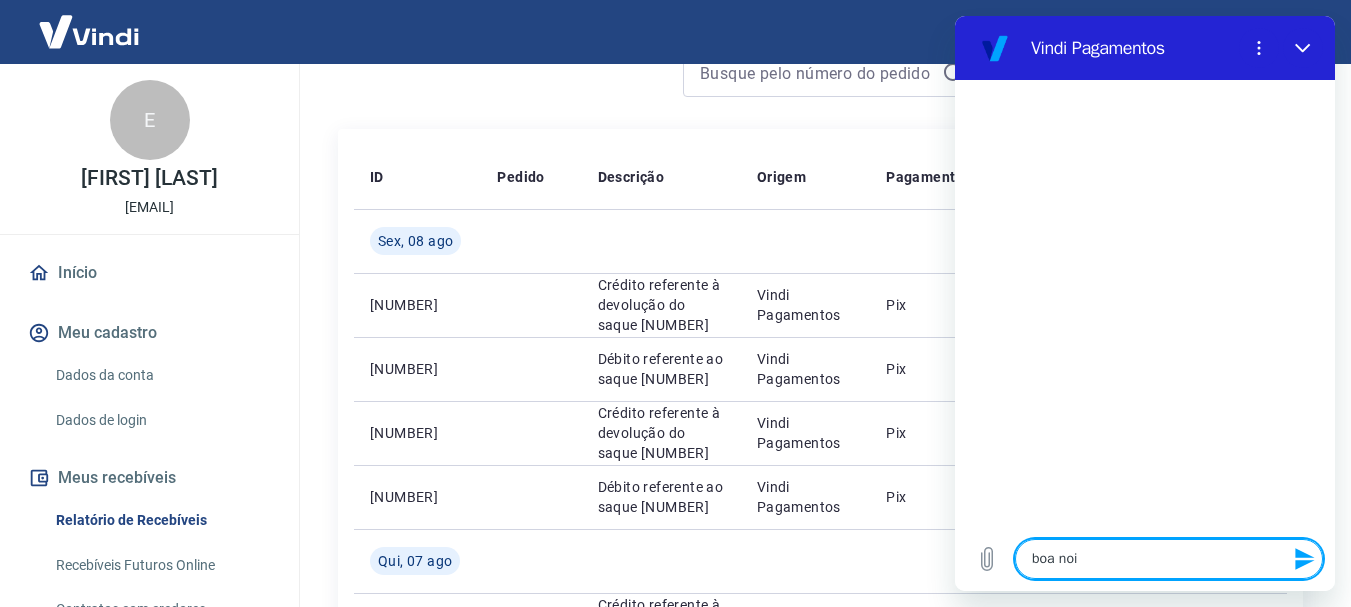 type on "boa noit" 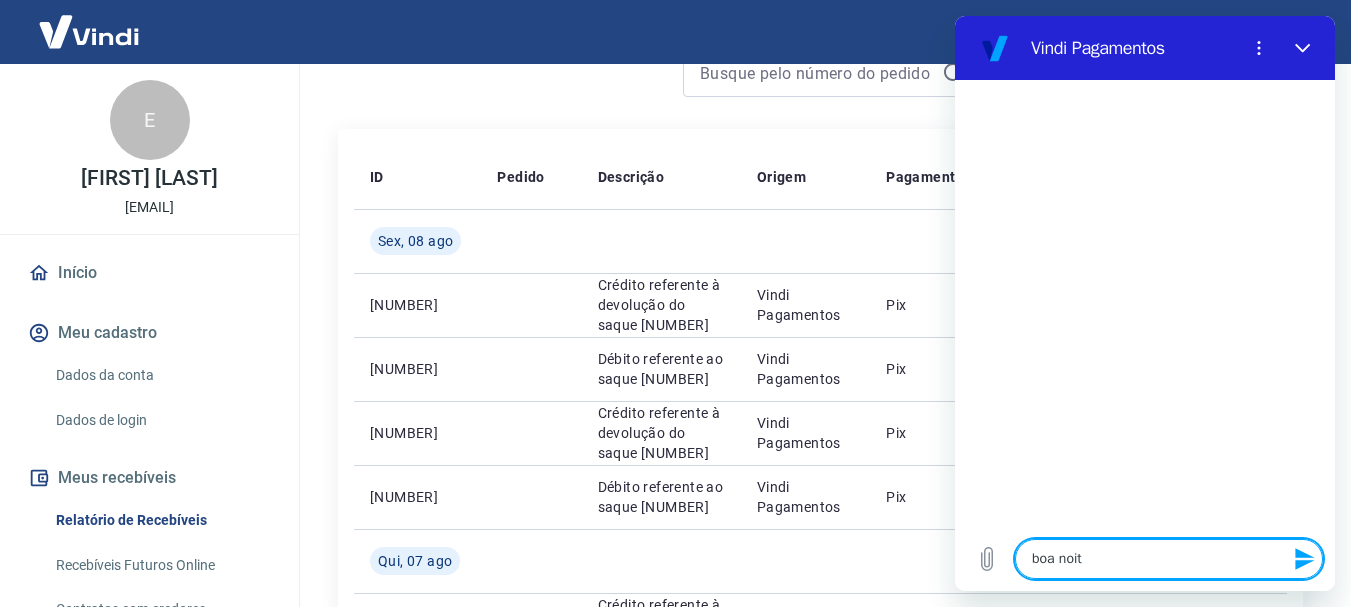 type on "boa noite" 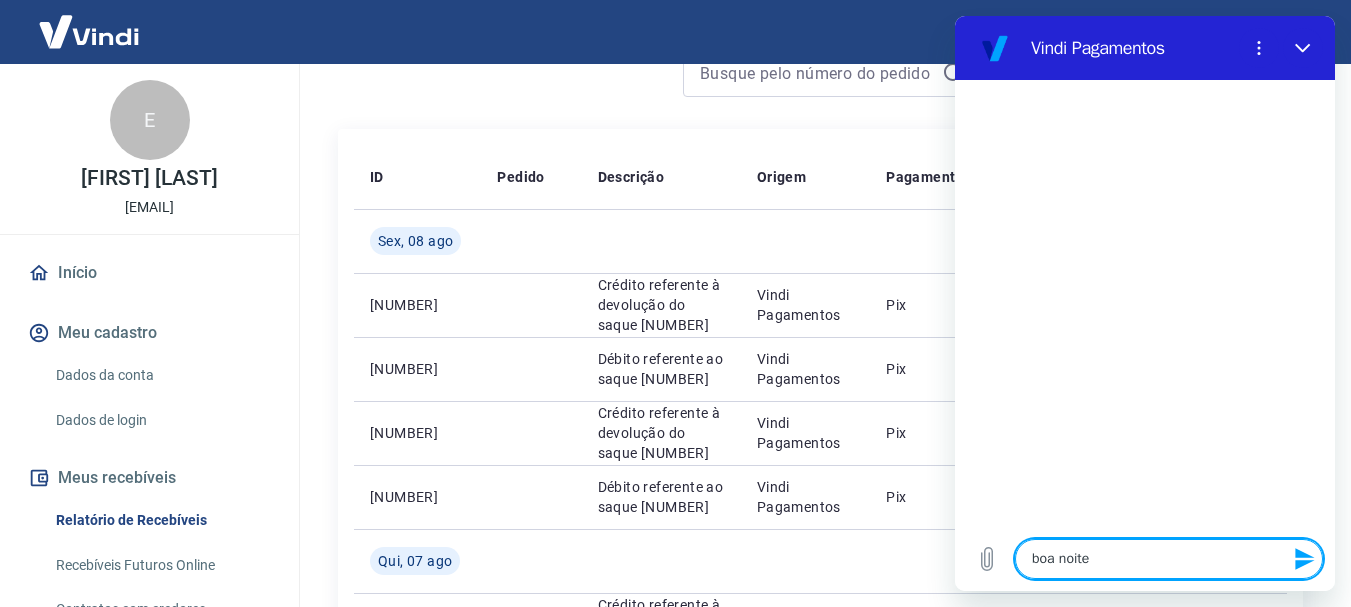type 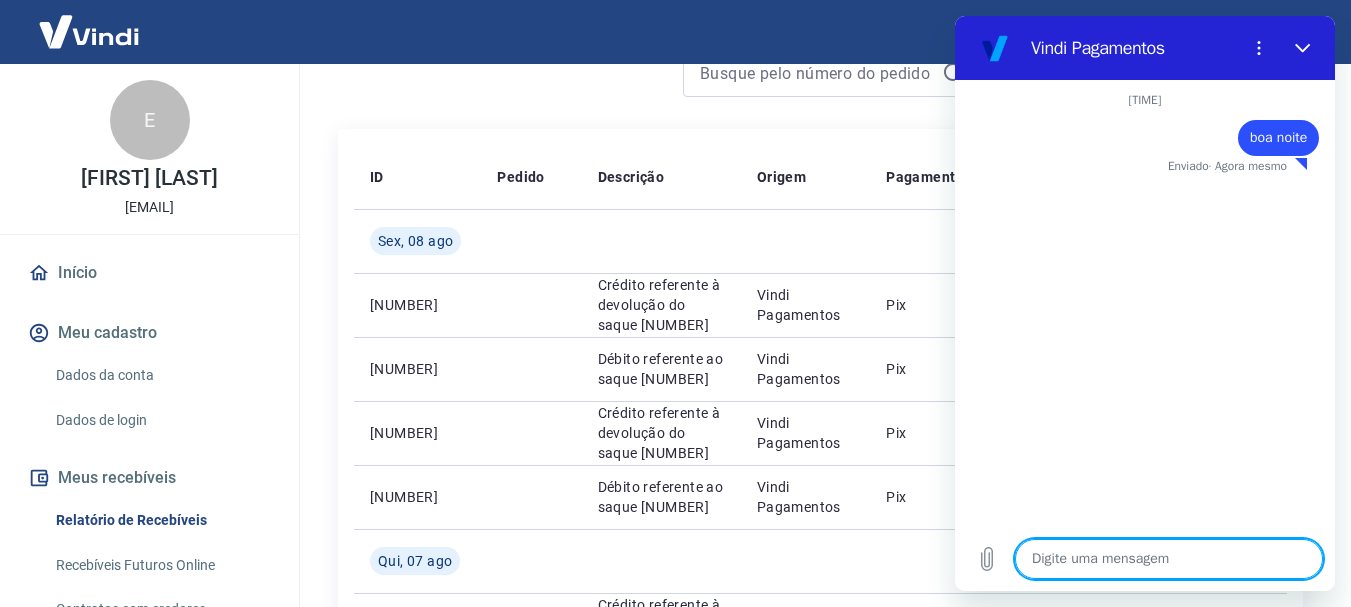 type on "x" 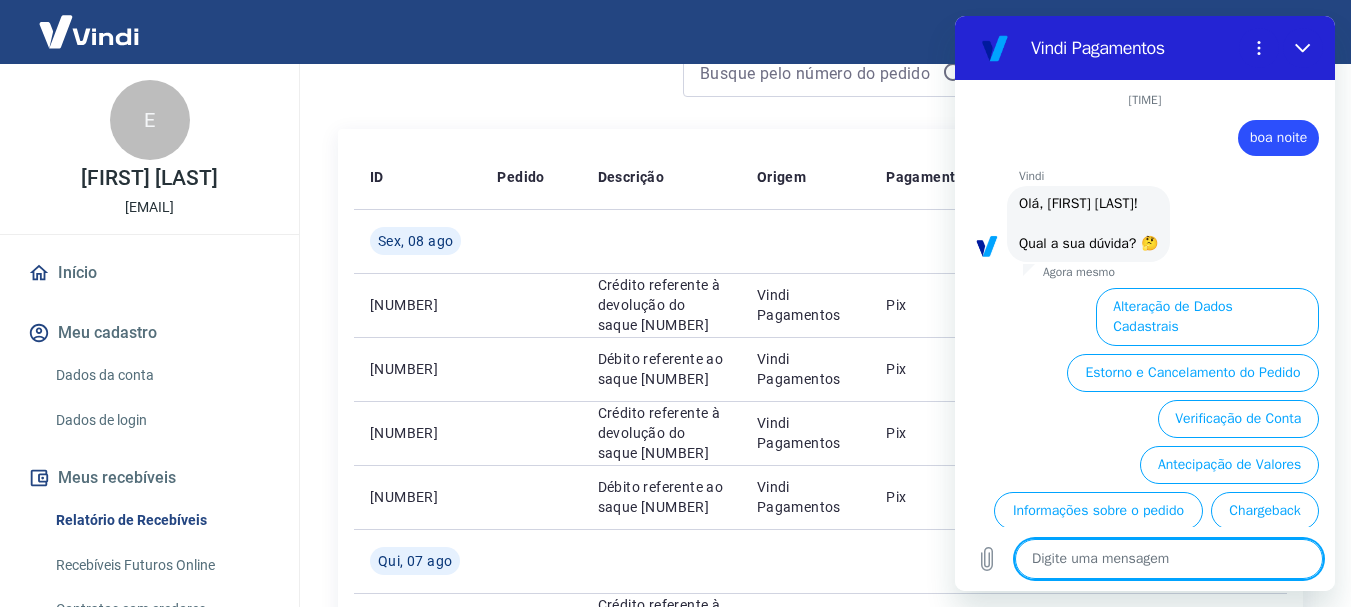 scroll, scrollTop: 126, scrollLeft: 0, axis: vertical 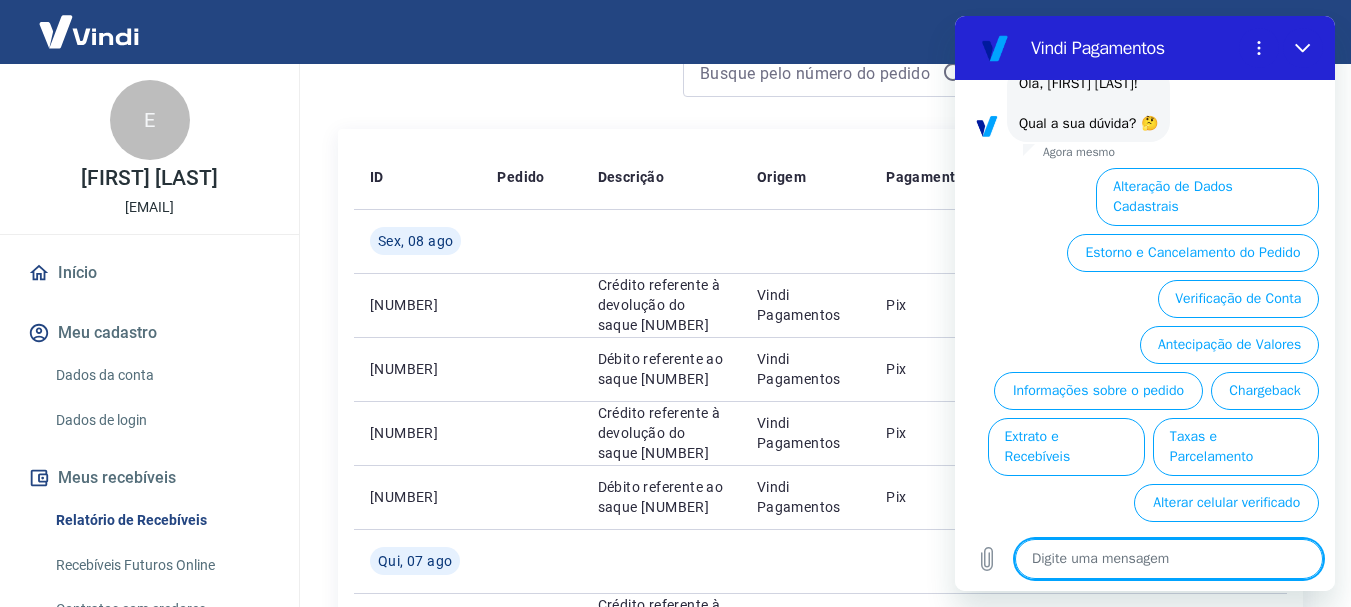 type on "f" 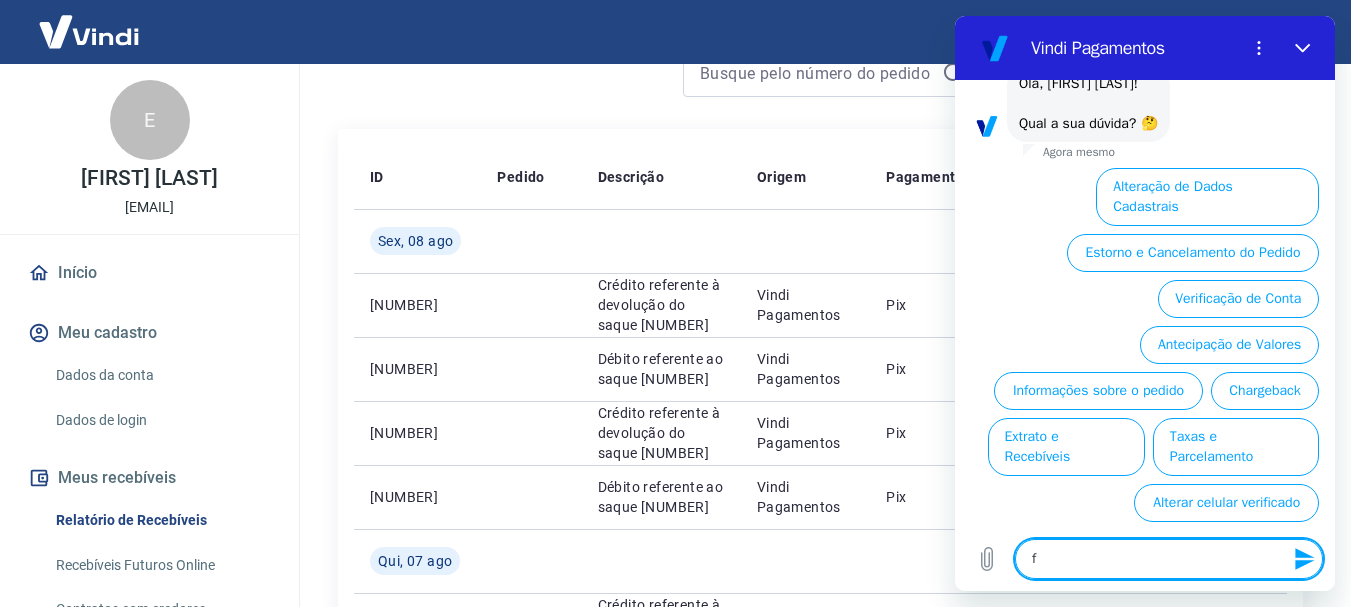 type on "fa" 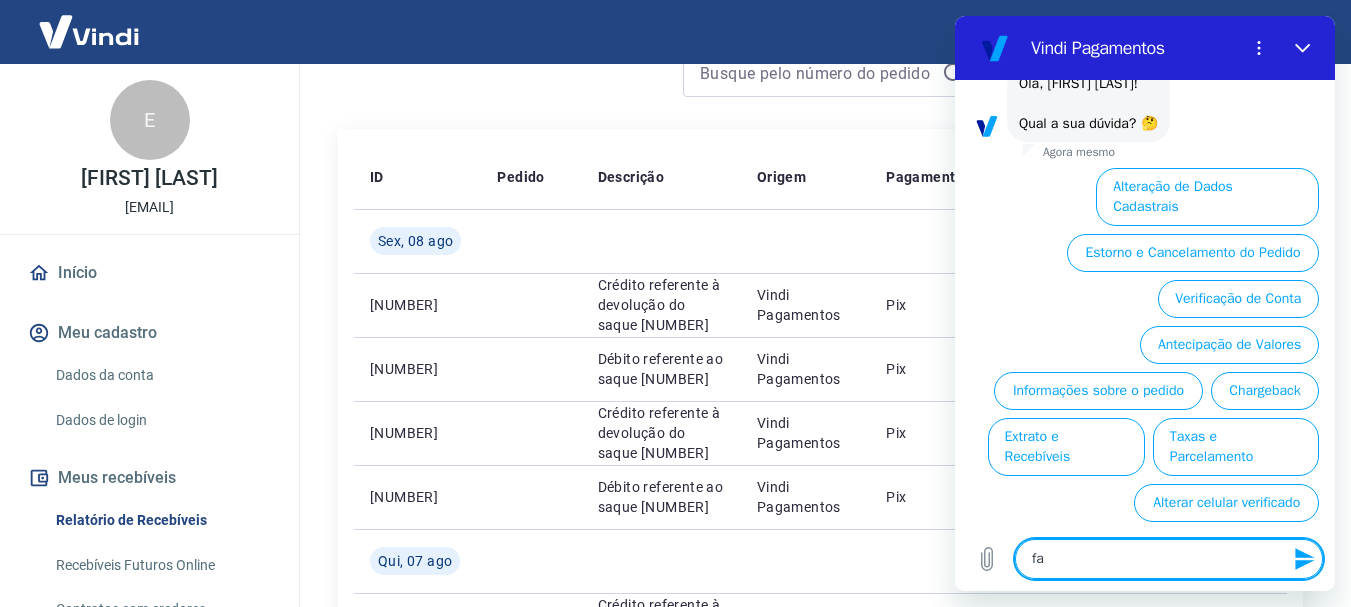 type on "fal" 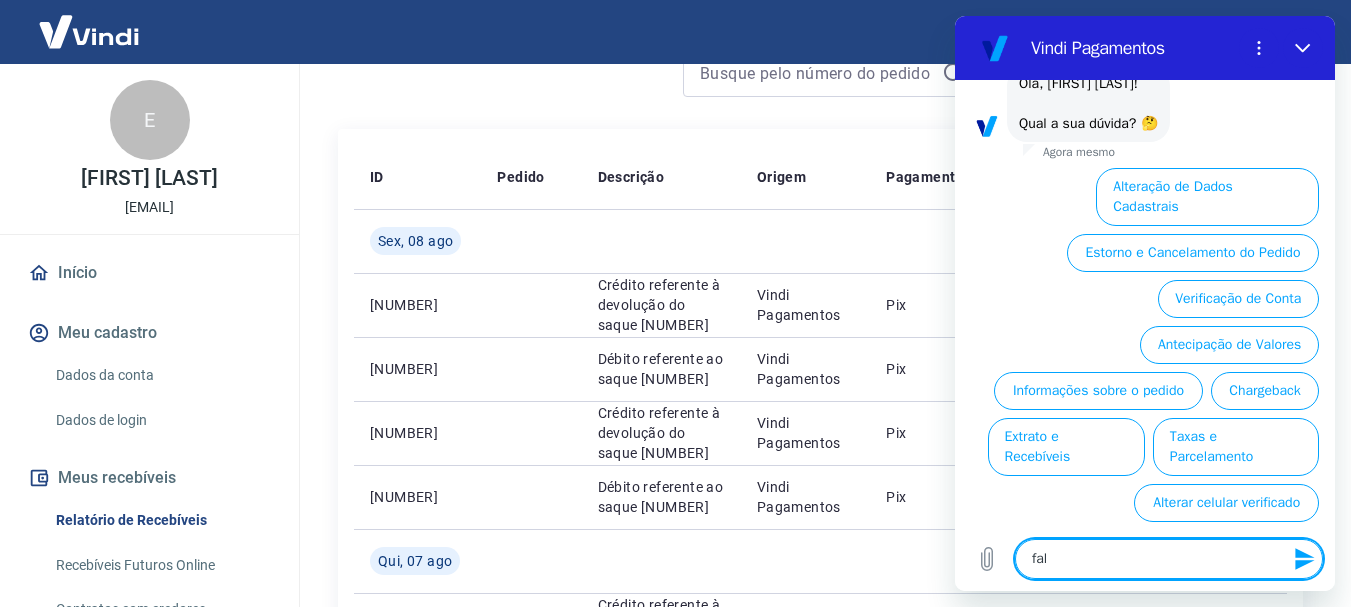 type on "fala" 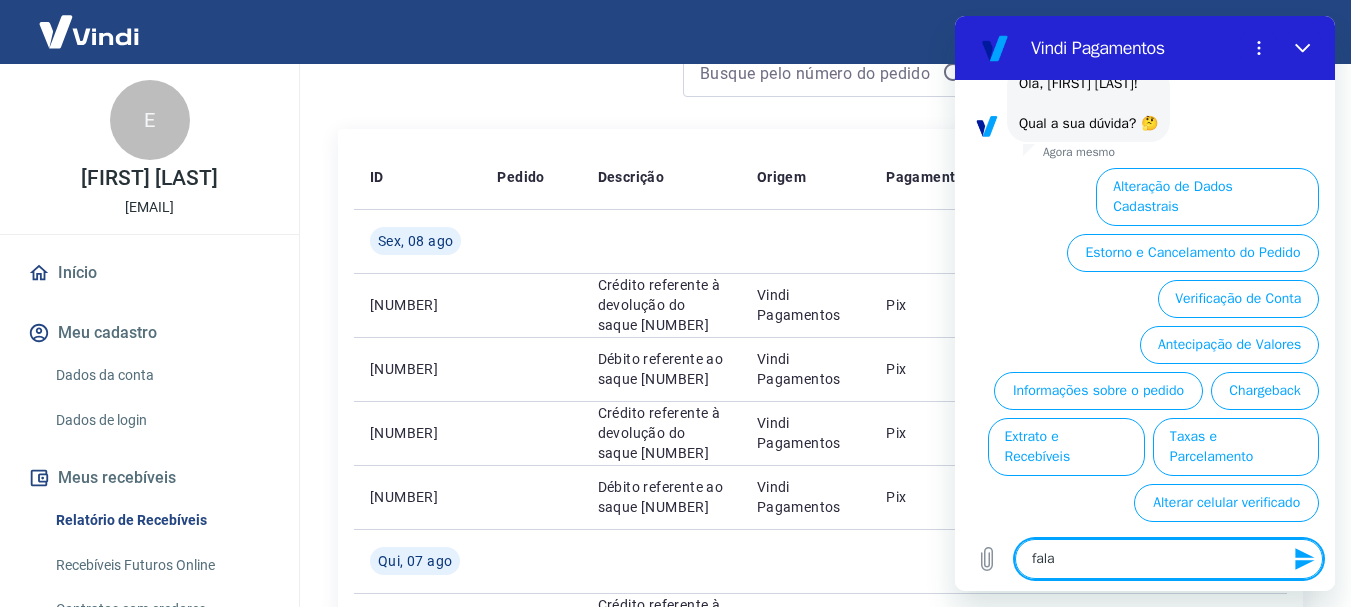 type on "falar" 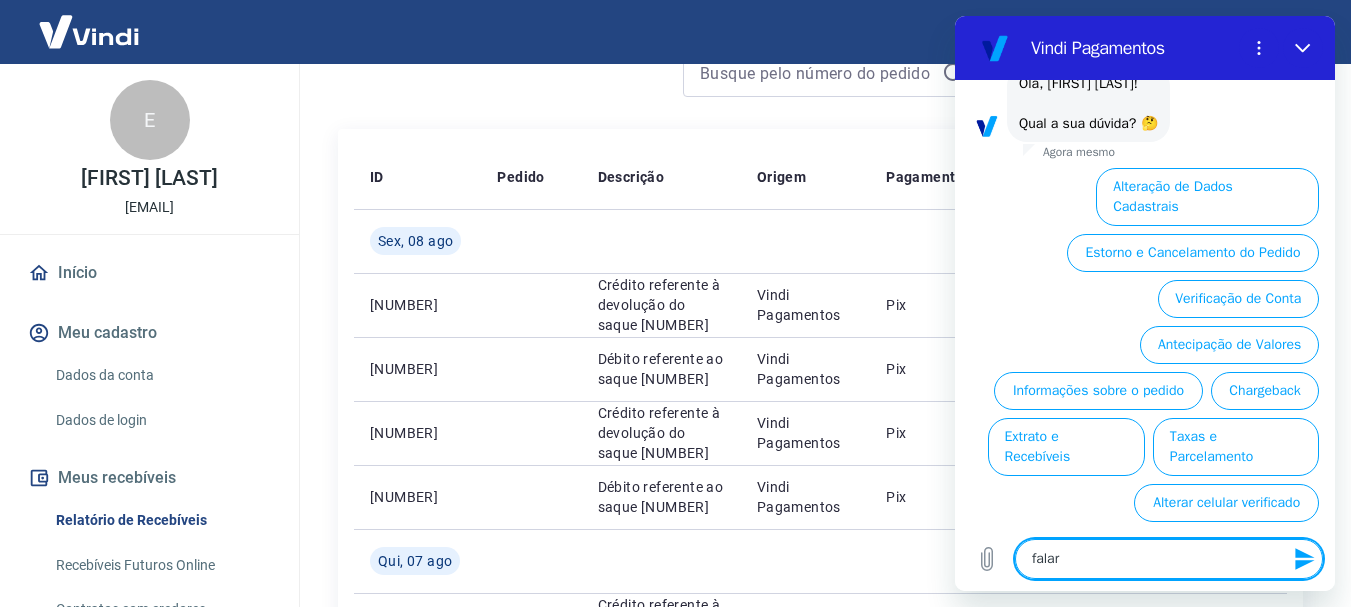 type on "falar" 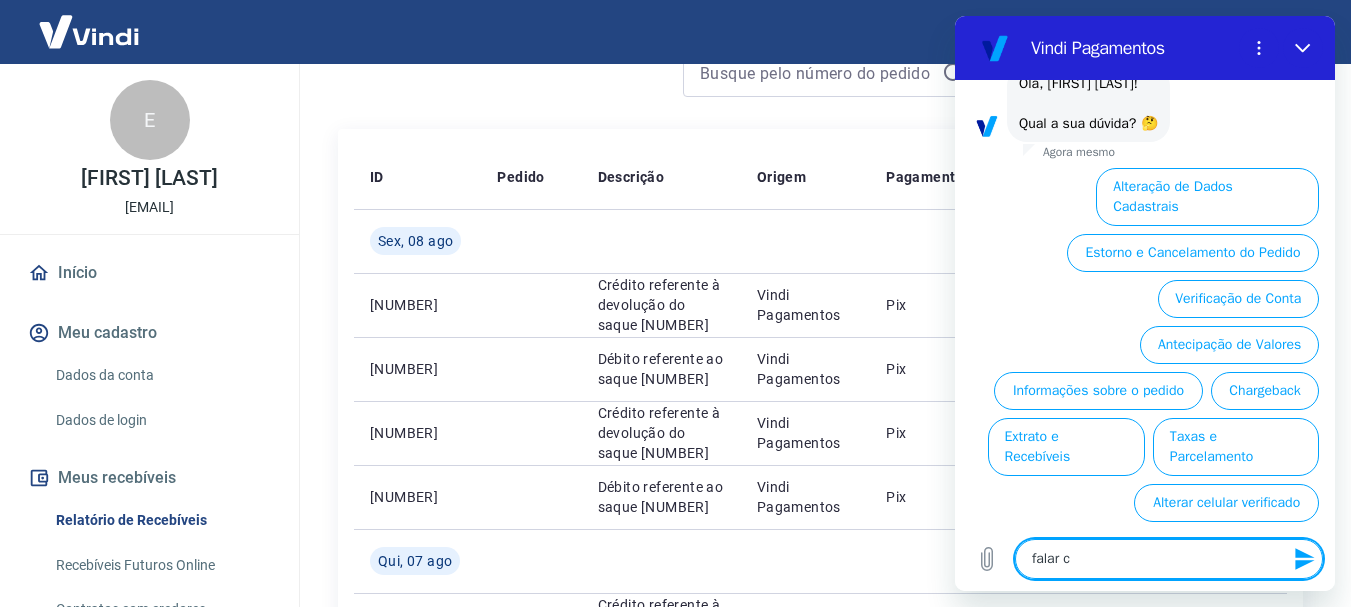 type on "falar co" 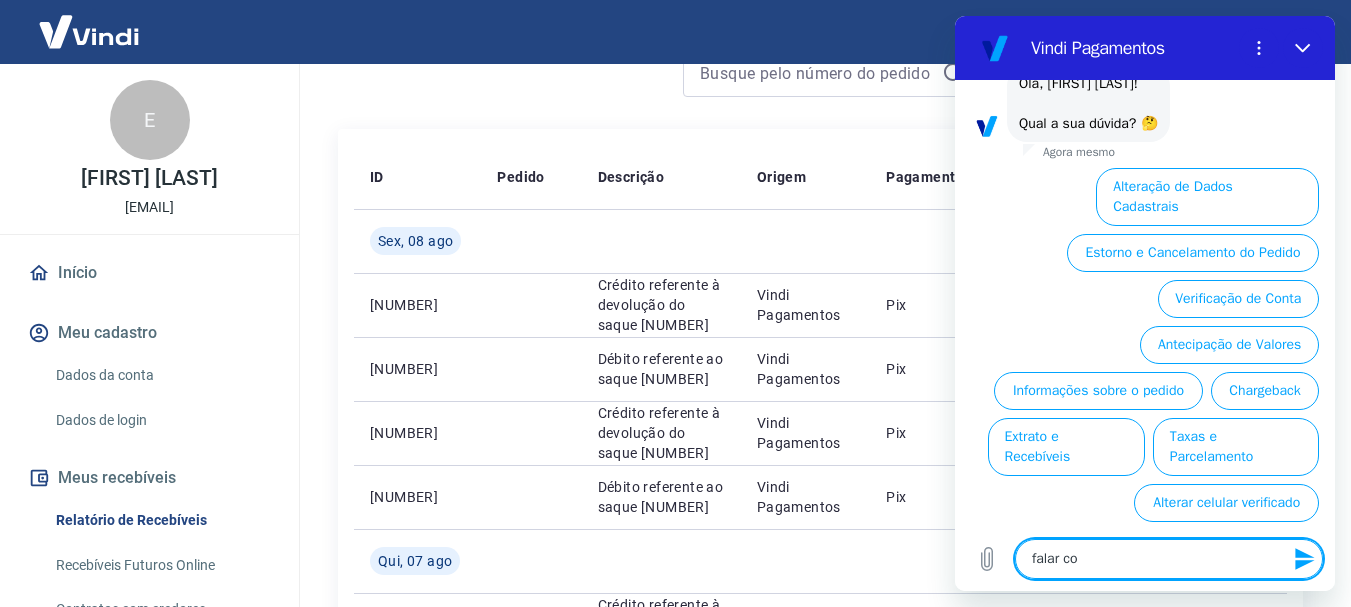 type on "falar com" 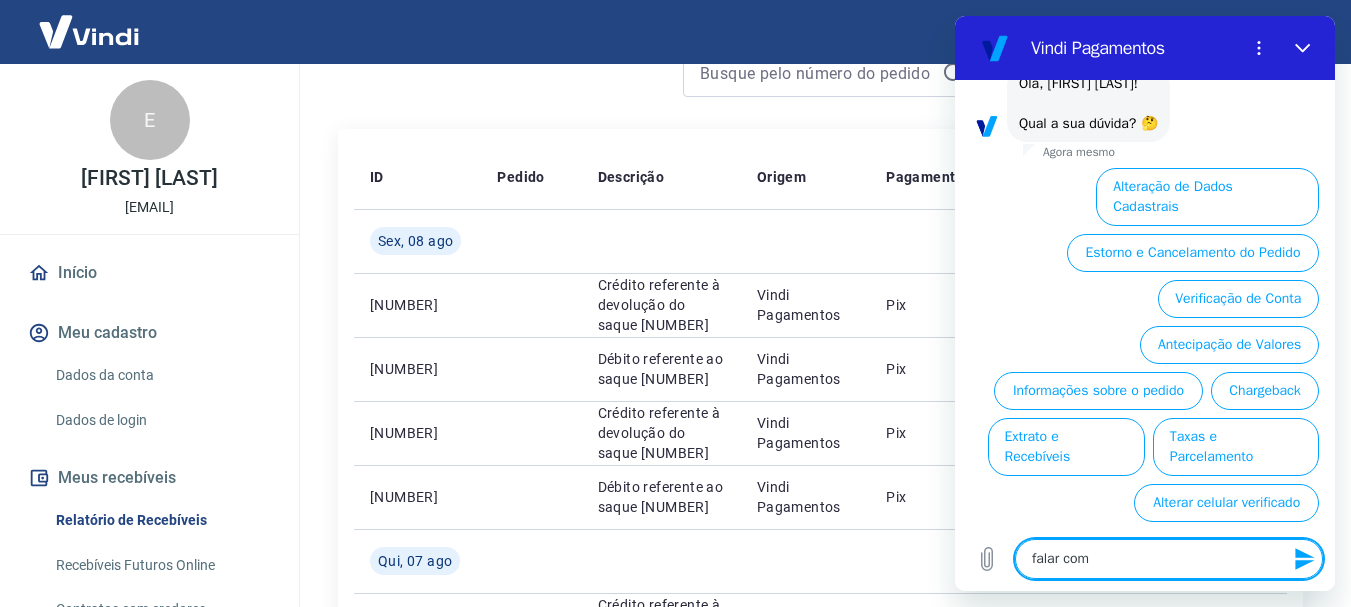 type on "falar com" 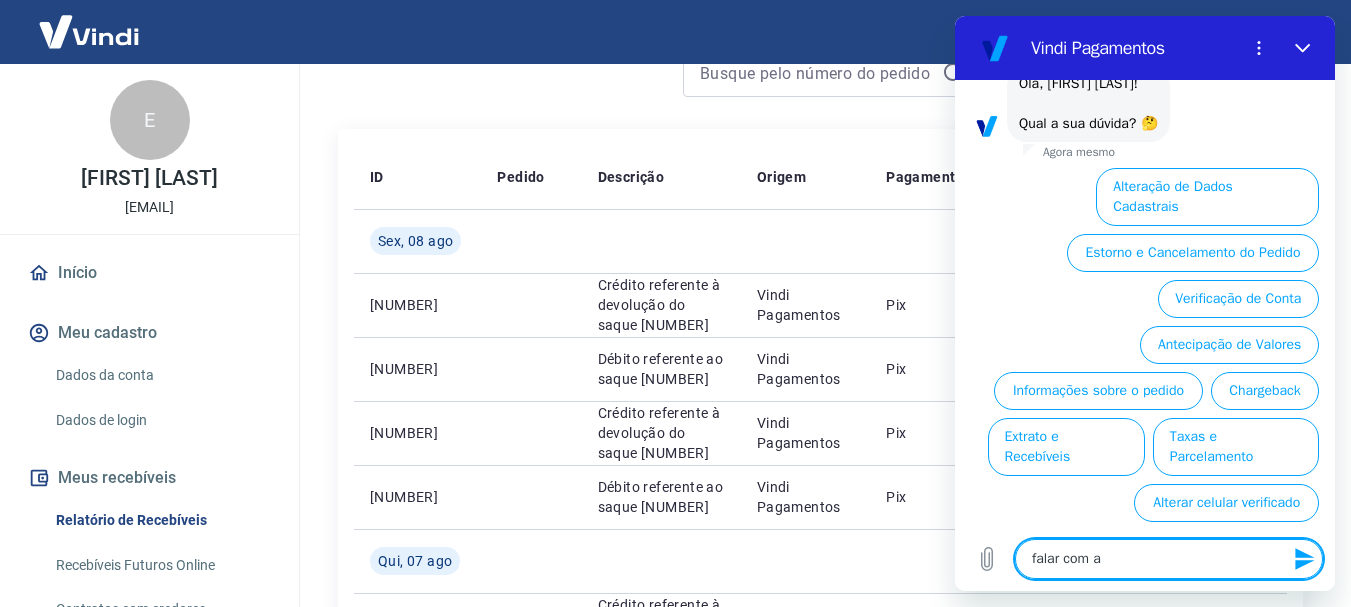 type on "falar com at" 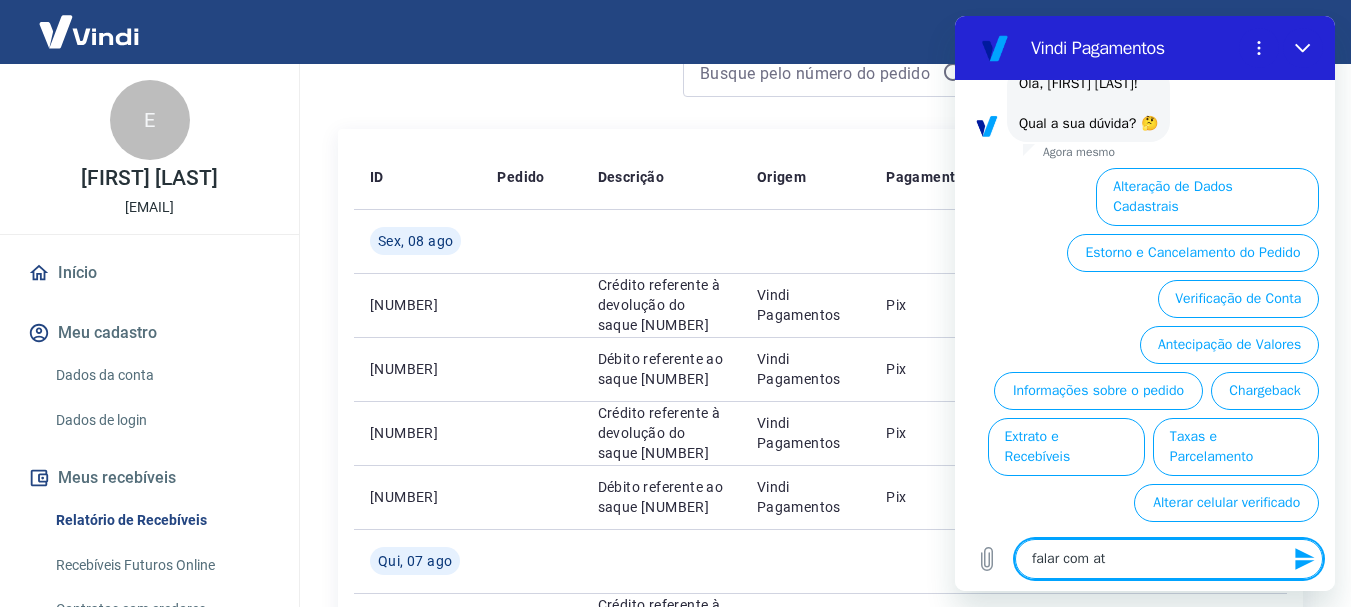 type on "x" 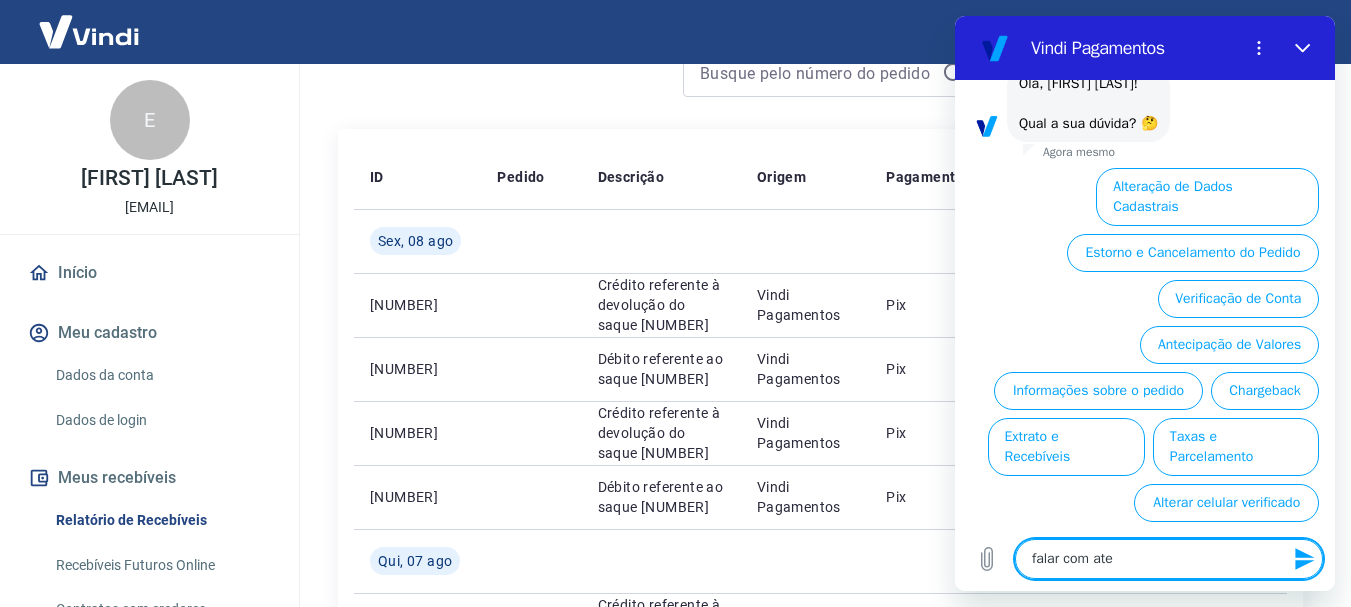 type on "falar com aten" 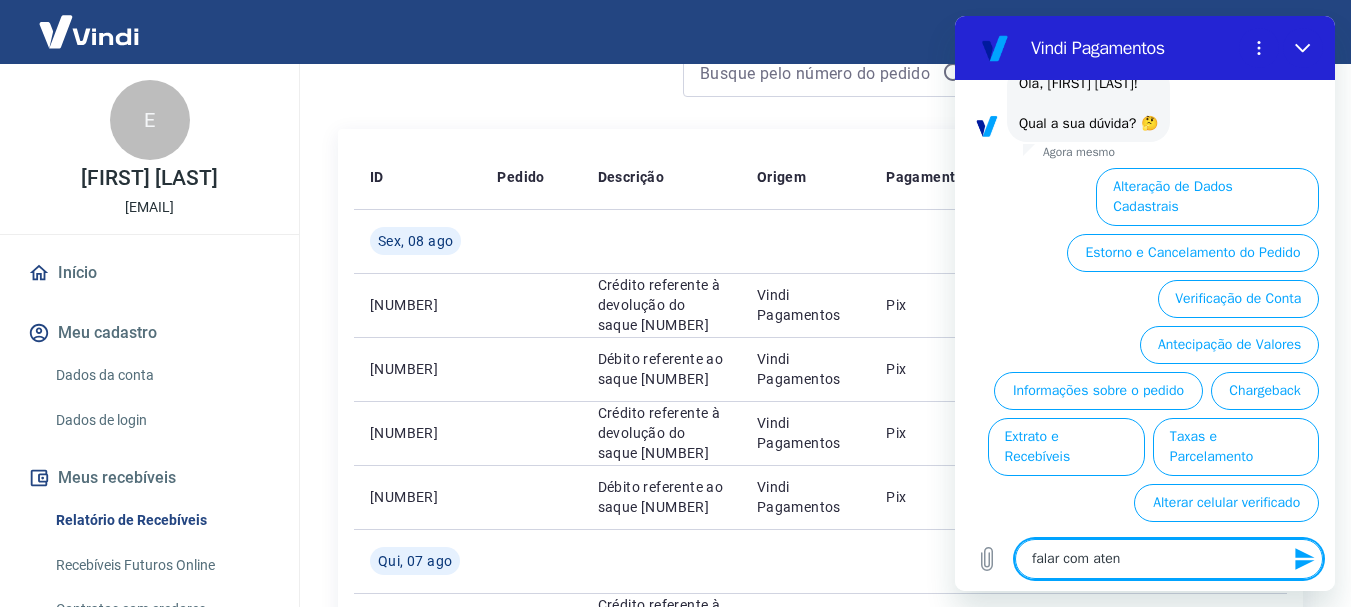 type on "falar com atend" 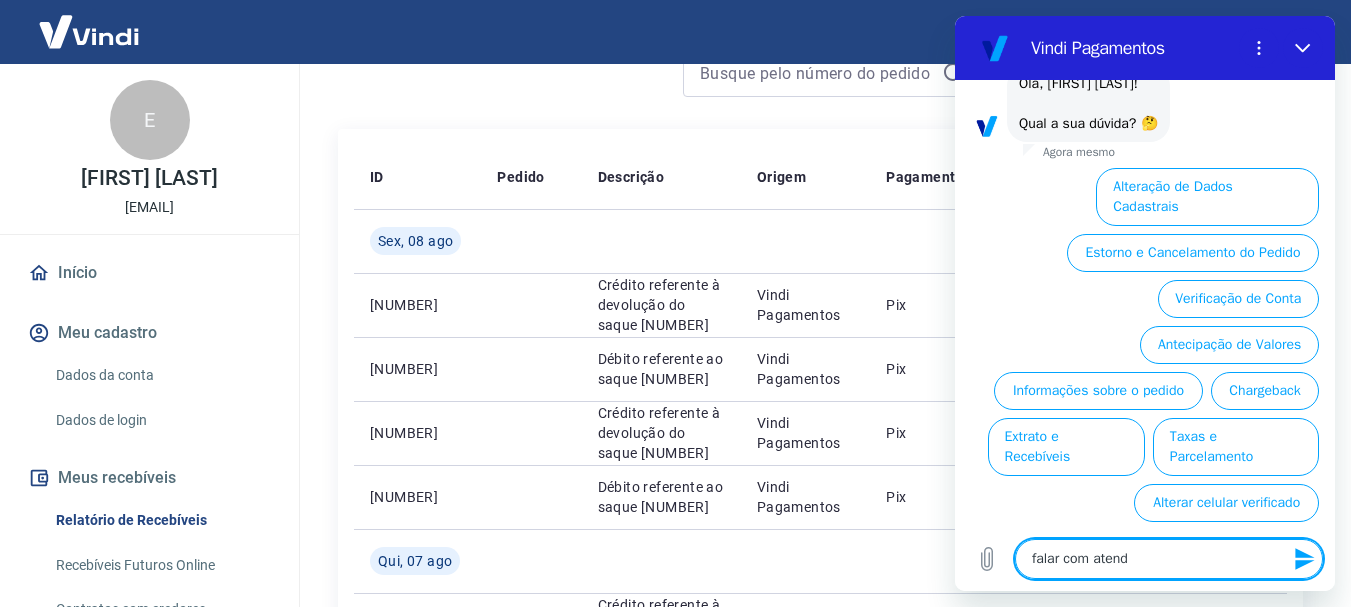 type on "falar com atende" 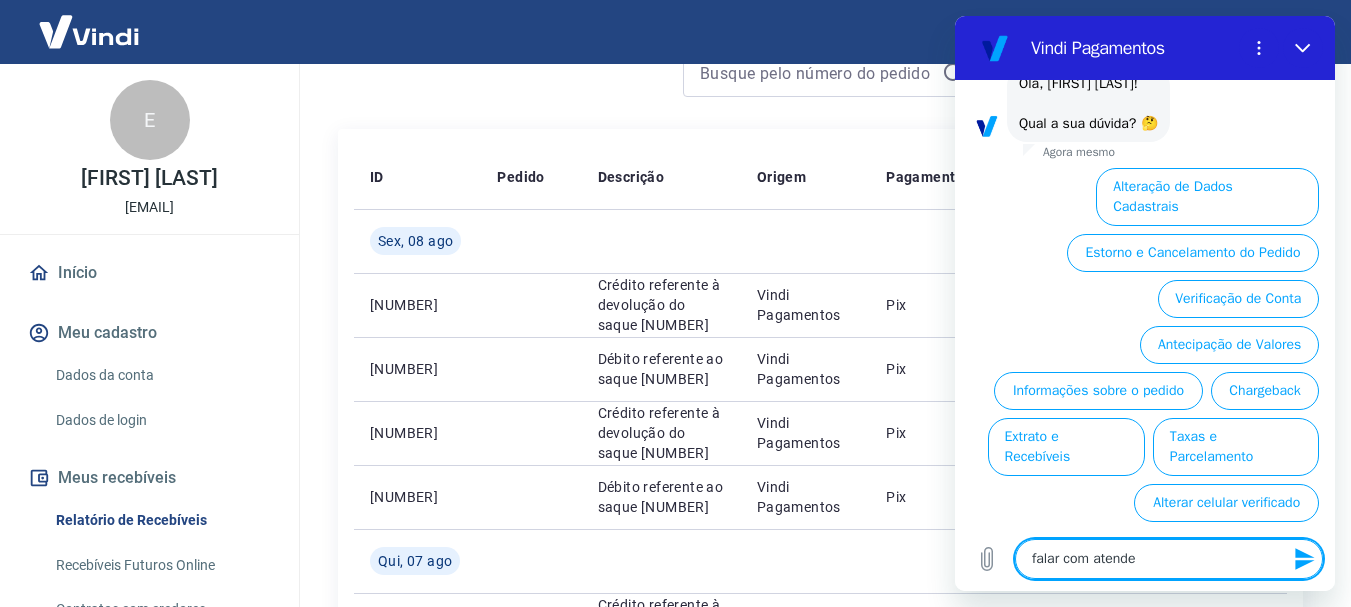 type on "falar com atendet" 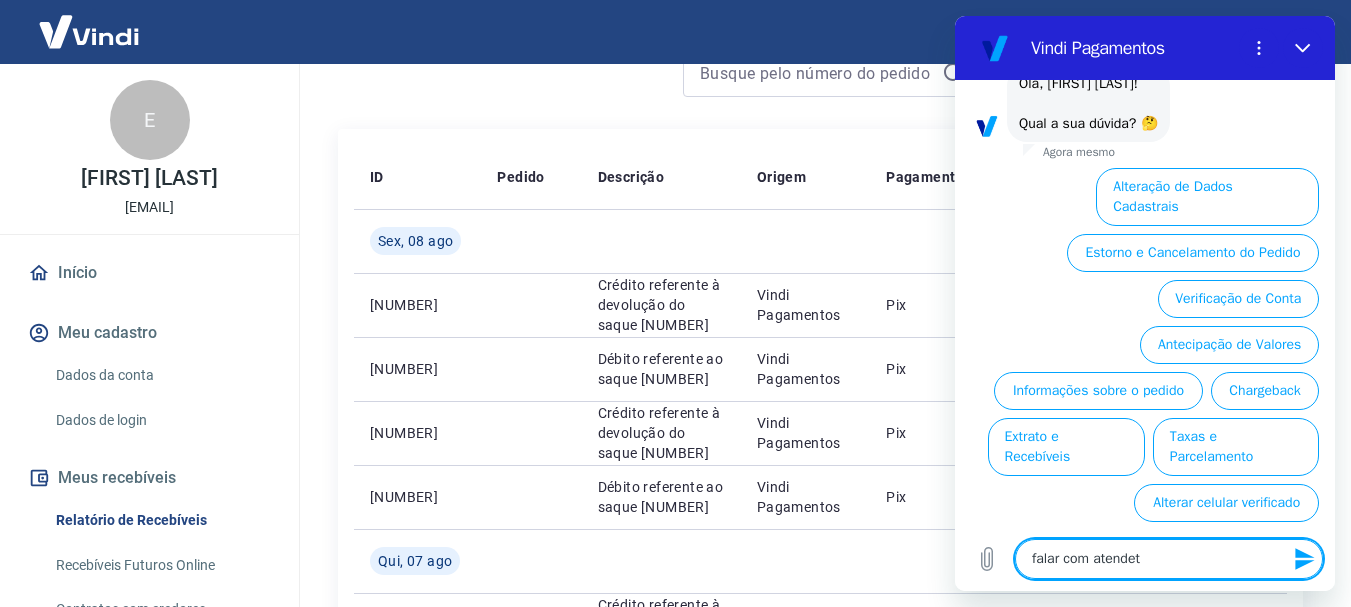 type on "falar com atendete" 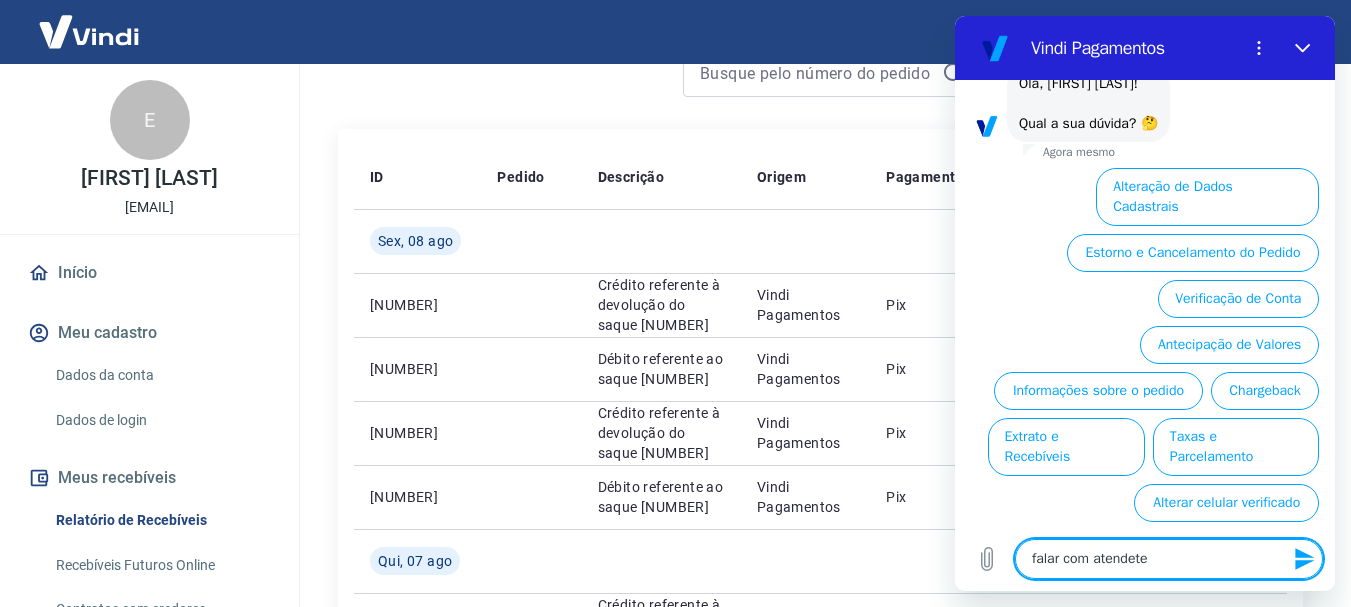 type 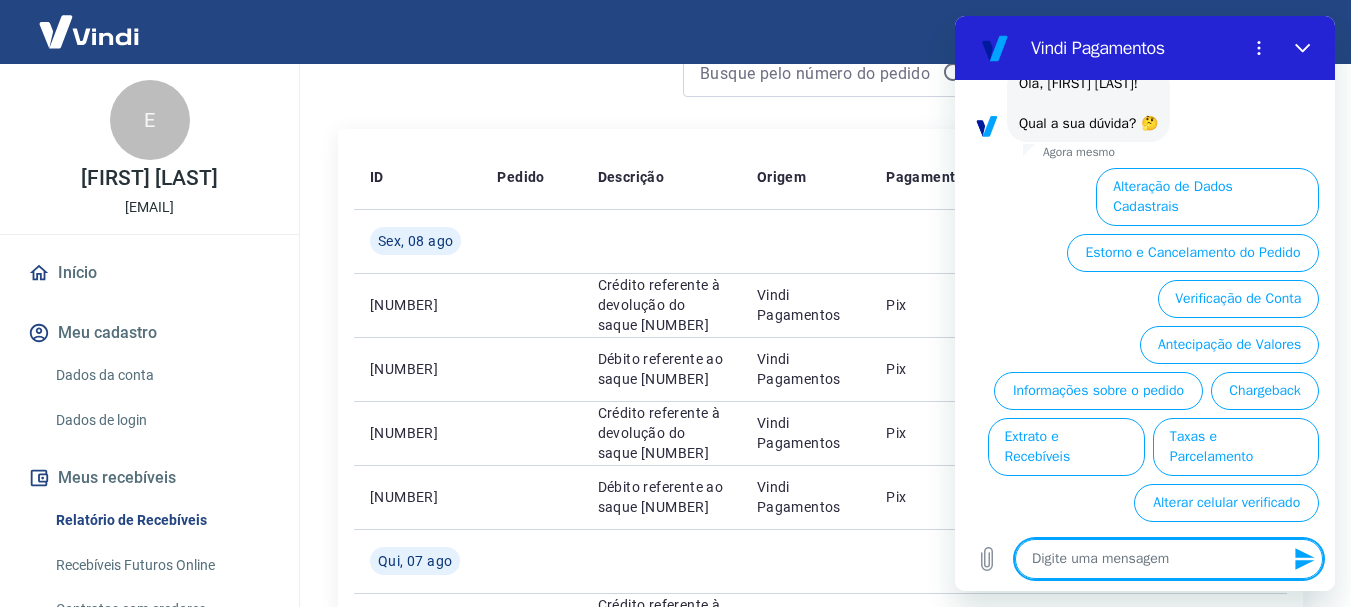 scroll, scrollTop: 0, scrollLeft: 0, axis: both 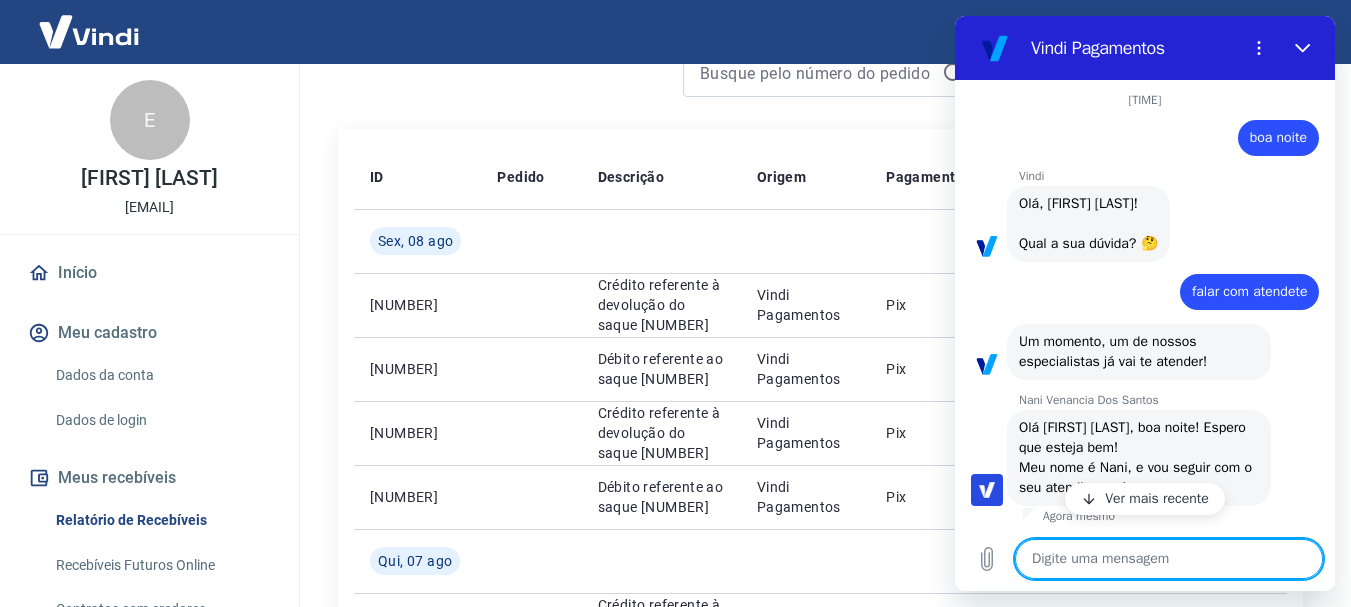 type on "x" 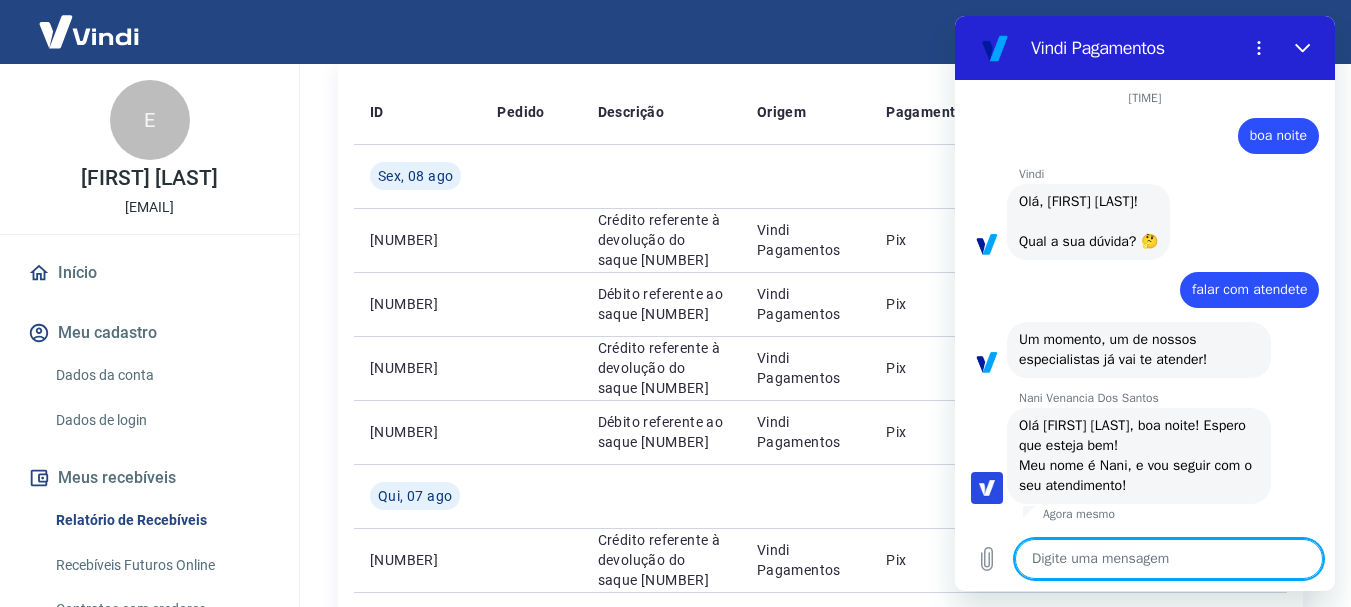 scroll, scrollTop: 300, scrollLeft: 0, axis: vertical 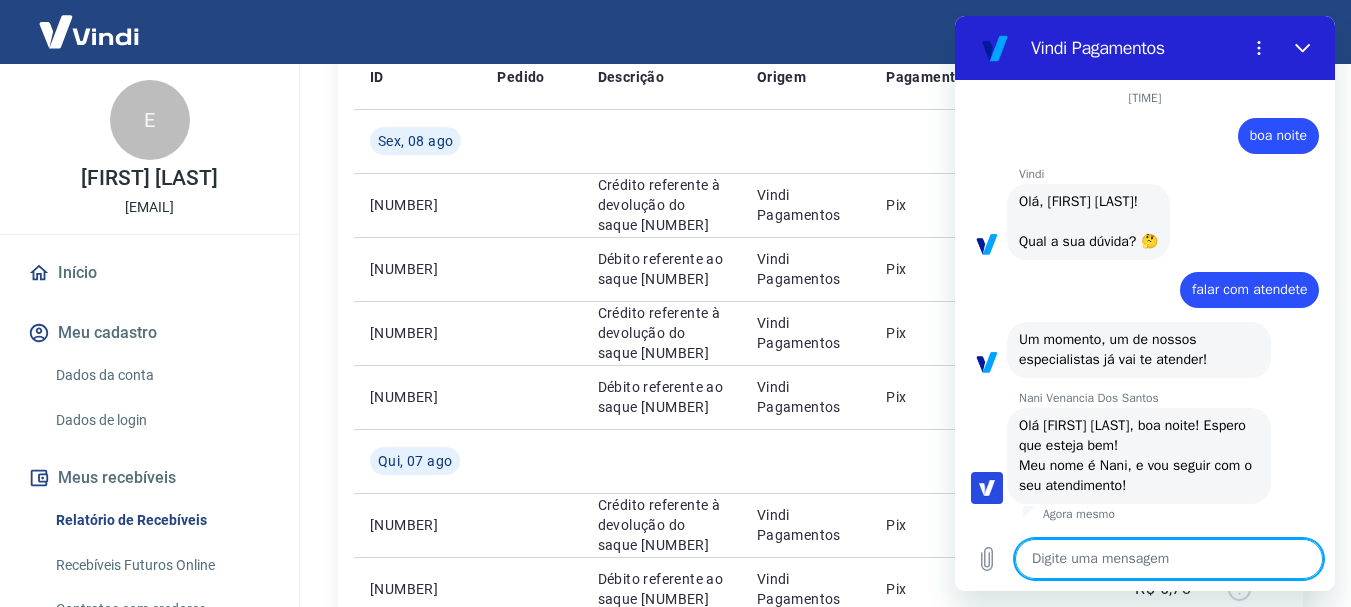 click at bounding box center [1169, 559] 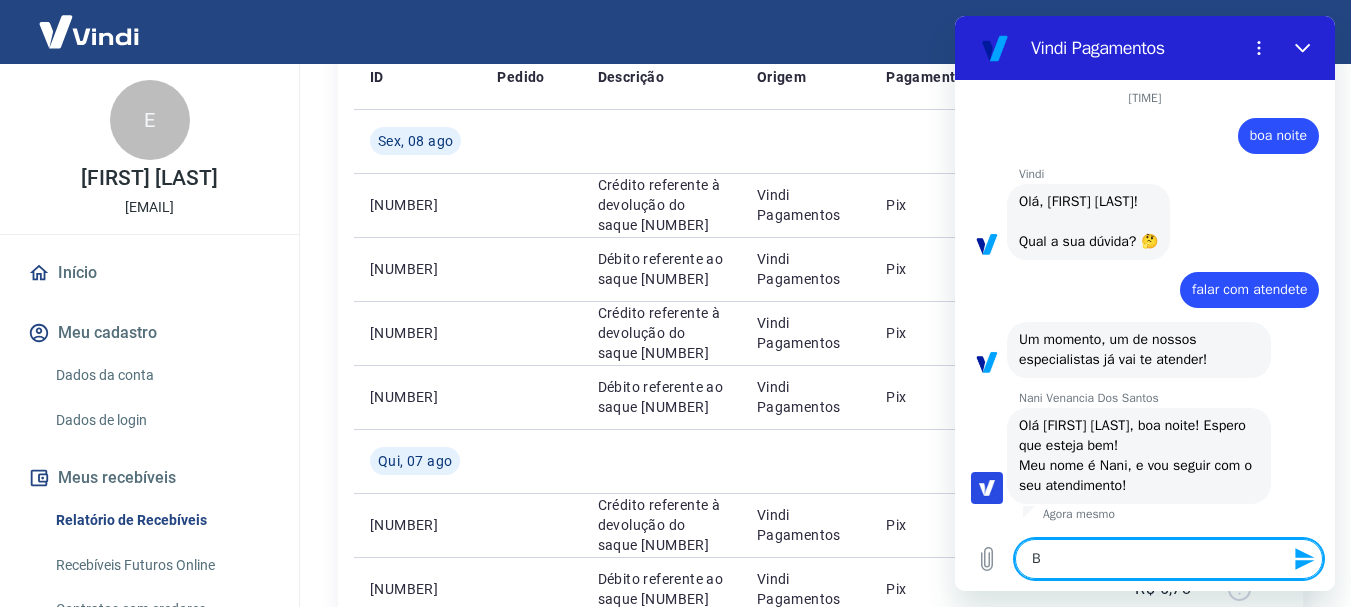 type on "Bo" 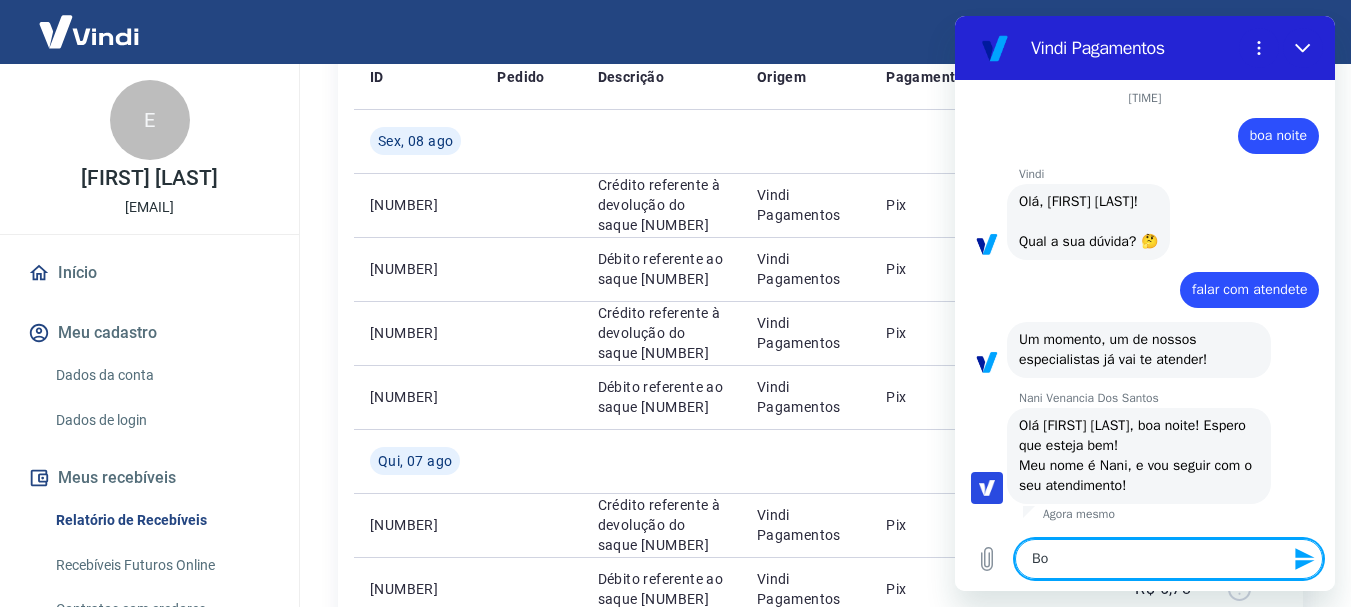 type on "Boa" 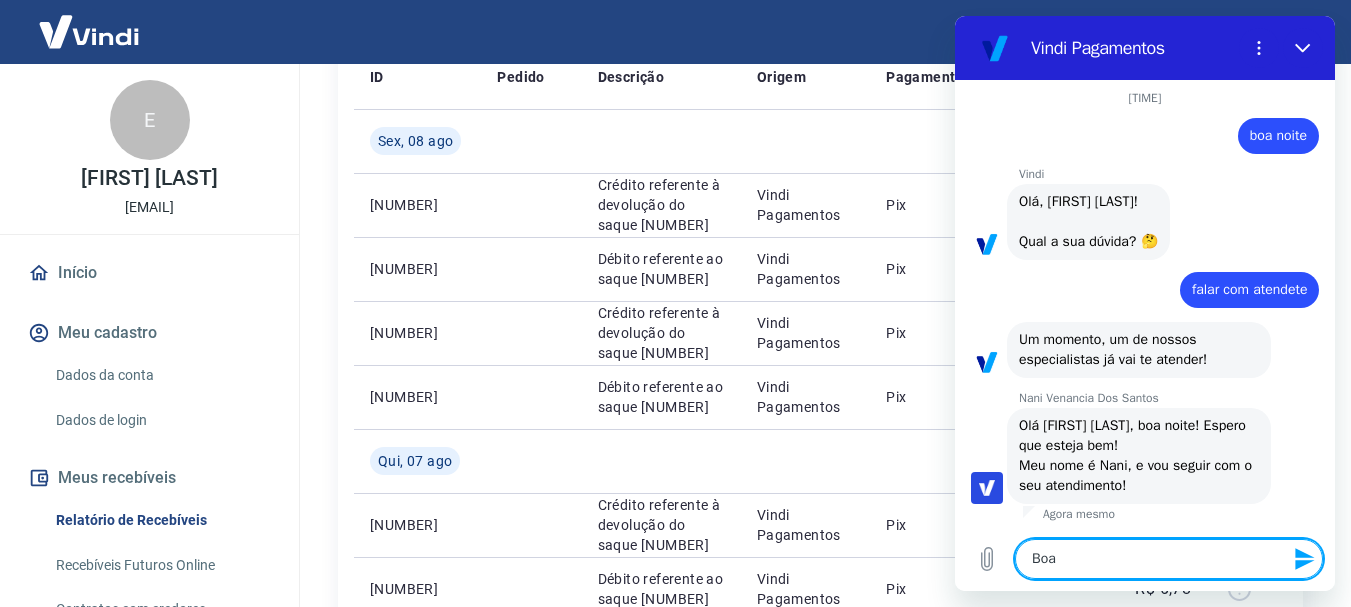 type on "Boa" 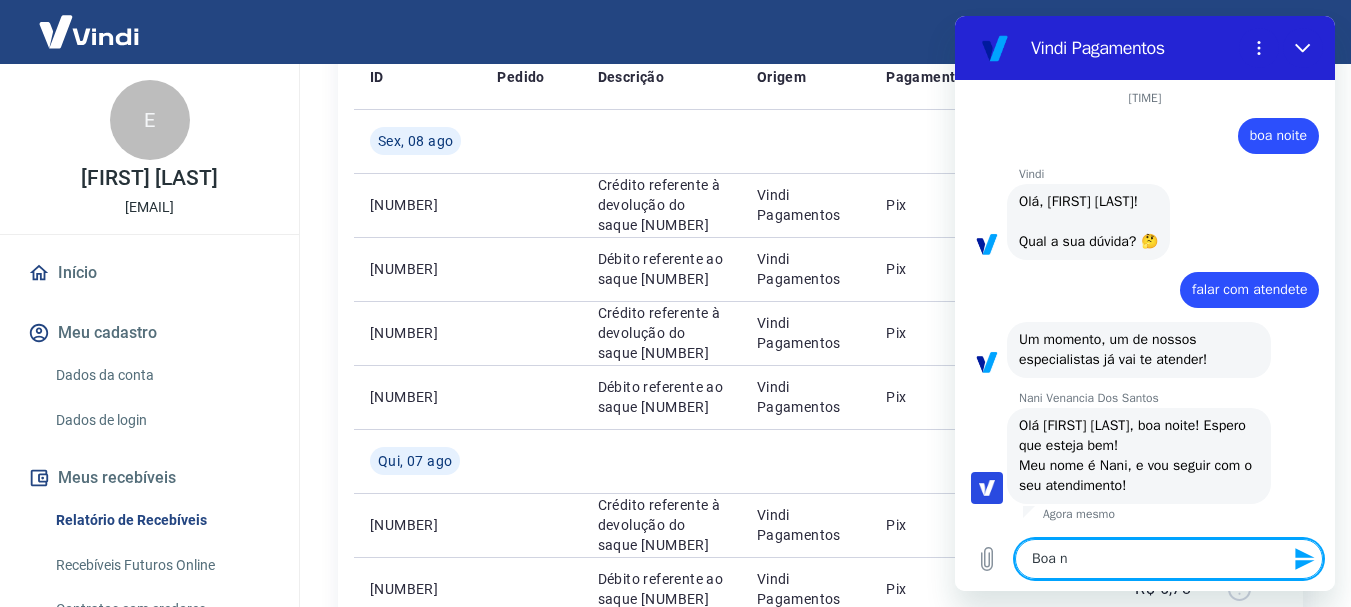 type on "Boa no" 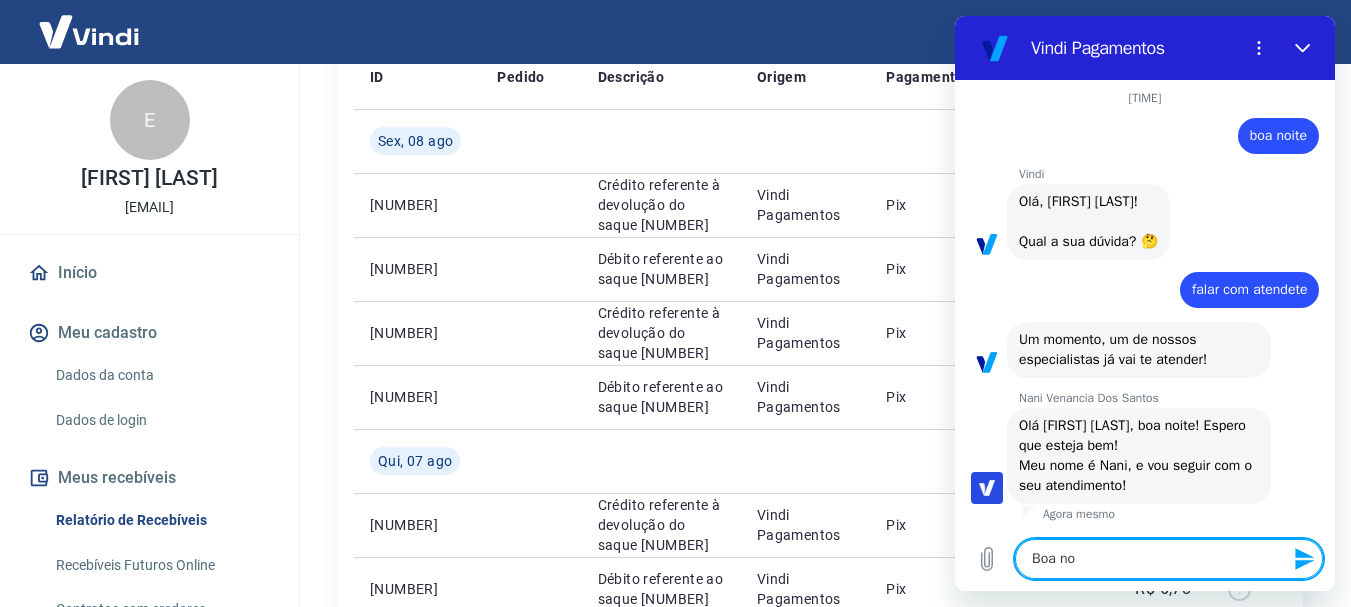 type on "Boa noi" 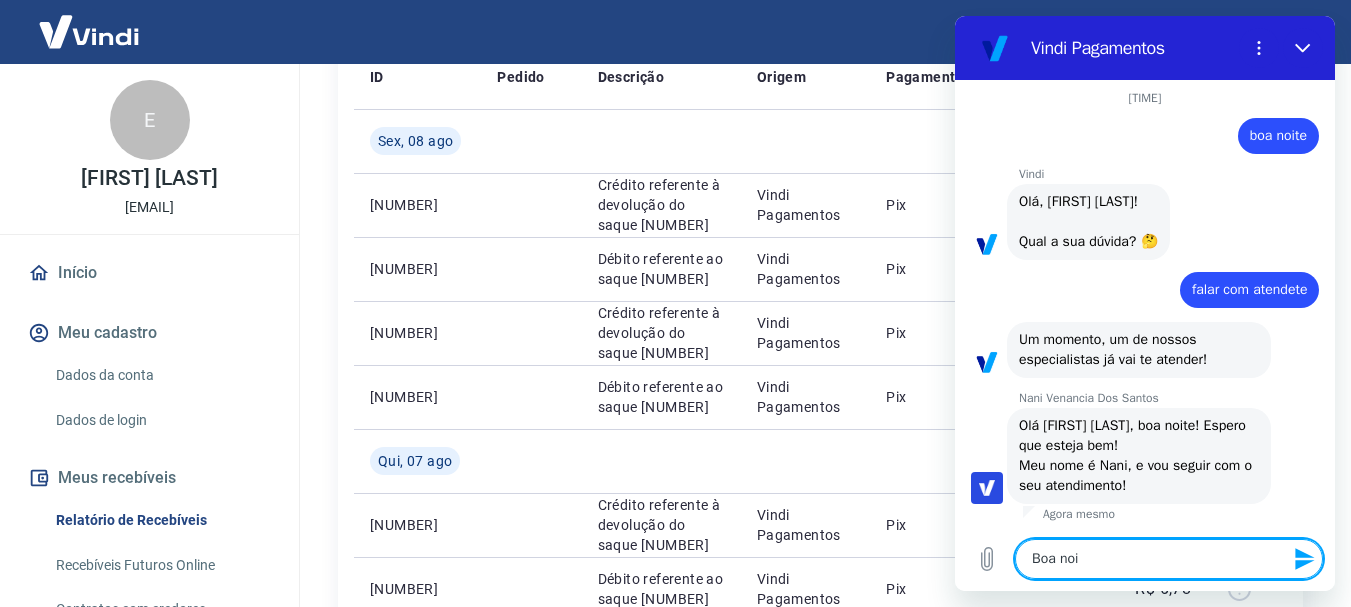 type on "Boa noit" 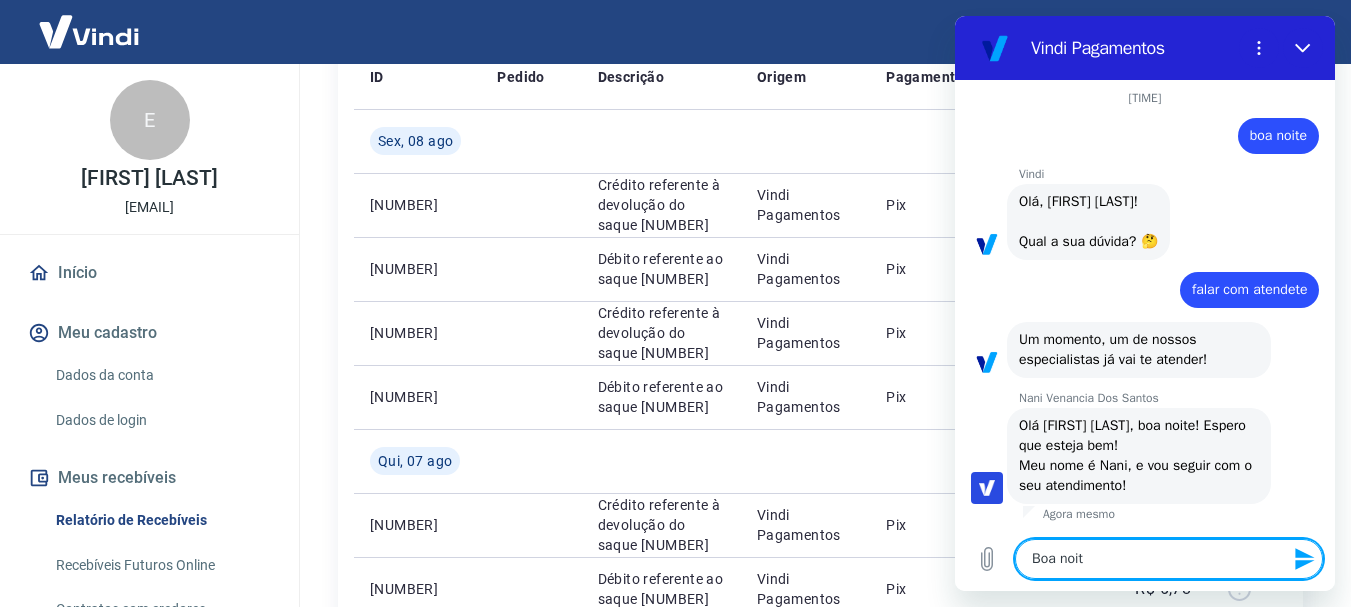 type on "Boa noite" 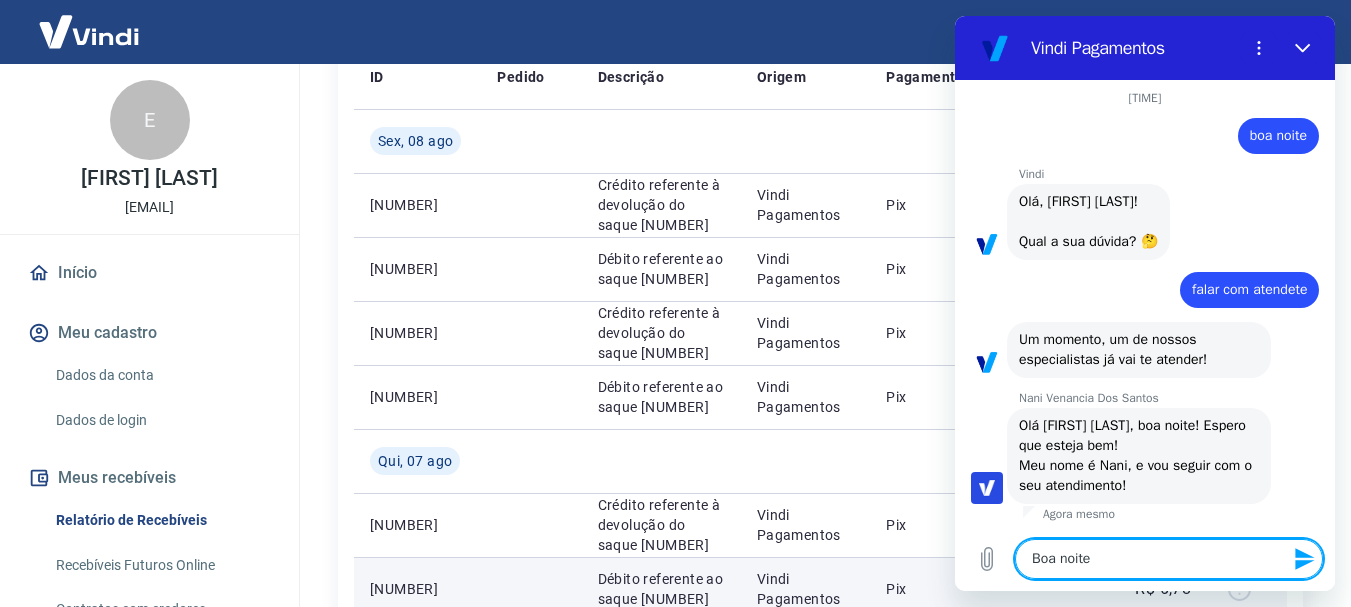 type on "Boa noite." 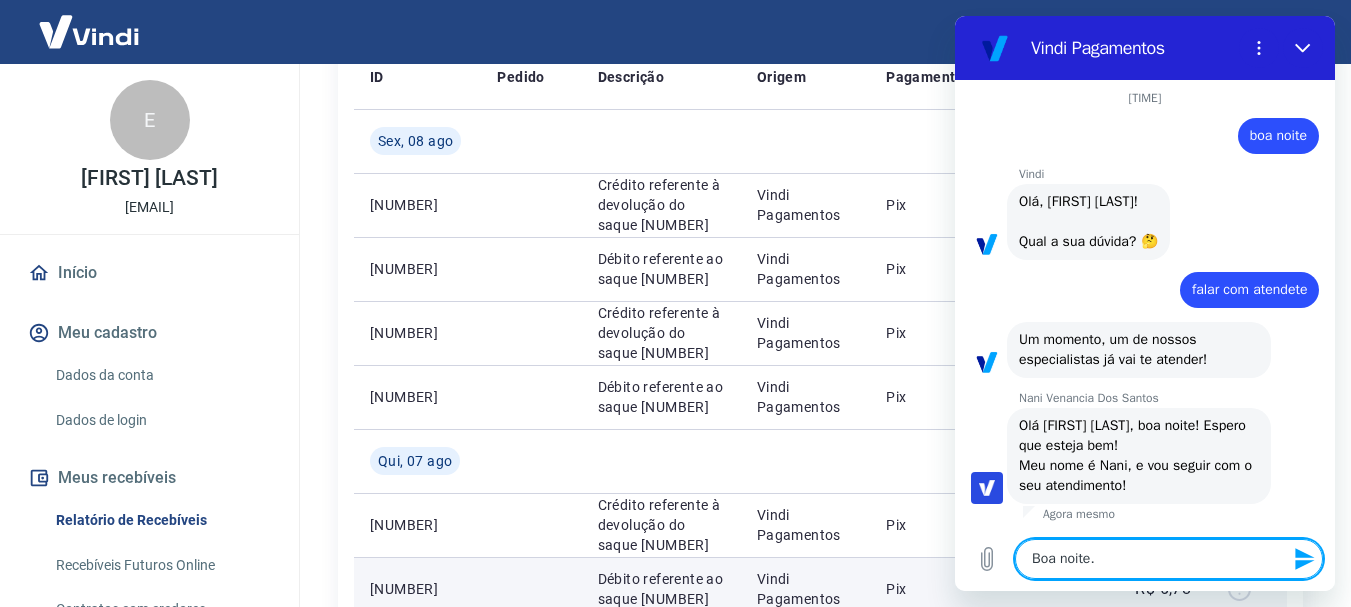 type on "Boa noite.." 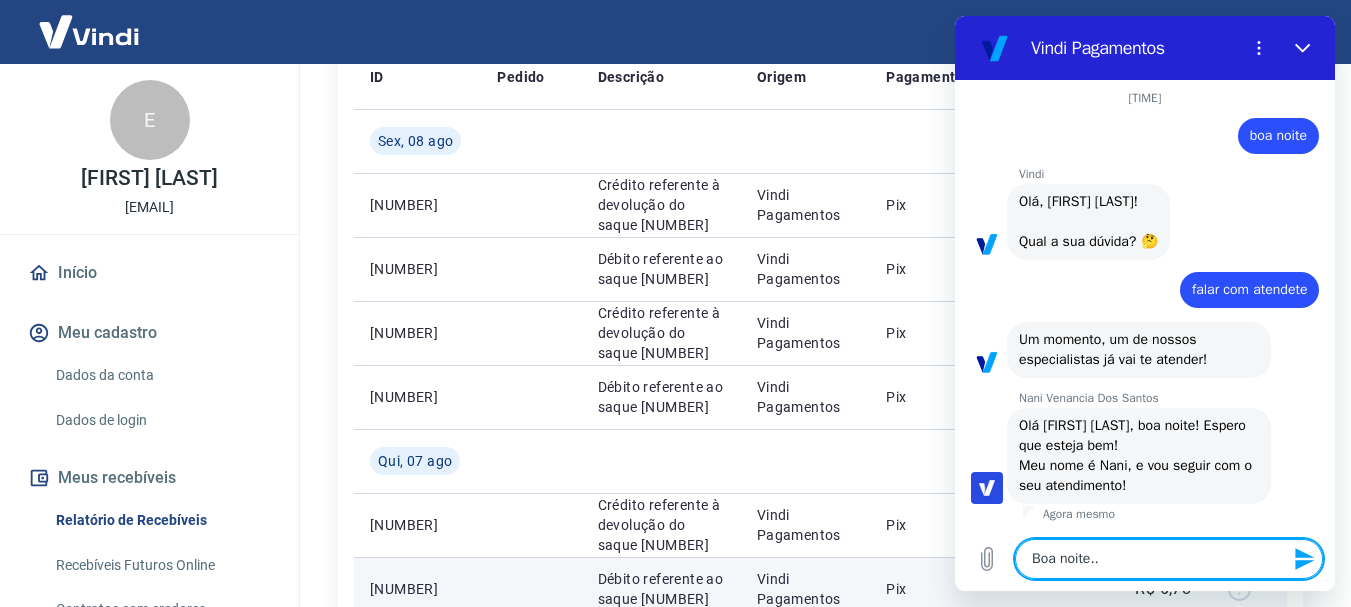 type on "Boa noite..." 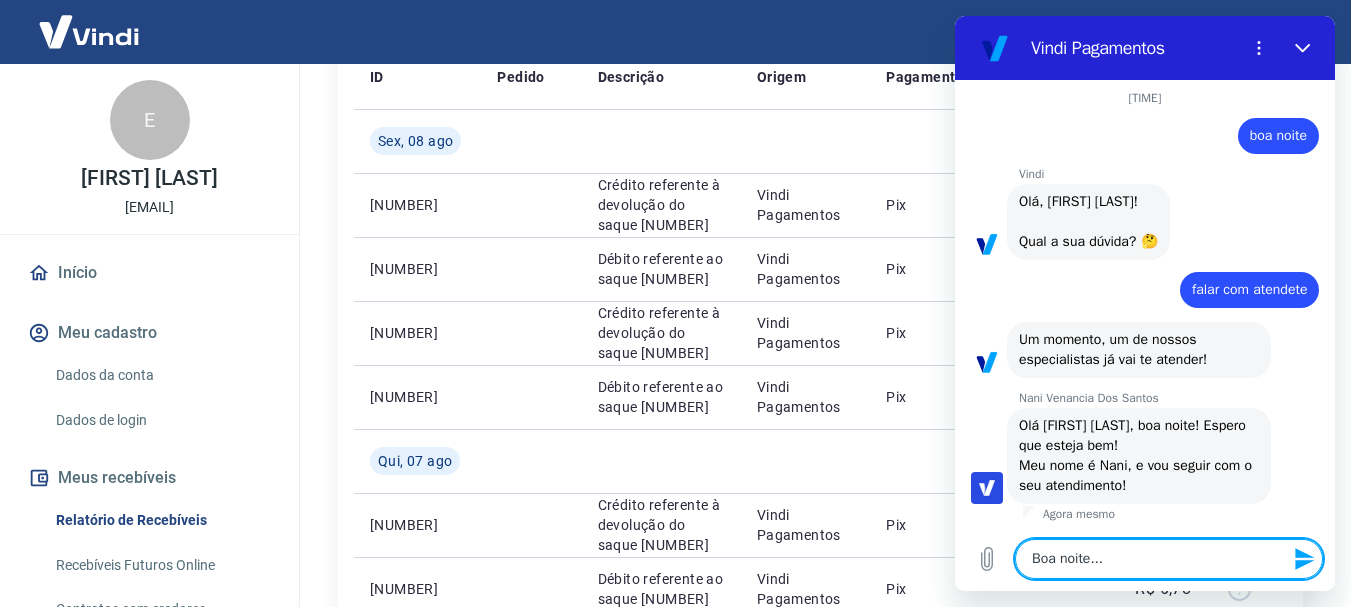 type on "Boa noite..." 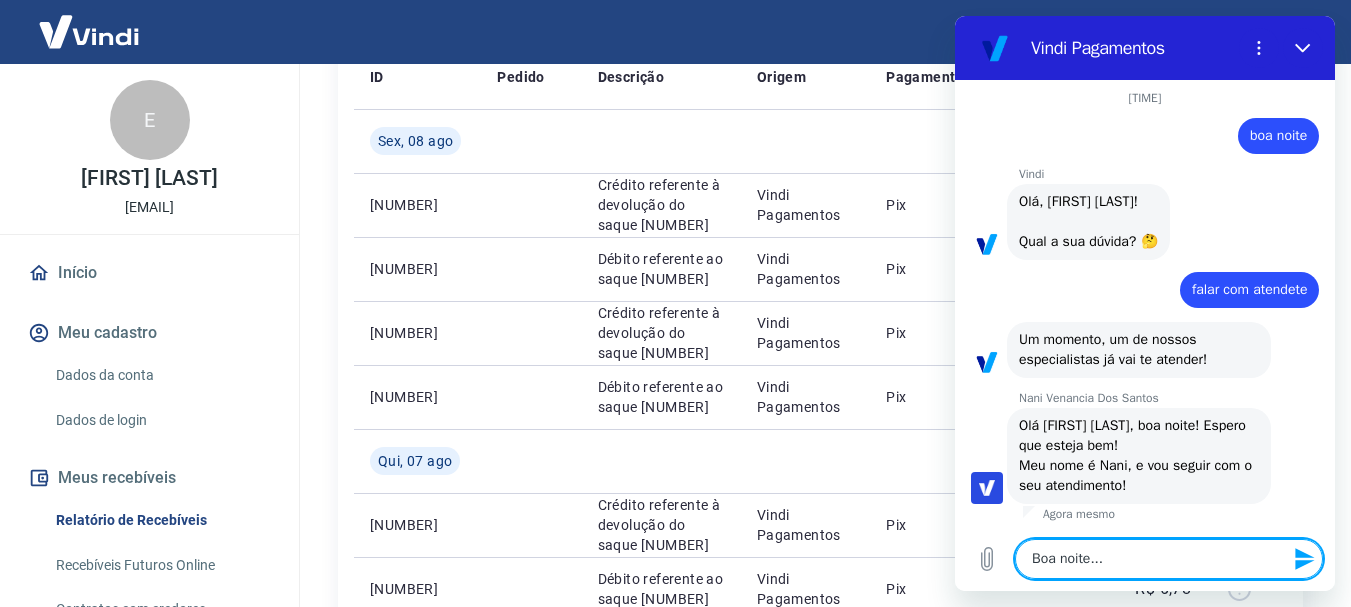click on "Início / Meus Recebíveis / Relatório de Recebíveis Relatório de Recebíveis Saiba como funciona a programação dos recebimentos Saiba como funciona a programação dos recebimentos Filtros Exportar ID Pedido Descrição Origem Pagamento Parcelas Valor Líq. Tarifas Sex, 08 ago [NUMBER] Crédito referente à devolução do saque [NUMBER] Vindi Pagamentos Pix - R$ 17,18 [NUMBER] Débito referente ao saque [NUMBER] Vindi Pagamentos Pix - -R$ 17,18 [NUMBER] Crédito referente à devolução do saque [NUMBER] Vindi Pagamentos Pix - R$ 17,18 [NUMBER] Débito referente ao saque [NUMBER] Vindi Pagamentos Pix - -R$ 17,18 Qui, 07 ago [NUMBER] Crédito referente à devolução do saque [NUMBER] Vindi Pagamentos Pix - R$ 6,78 [NUMBER] Débito referente ao saque [NUMBER] Vindi Pagamentos Pix - -R$ 6,78 [NUMBER] [NUMBER] Crédito referente ao recebimento da transação [NUMBER] Intermediador Pix 1/1 R$ 10,40 [NUMBER] Crédito referente à devolução do saque [NUMBER] Vindi Pagamentos Pix - R$ 6,78 [NUMBER] Pix - -" at bounding box center (820, 898) 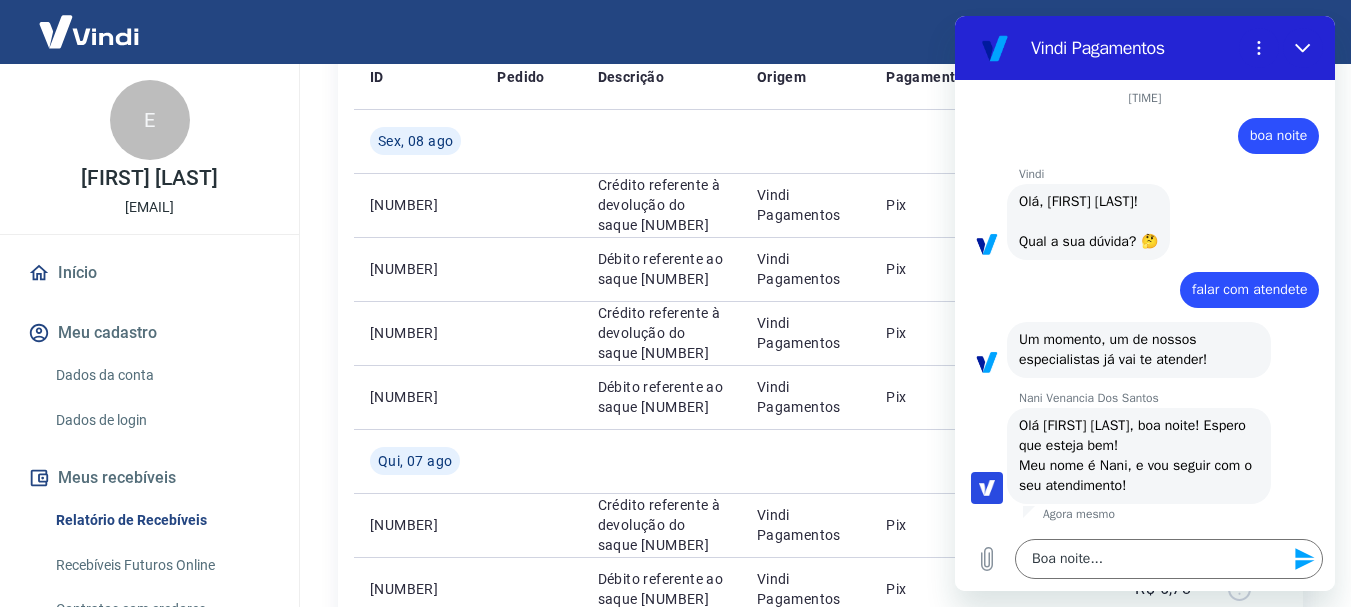 click 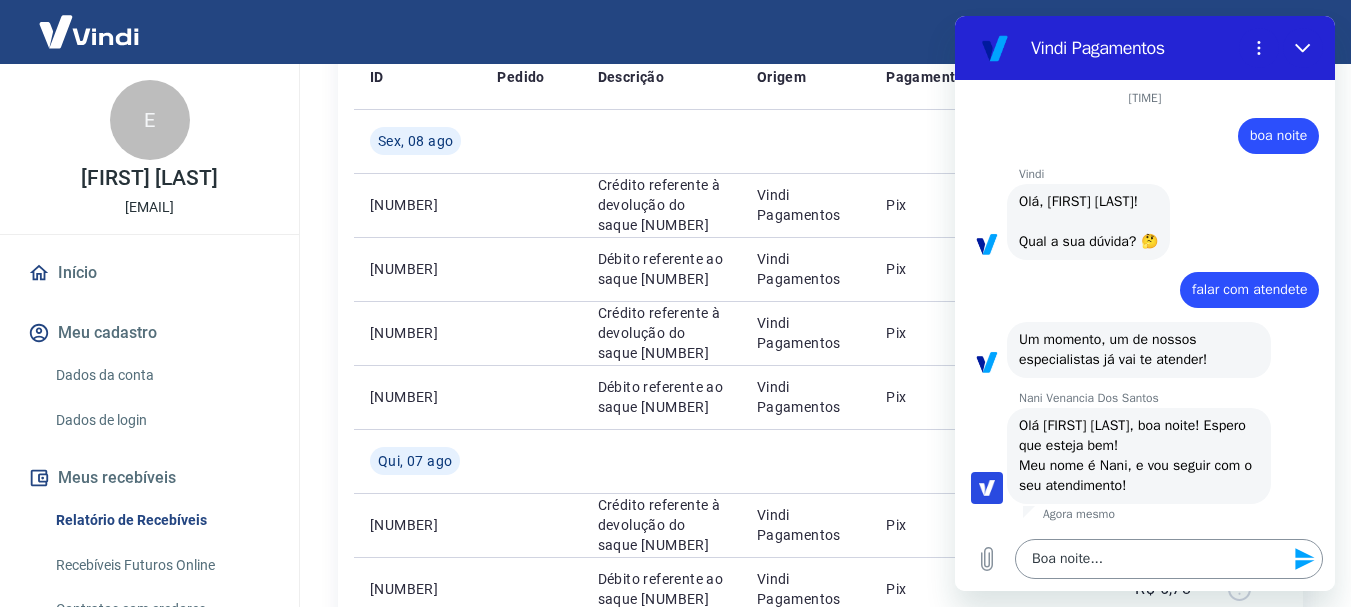 type 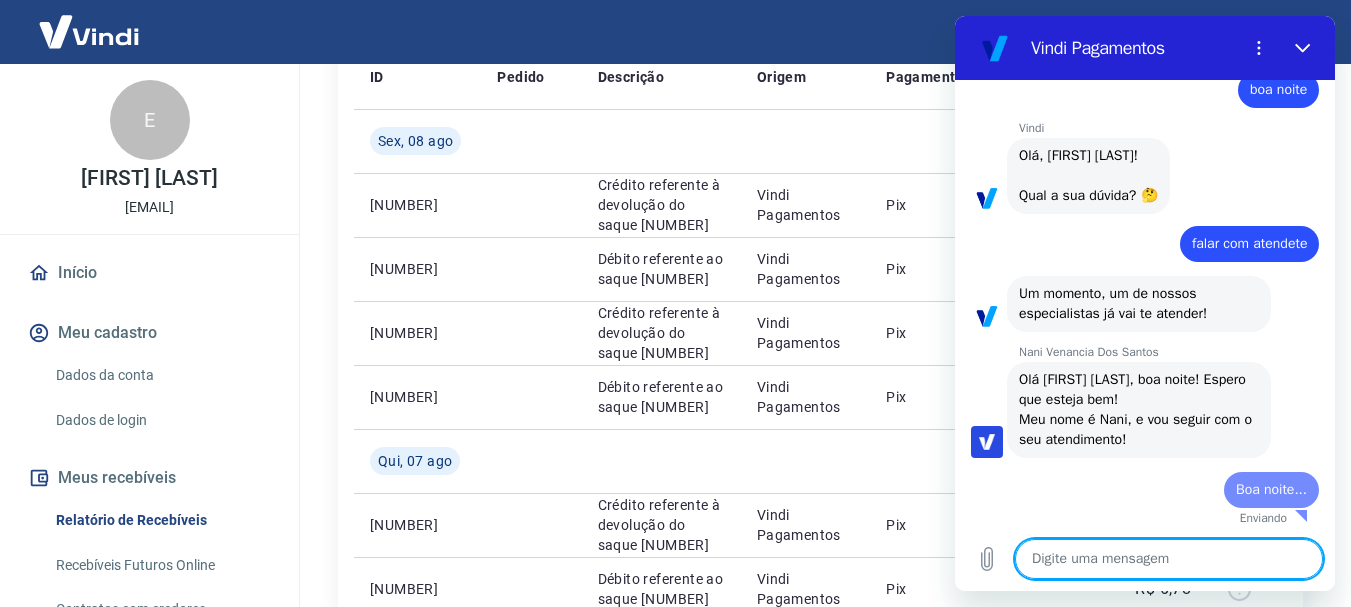 type on "x" 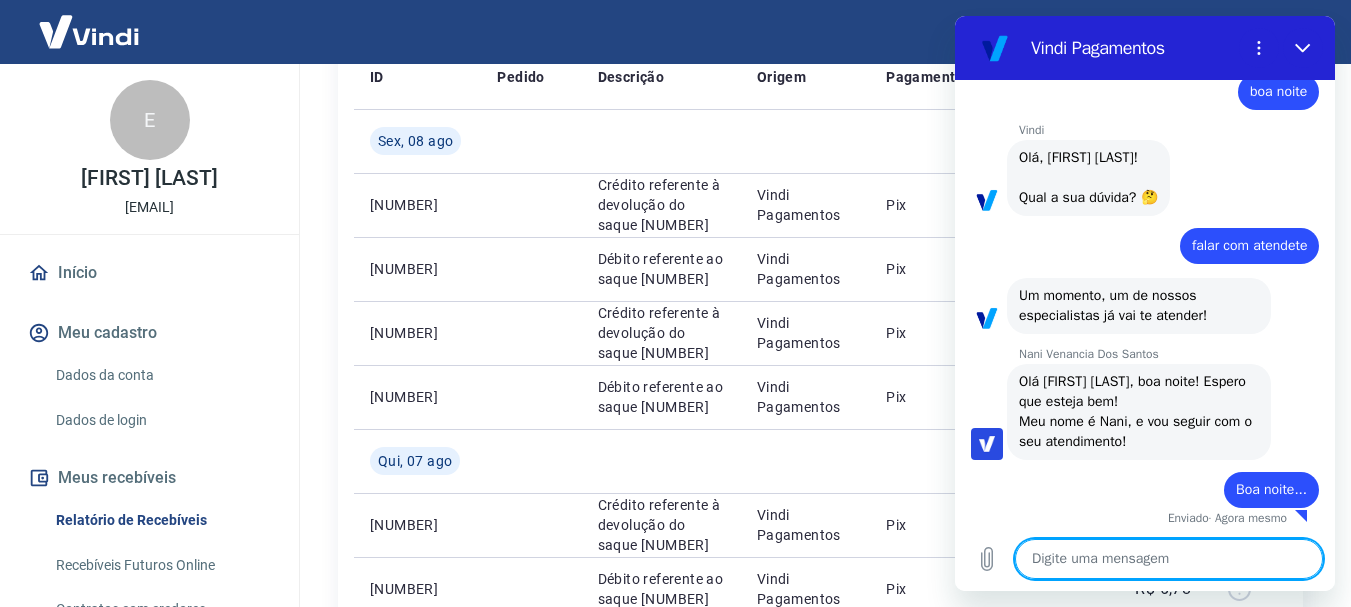 click at bounding box center [1169, 559] 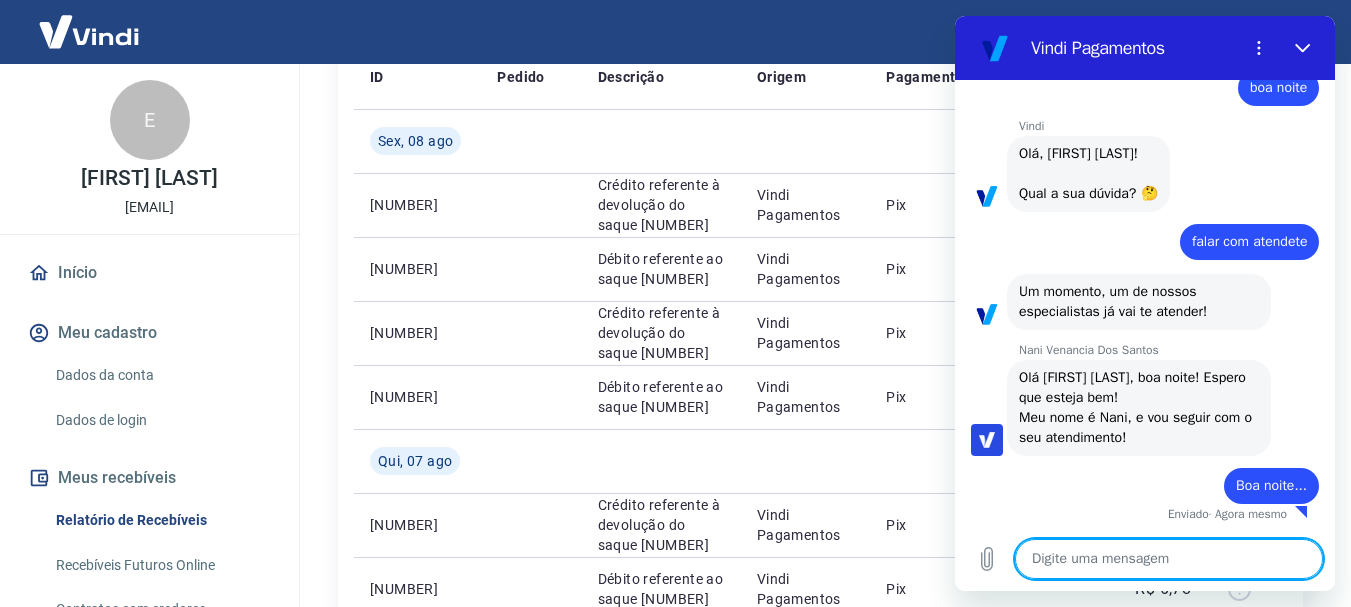 type on "j" 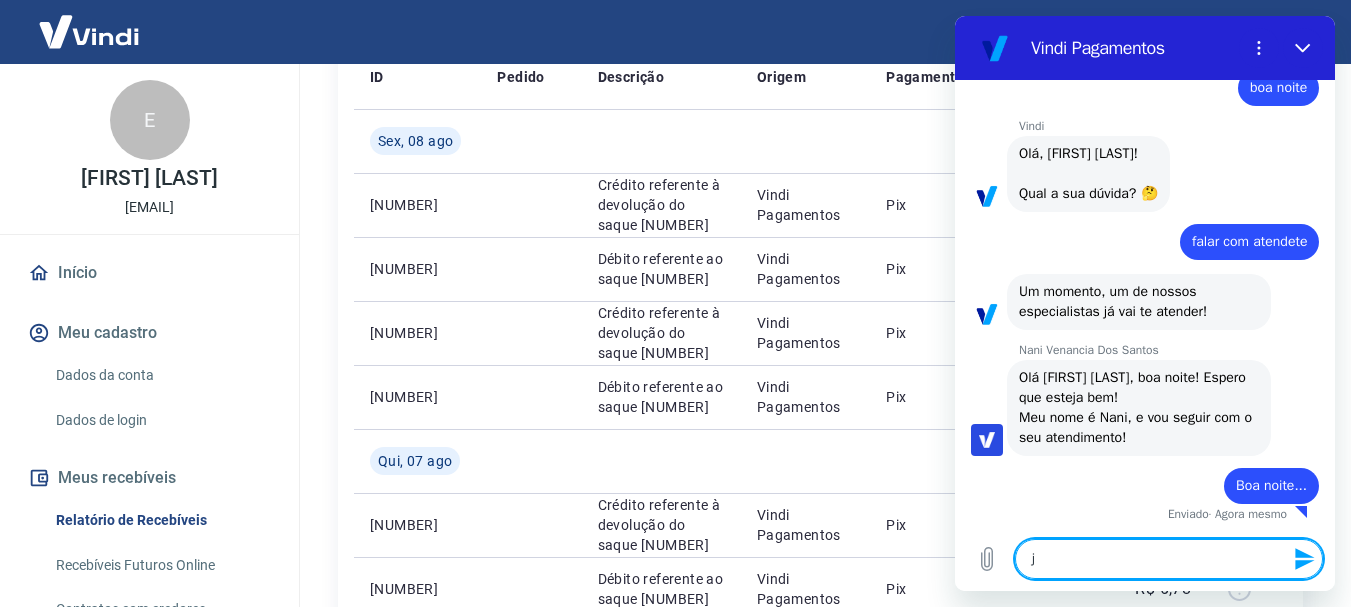 type on "ja" 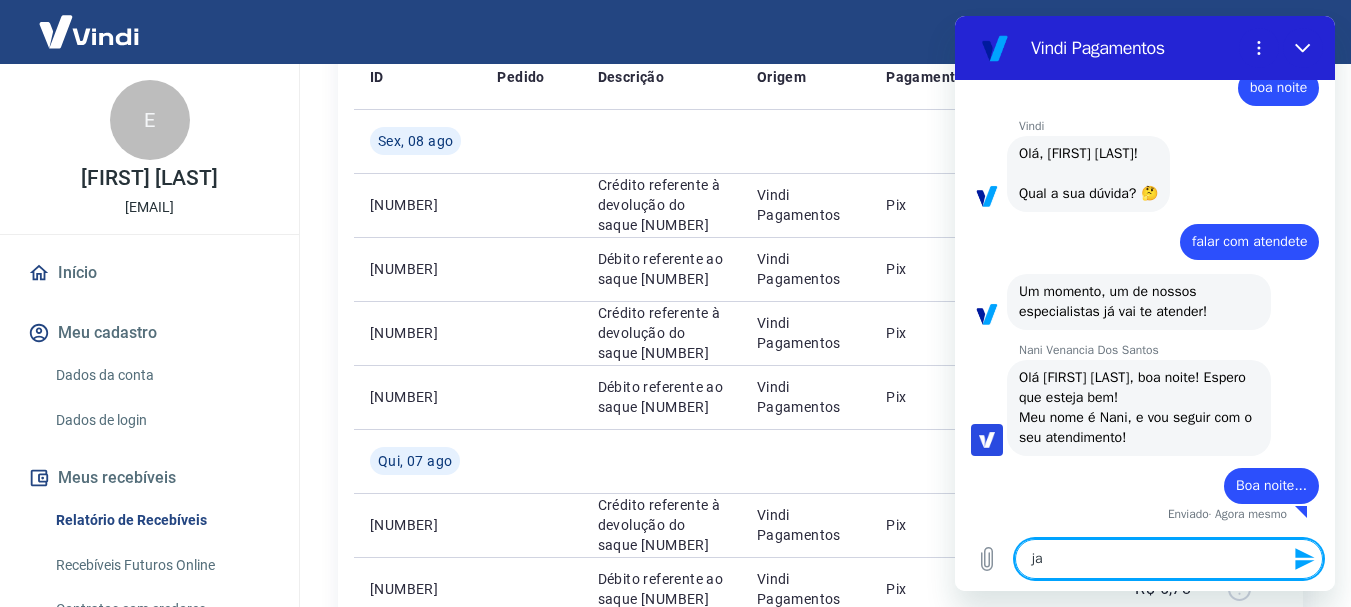 type on "ja" 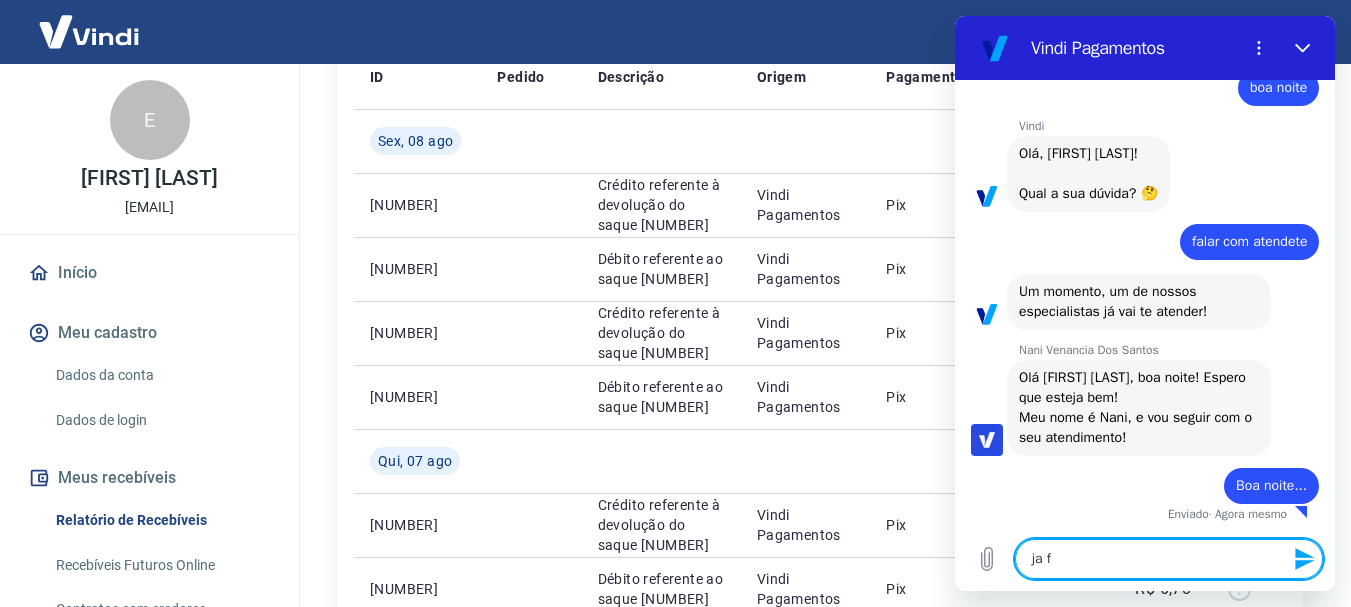 type on "ja fi" 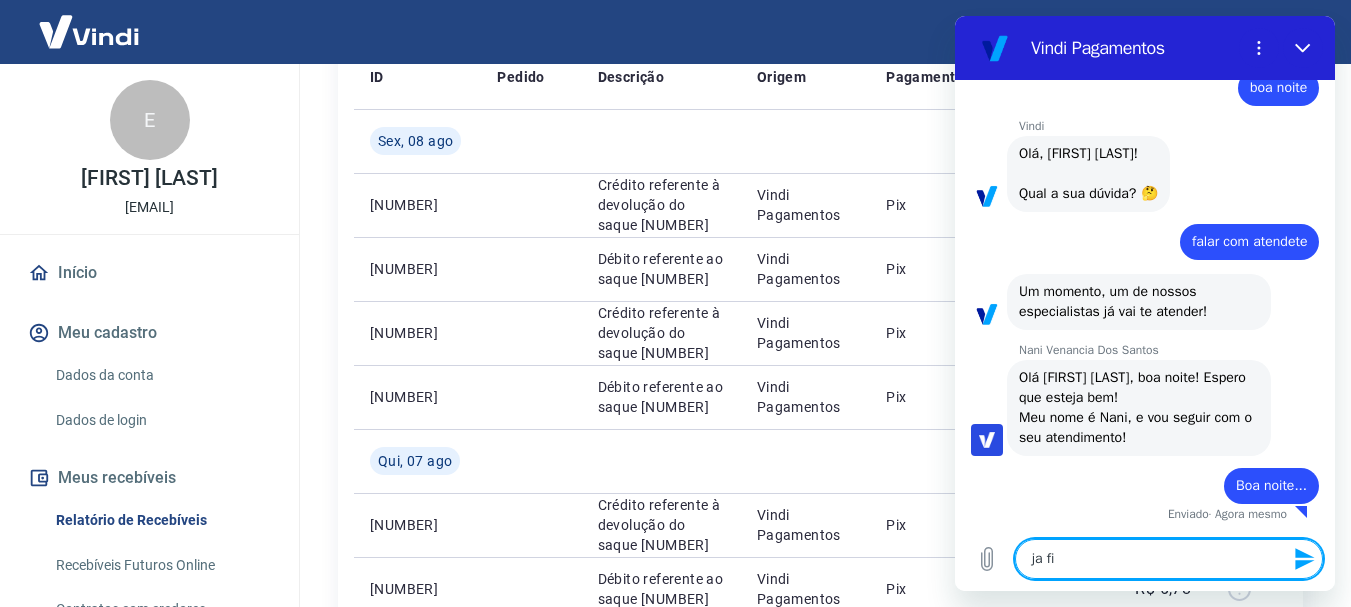 type on "ja fiz" 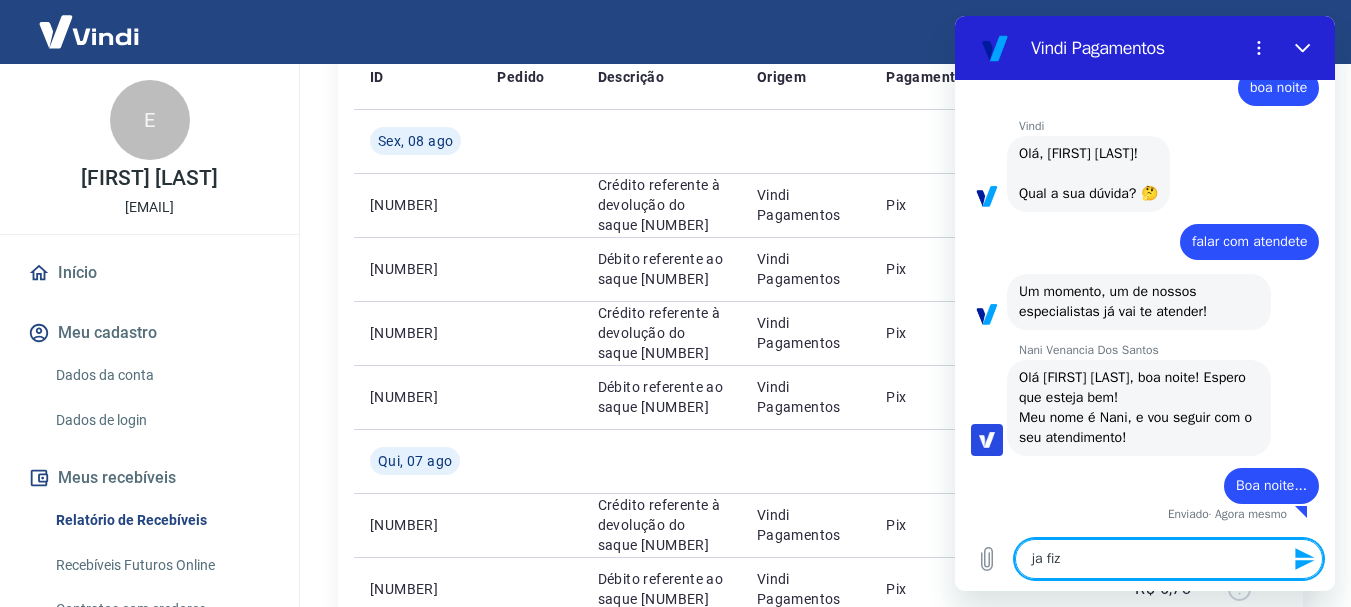 type on "ja fiz" 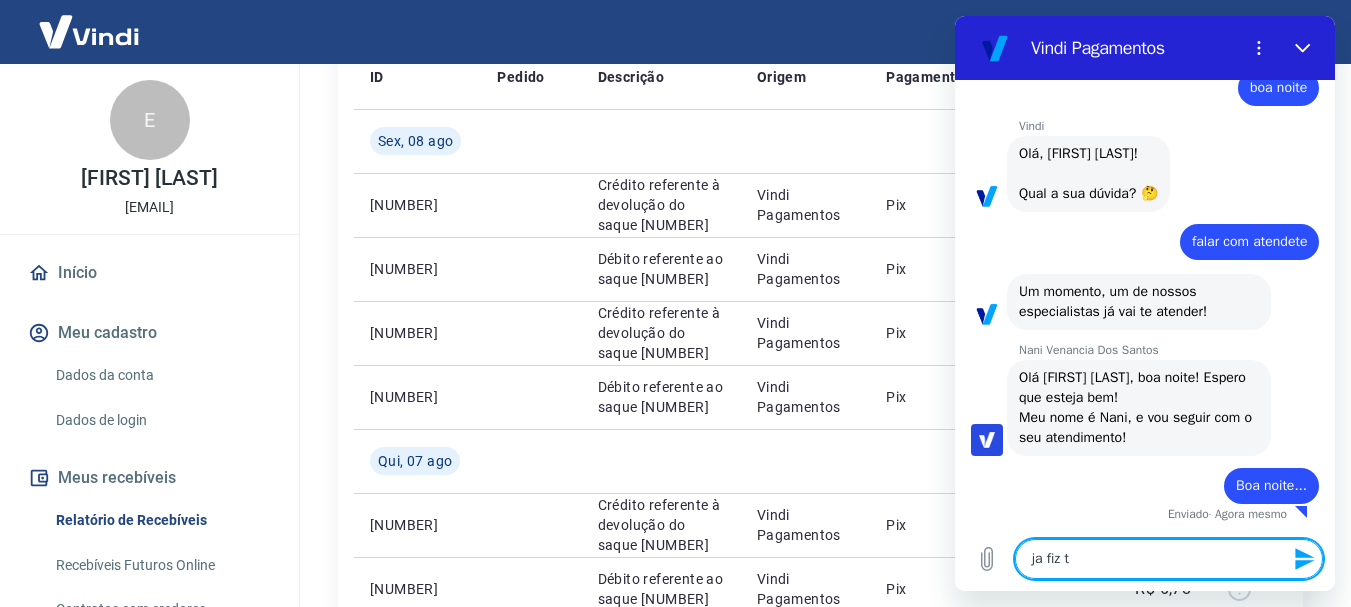 type on "ja fiz tr" 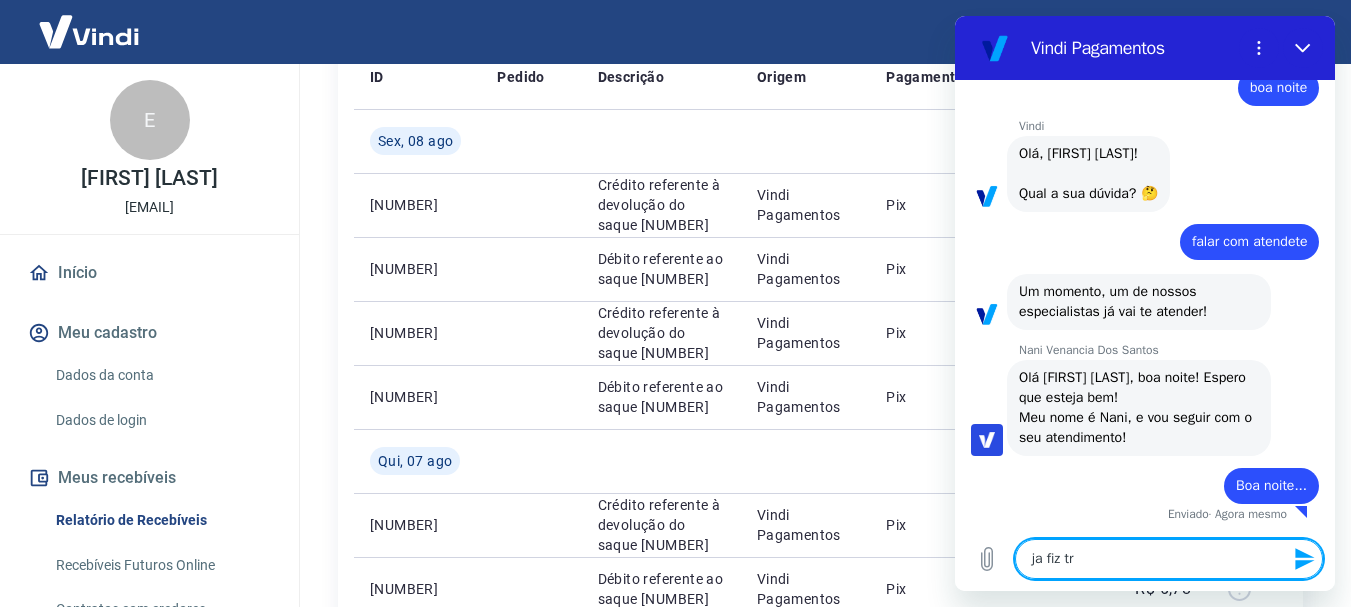 type on "ja fiz tre" 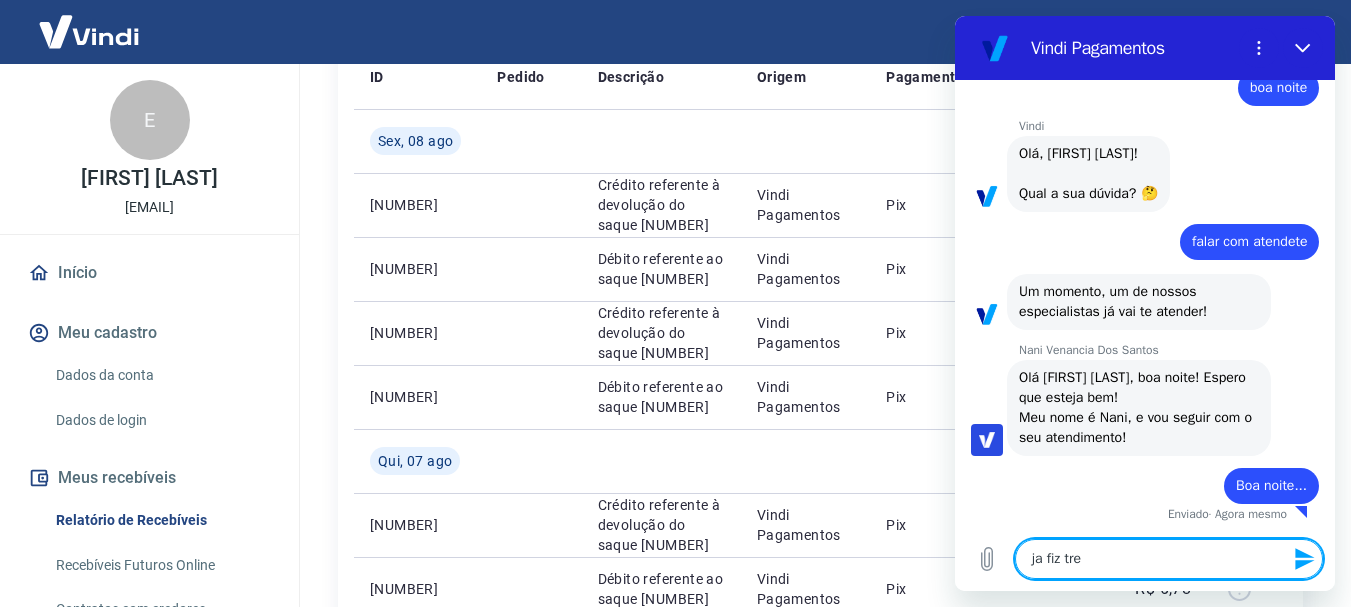 type on "ja fiz tres" 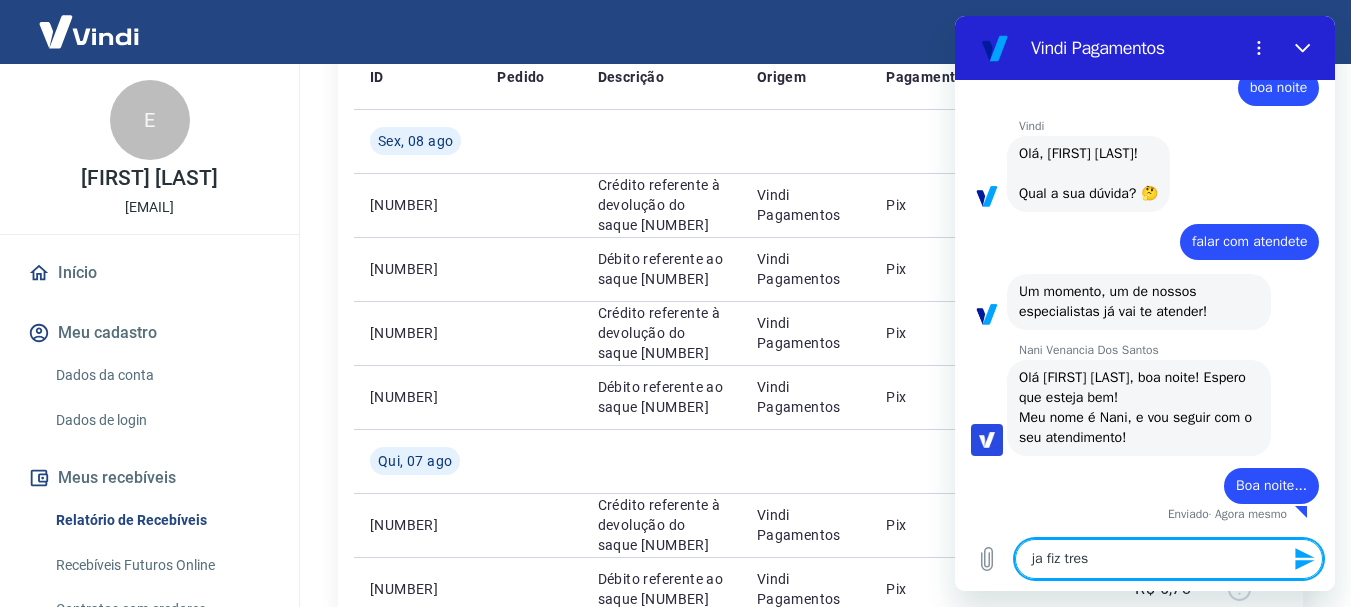 type on "ja fiz tre" 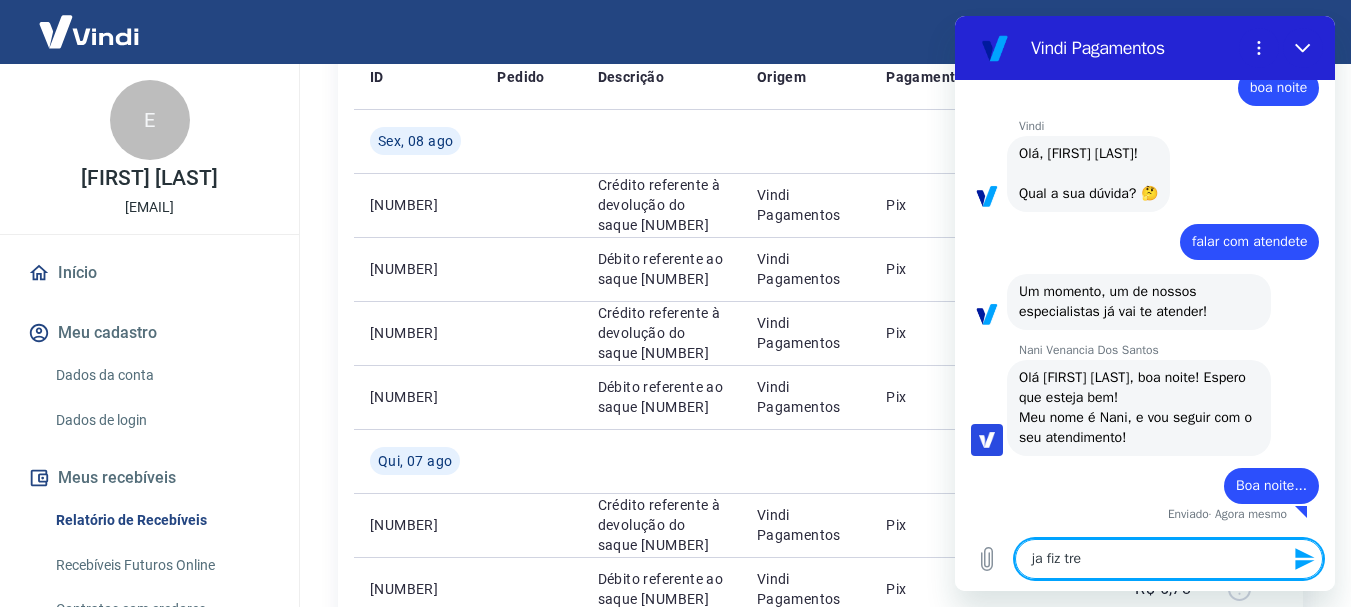 type on "ja fiz tr" 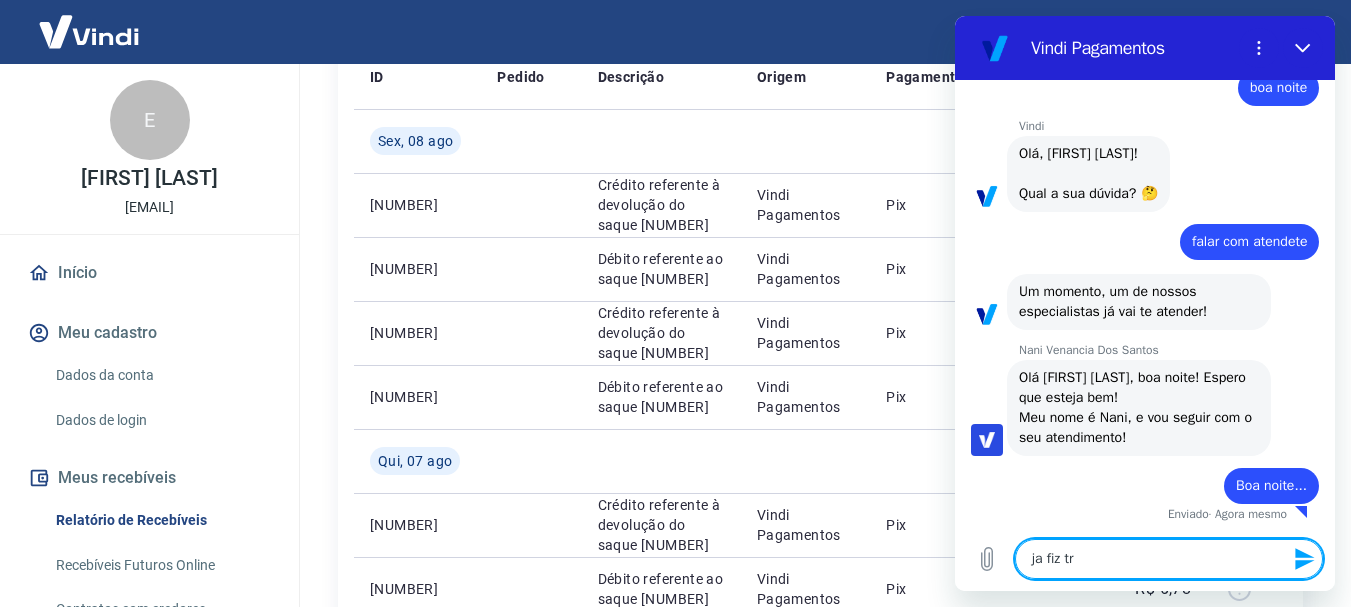 type on "ja fiz t" 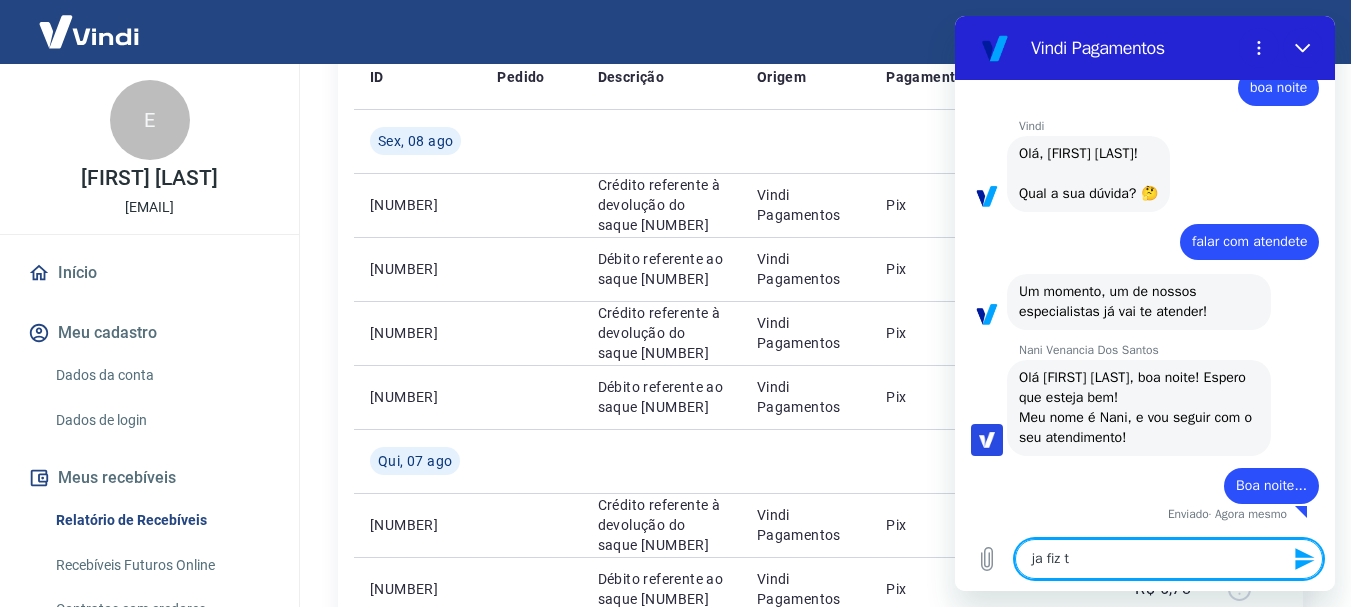 type on "ja fiz" 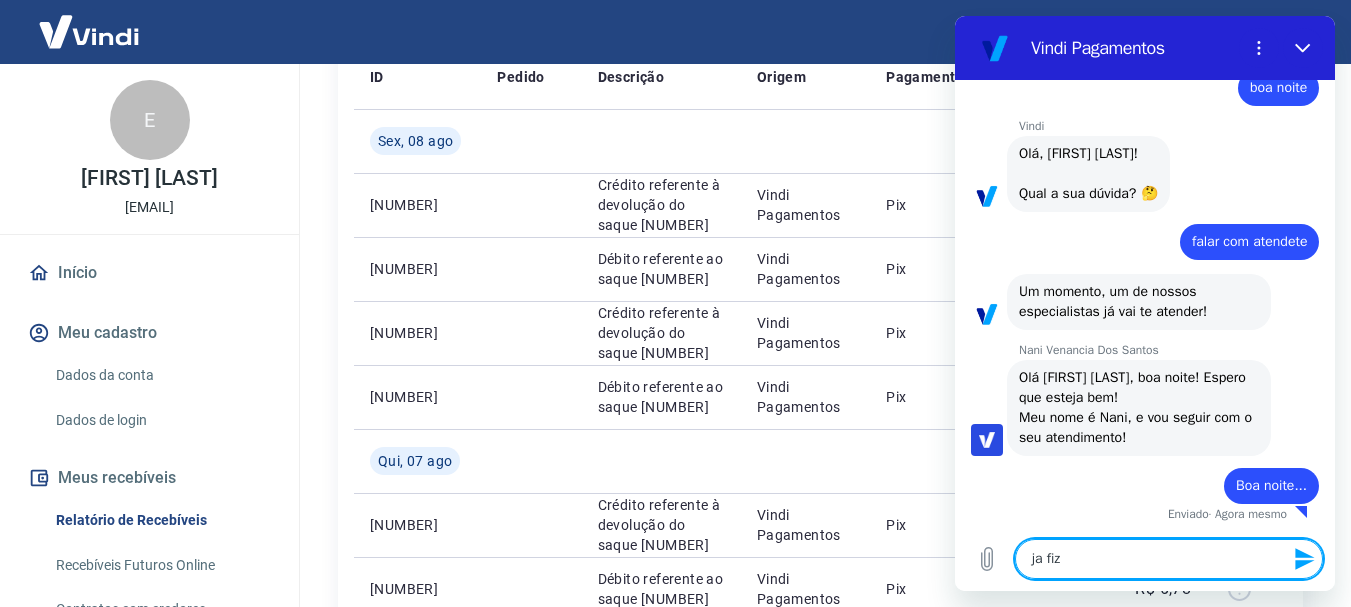 type on "ja fiz 3" 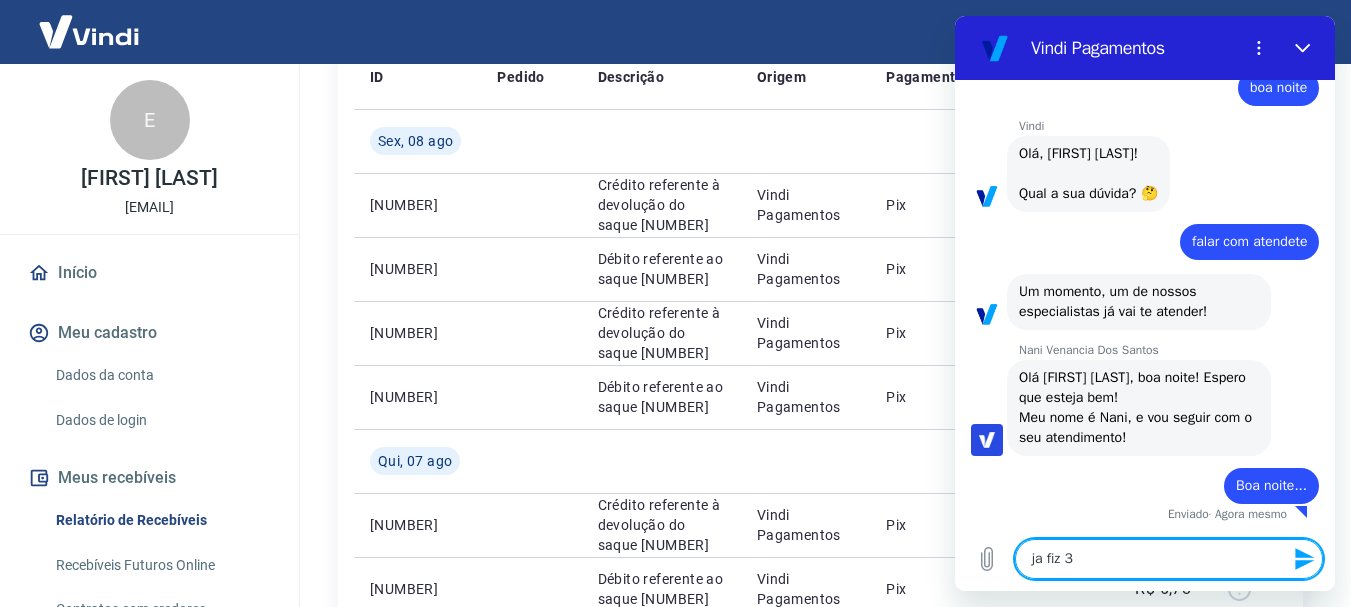 type on "ja fiz 3" 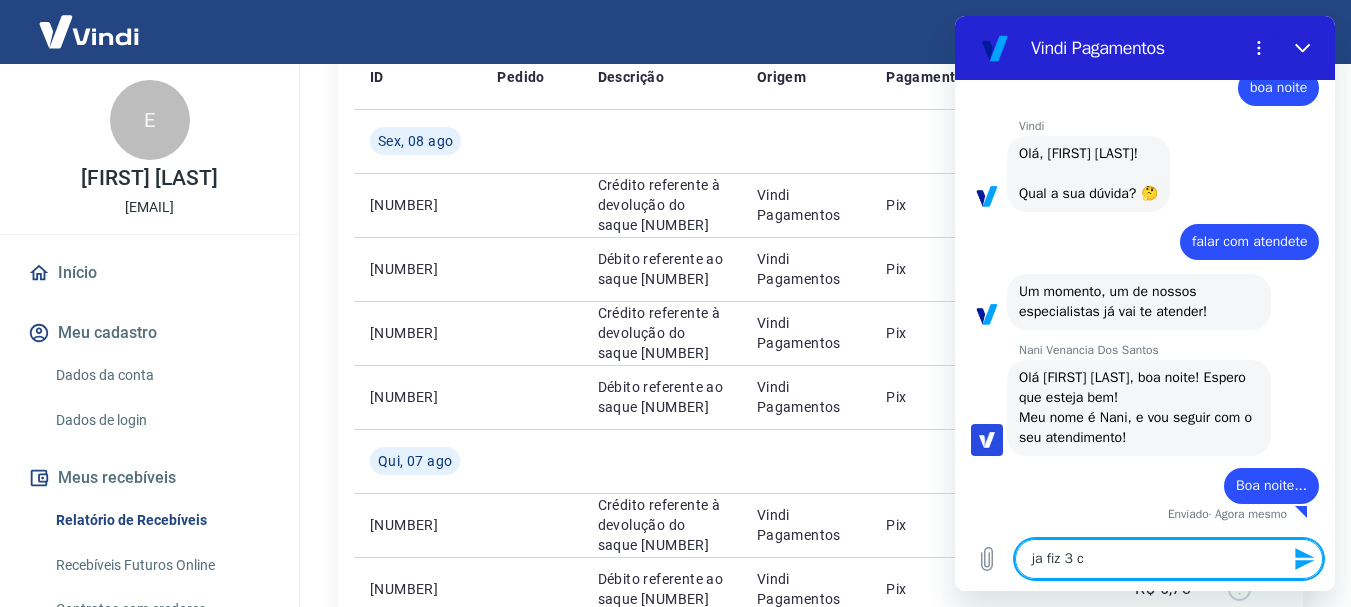 type on "ja fiz 3 co" 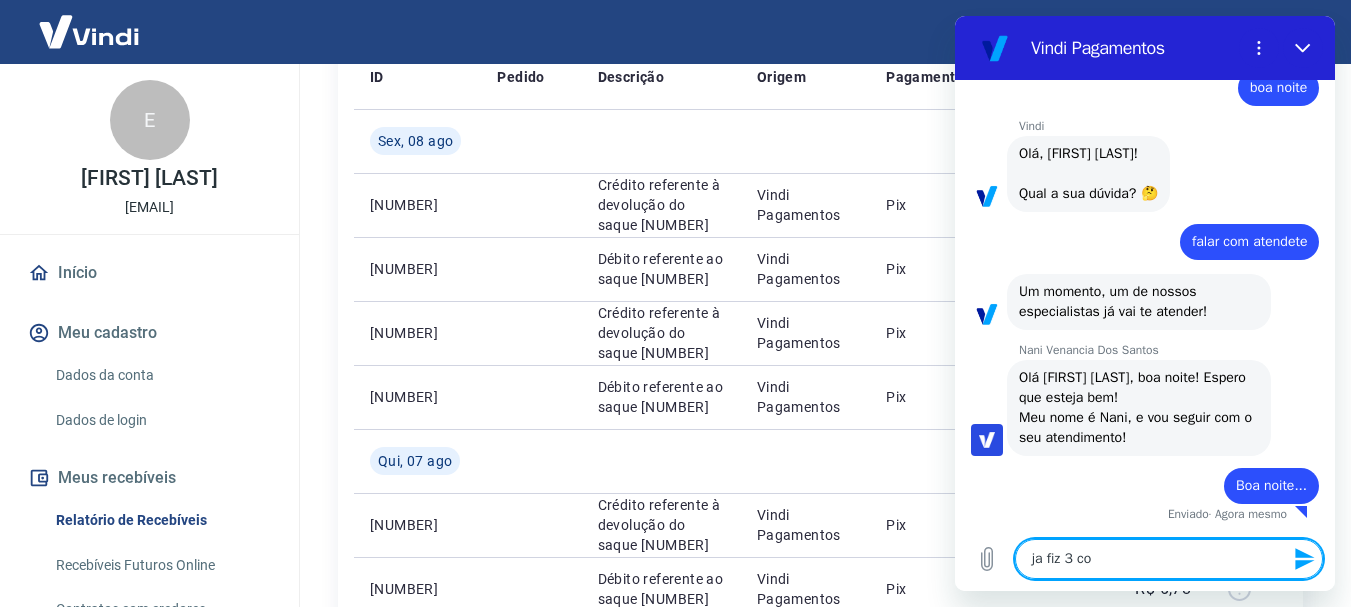 type on "ja fiz 3 com" 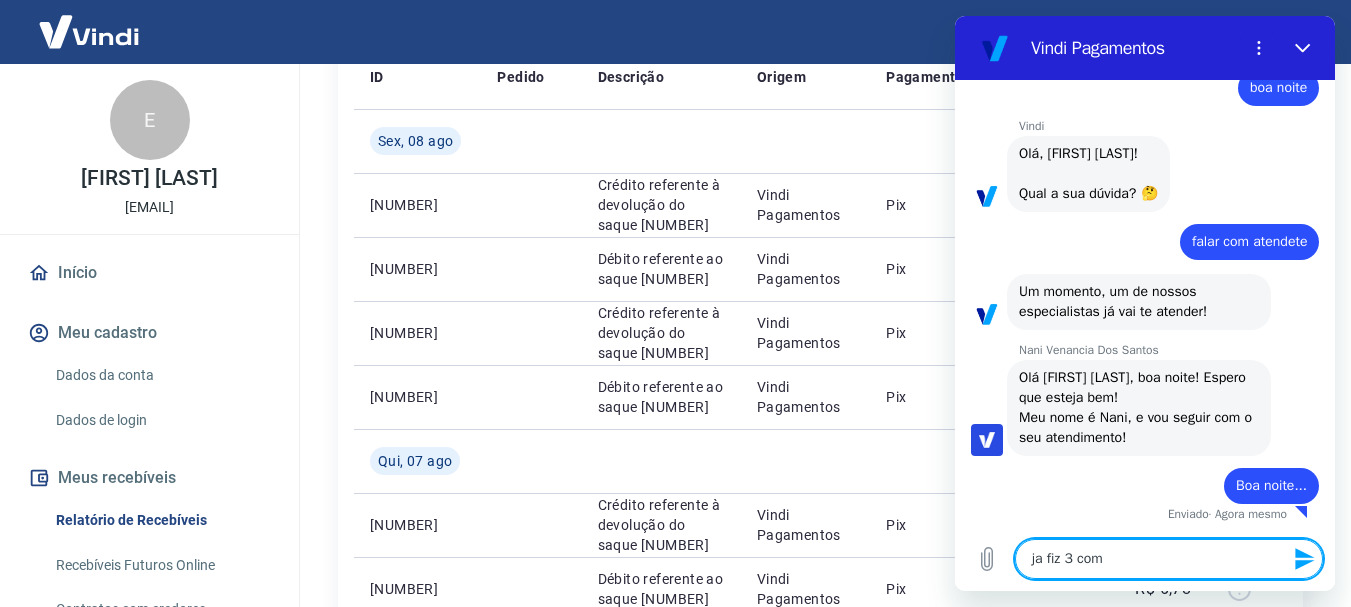 type on "ja fiz 3 comp" 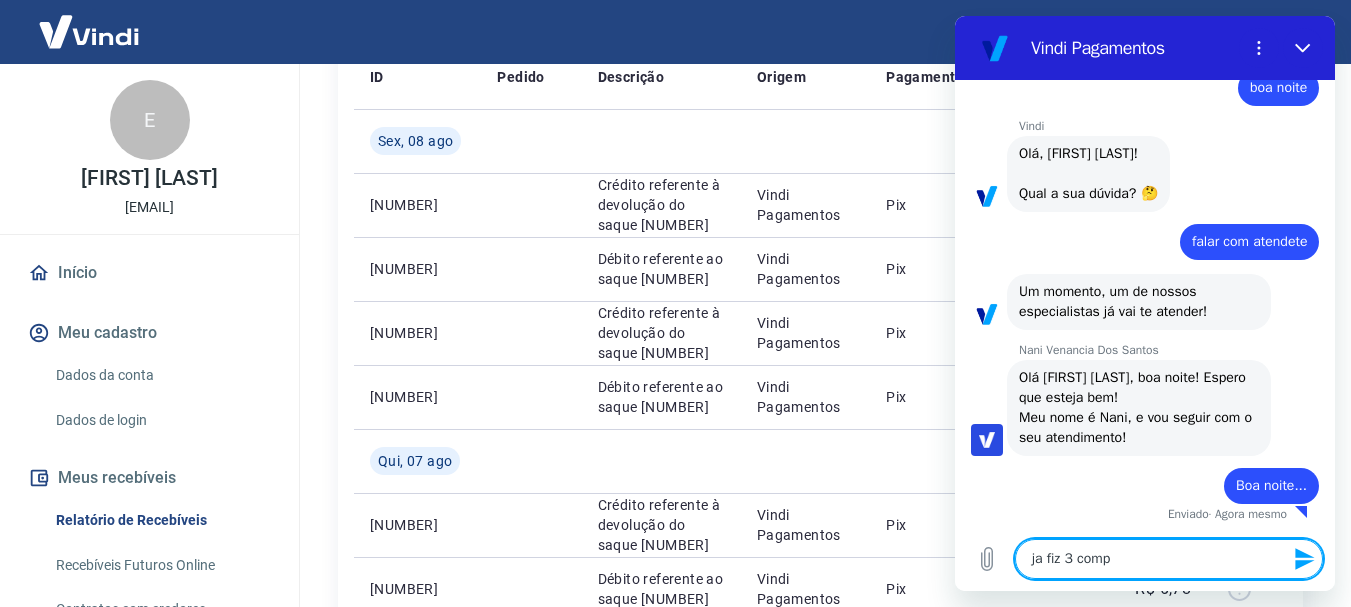 type on "ja fiz 3 compr" 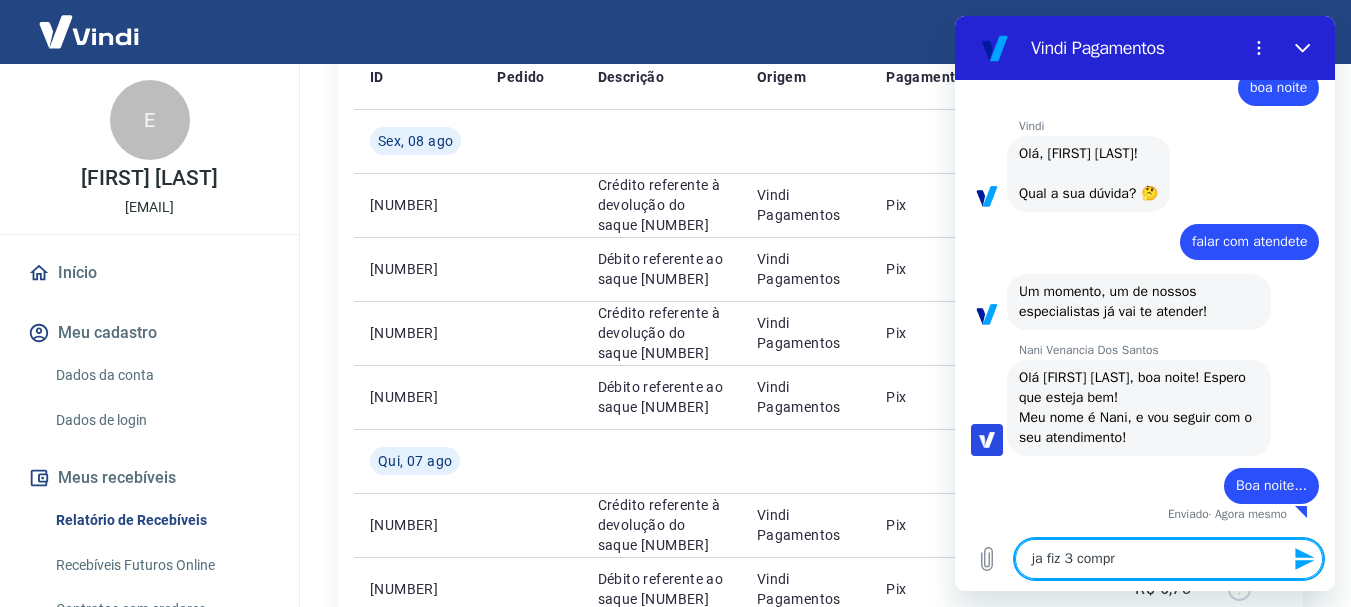 type on "ja fiz 3 compra" 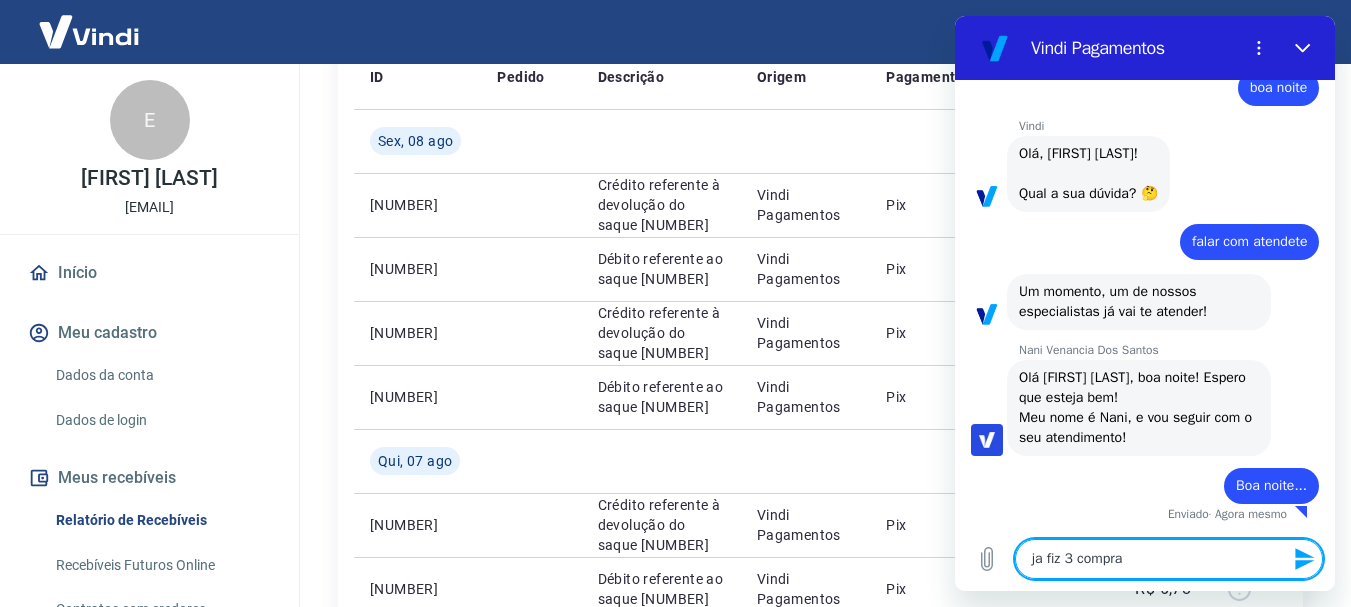 type on "ja fiz 3 compras" 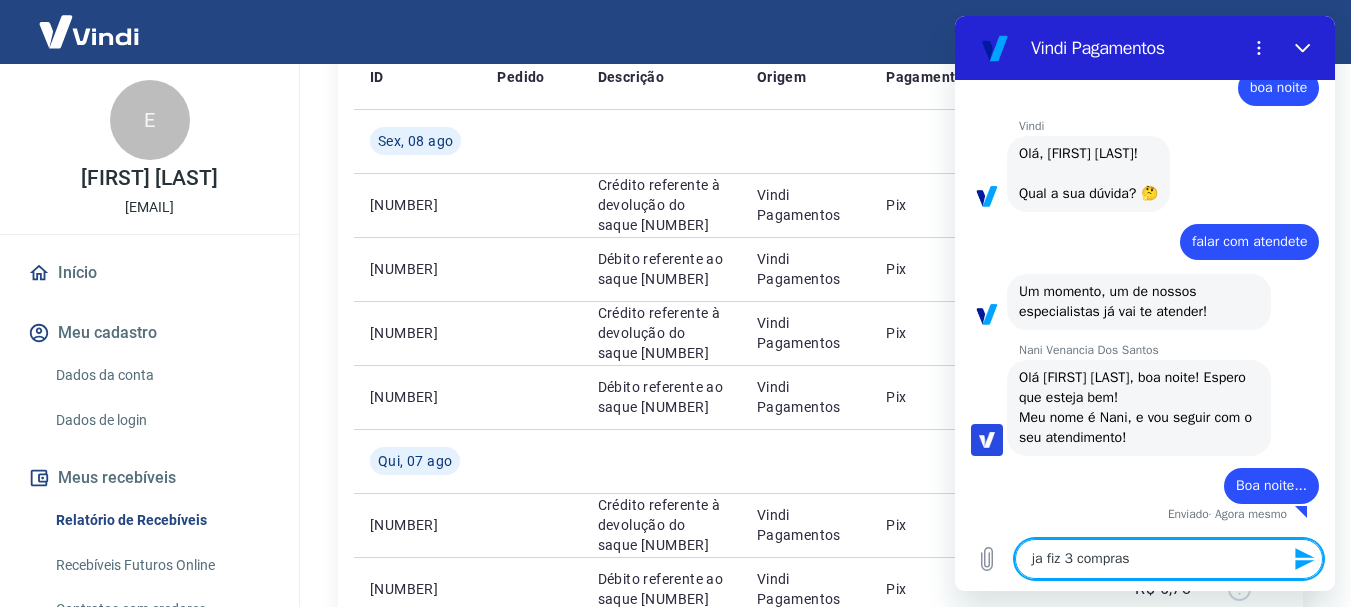 type on "ja fiz 3 compras" 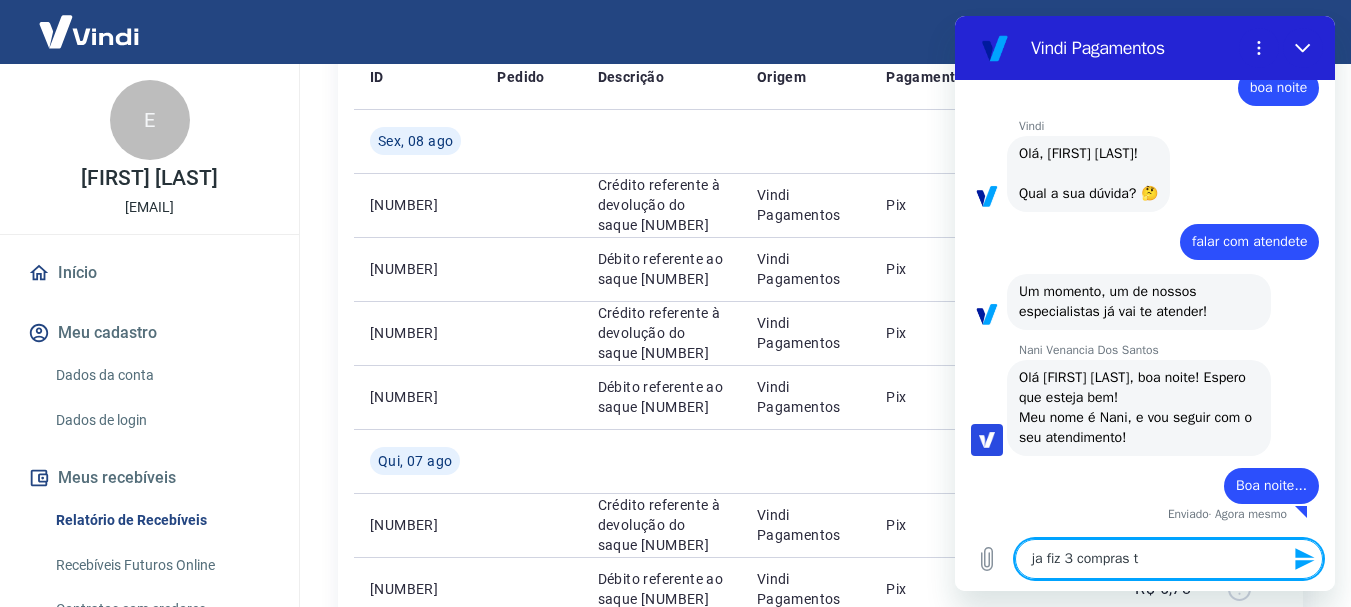 type on "ja fiz 3 compras te" 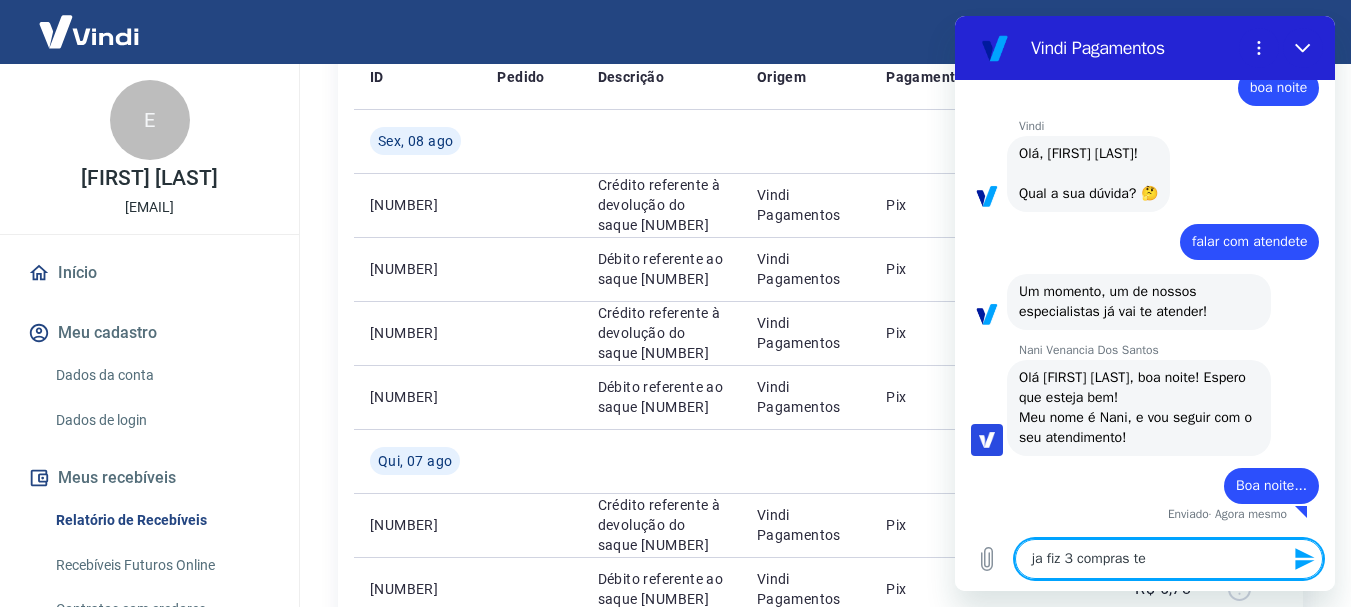 type on "ja fiz 3 compras tes" 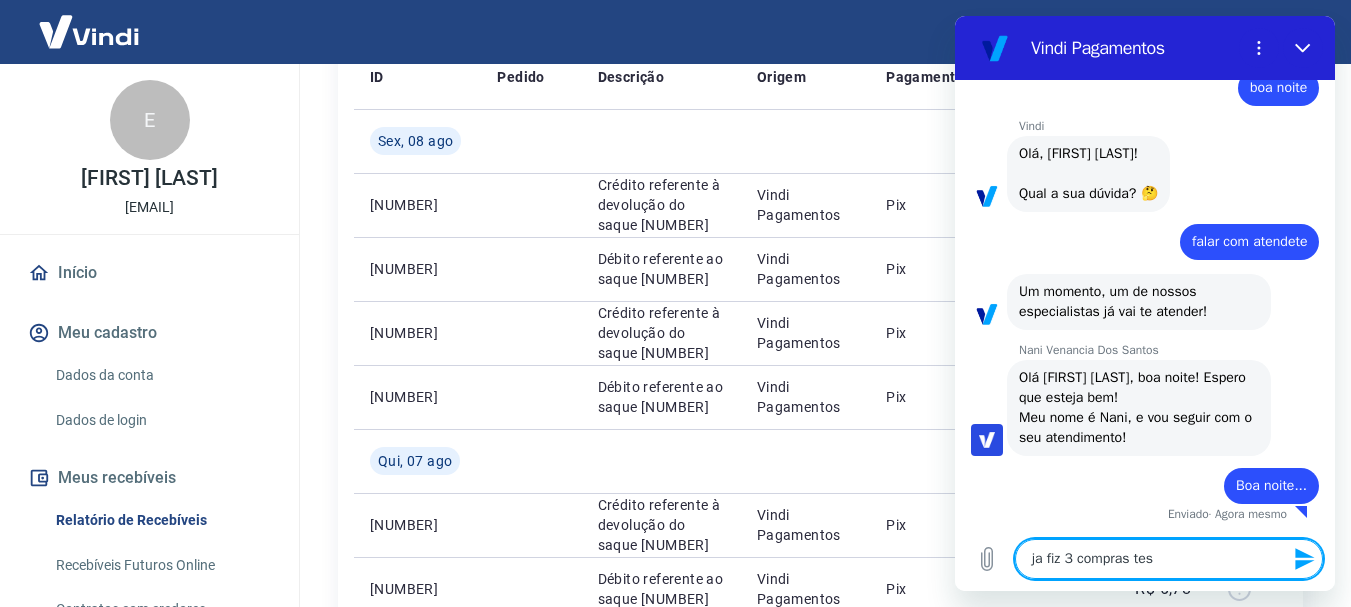 type on "ja fiz 3 compras tesr" 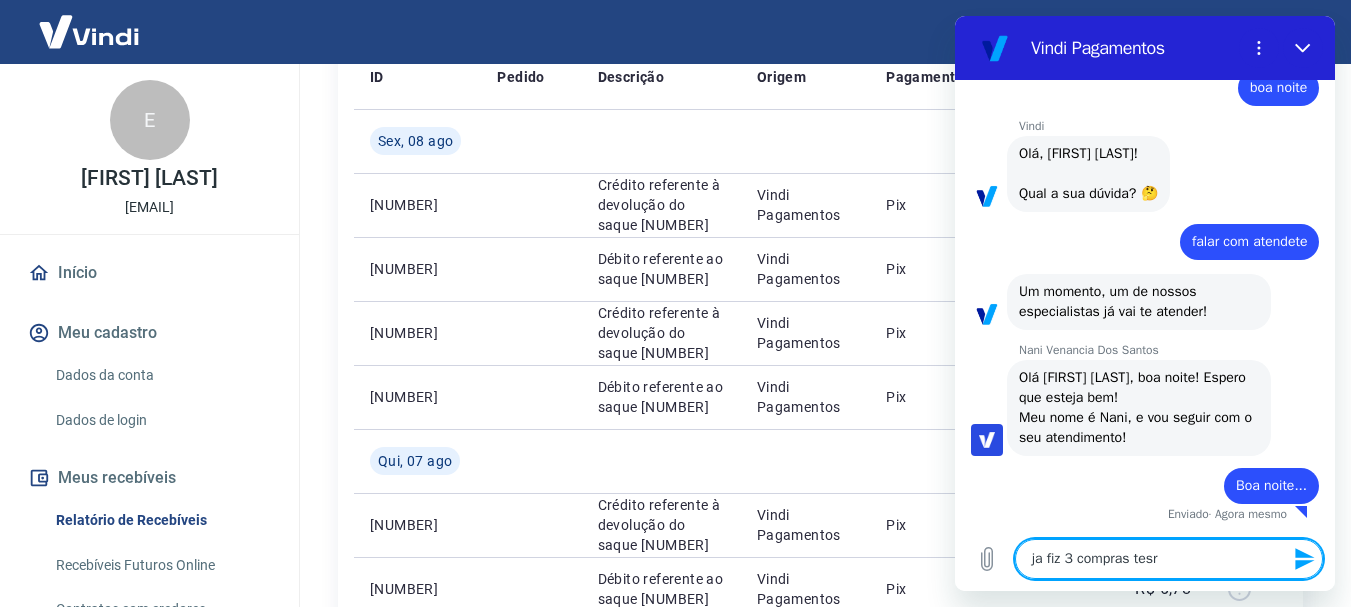 type on "ja fiz 3 compras tesre" 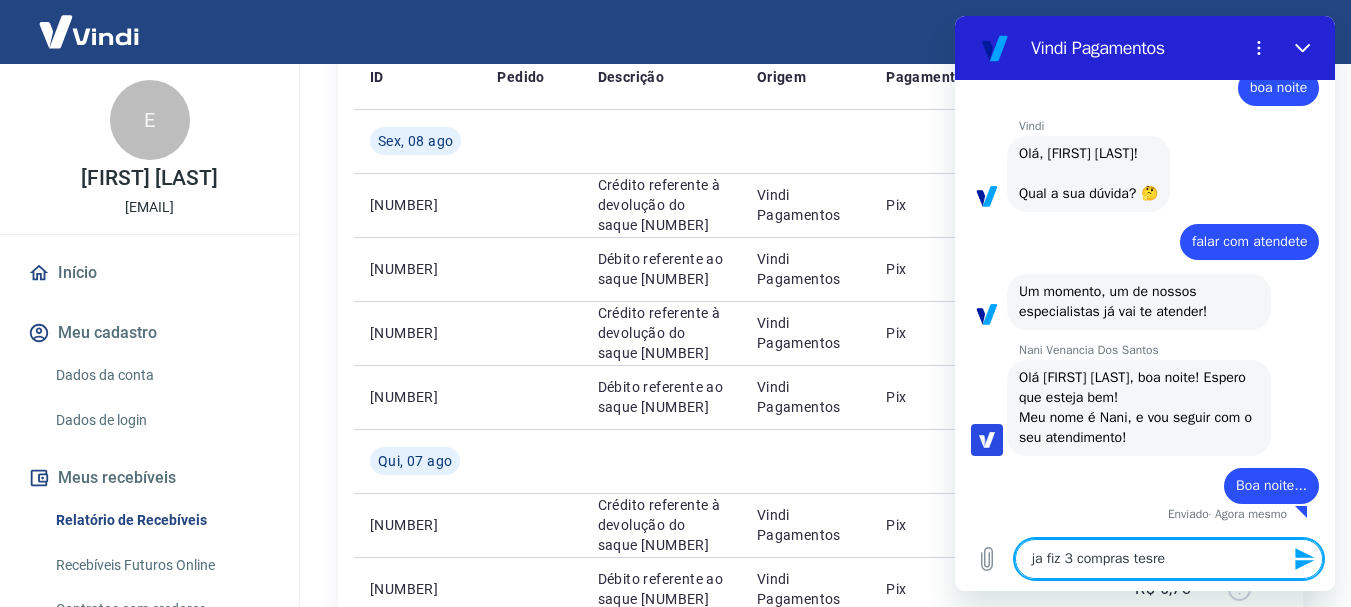 type on "ja fiz 3 compras tesre" 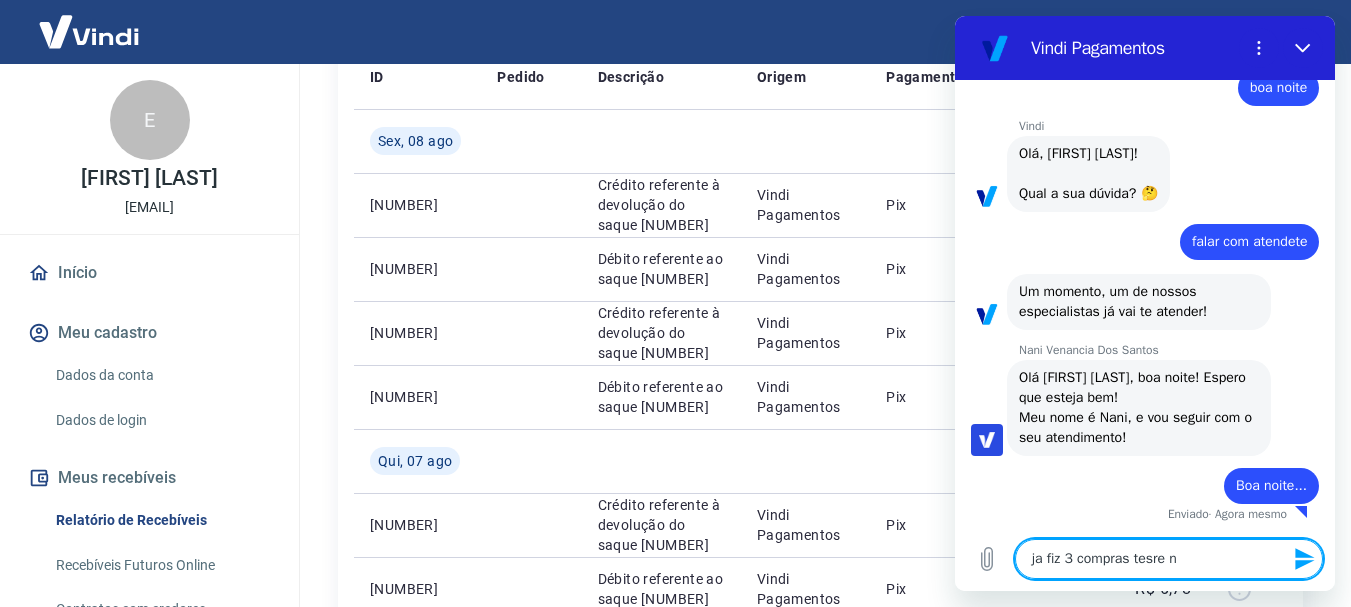 type on "ja fiz 3 compras tesre no" 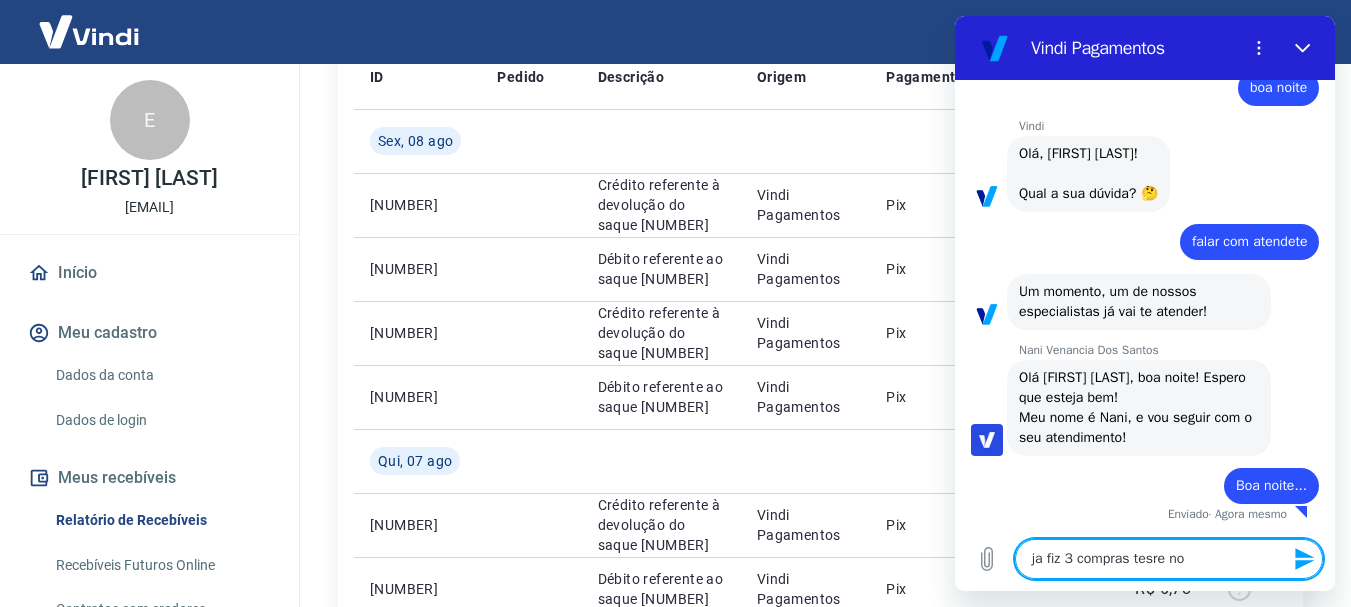 type on "ja fiz 3 compras tesre no" 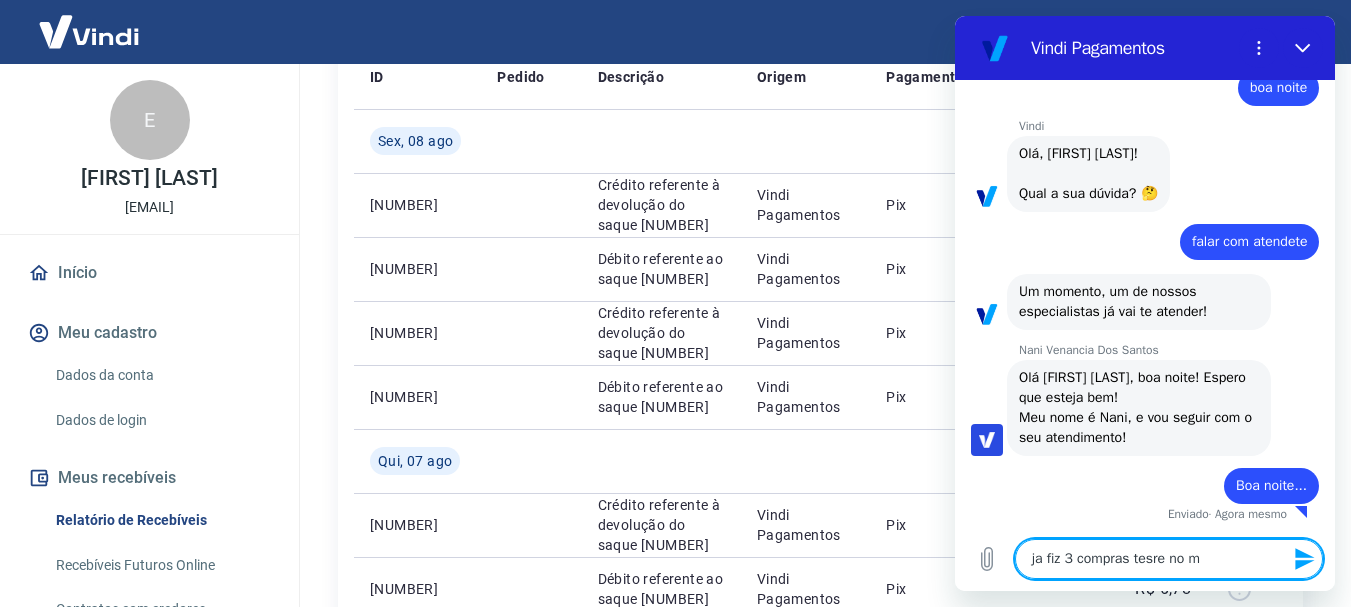 type on "ja fiz 3 compras tesre no me" 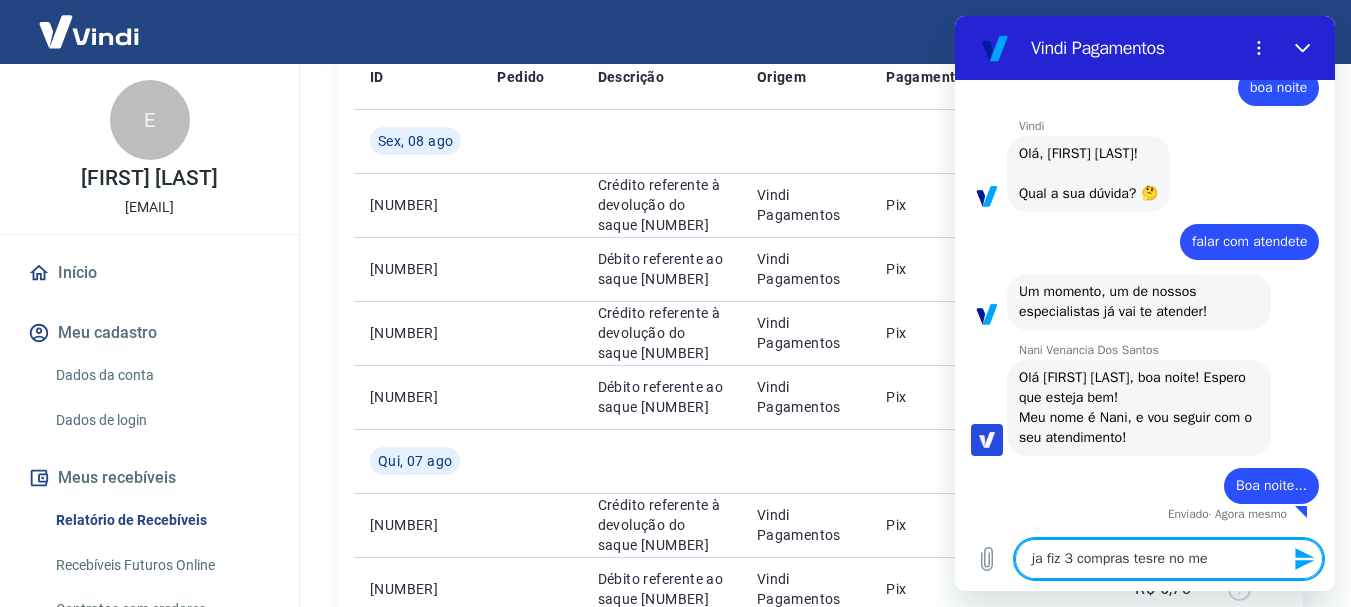 type on "ja fiz 3 compras tesre no meu" 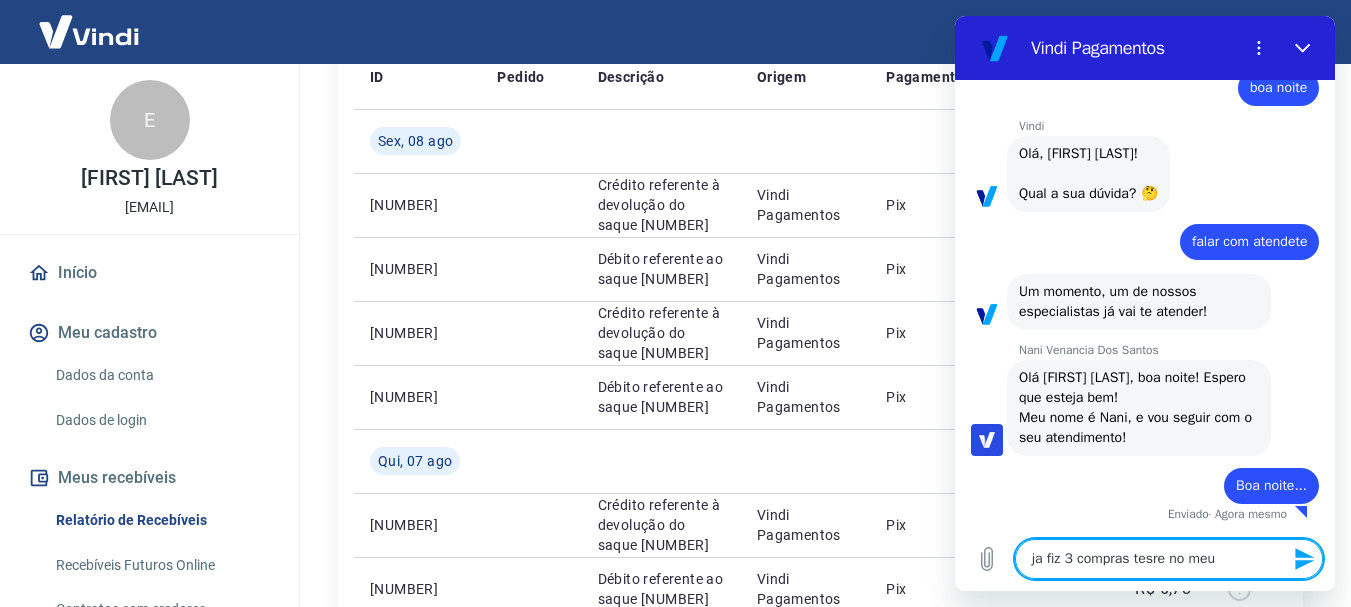 type on "ja fiz 3 compras tesre no meu" 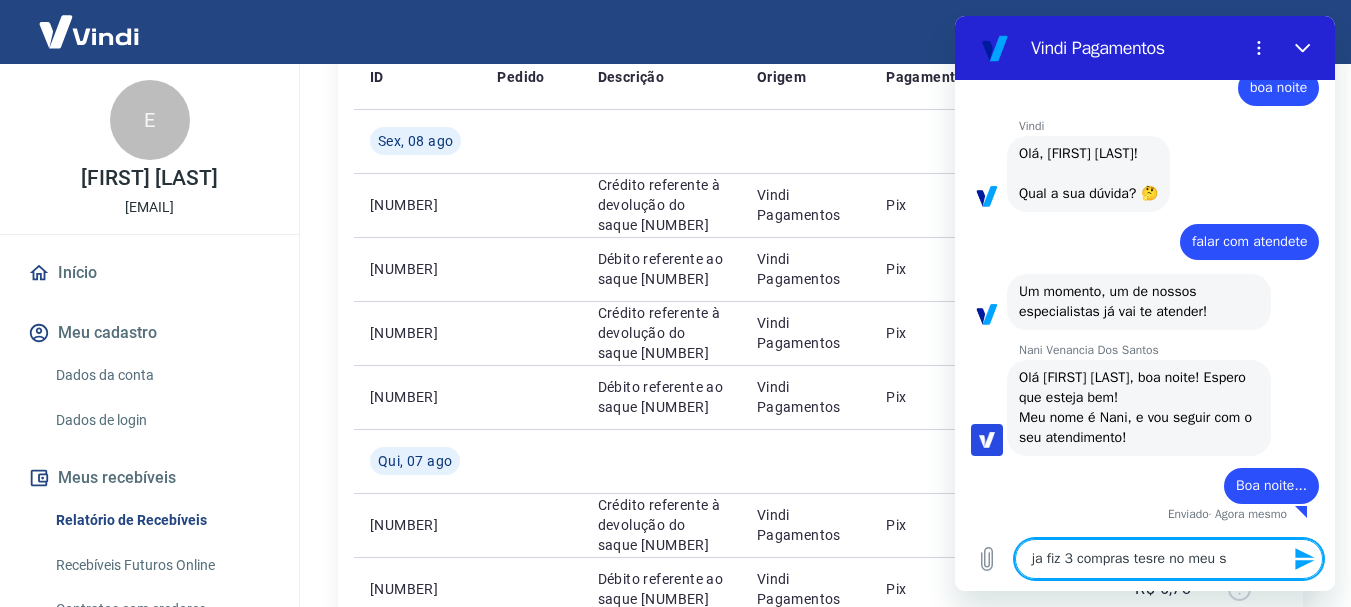 type on "ja fiz 3 compras tesre no meu si" 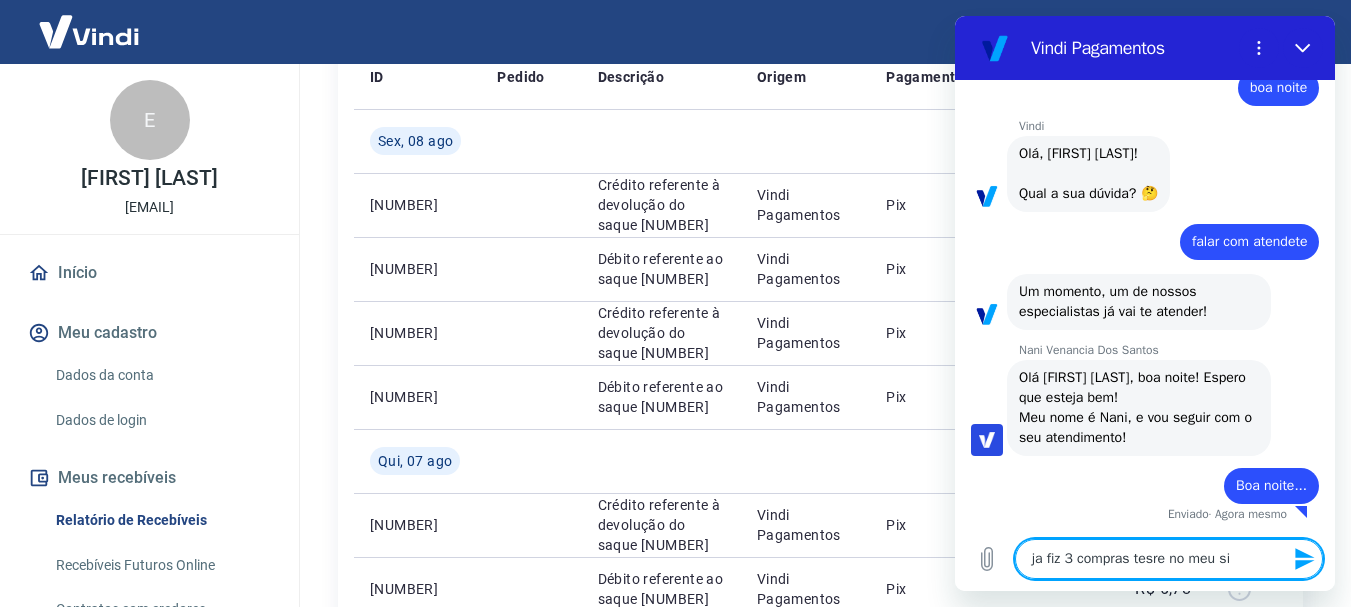 type on "ja fiz 3 compras tesre no meu sit" 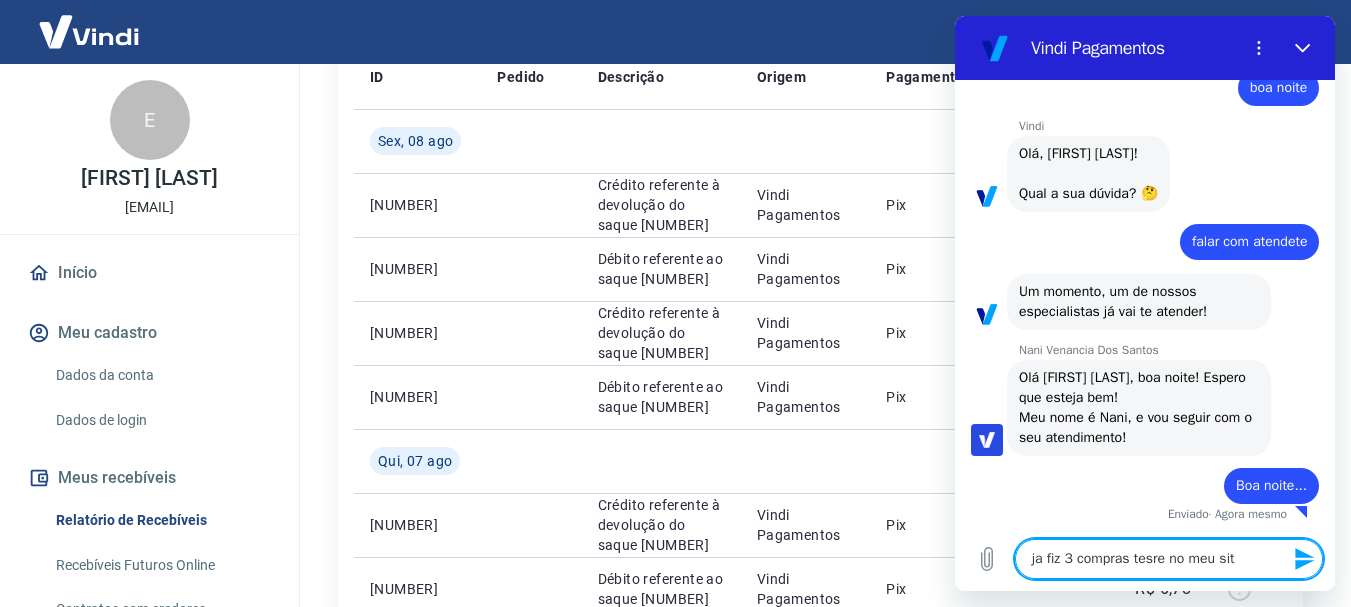 type on "ja fiz 3 compras tesre no meu site" 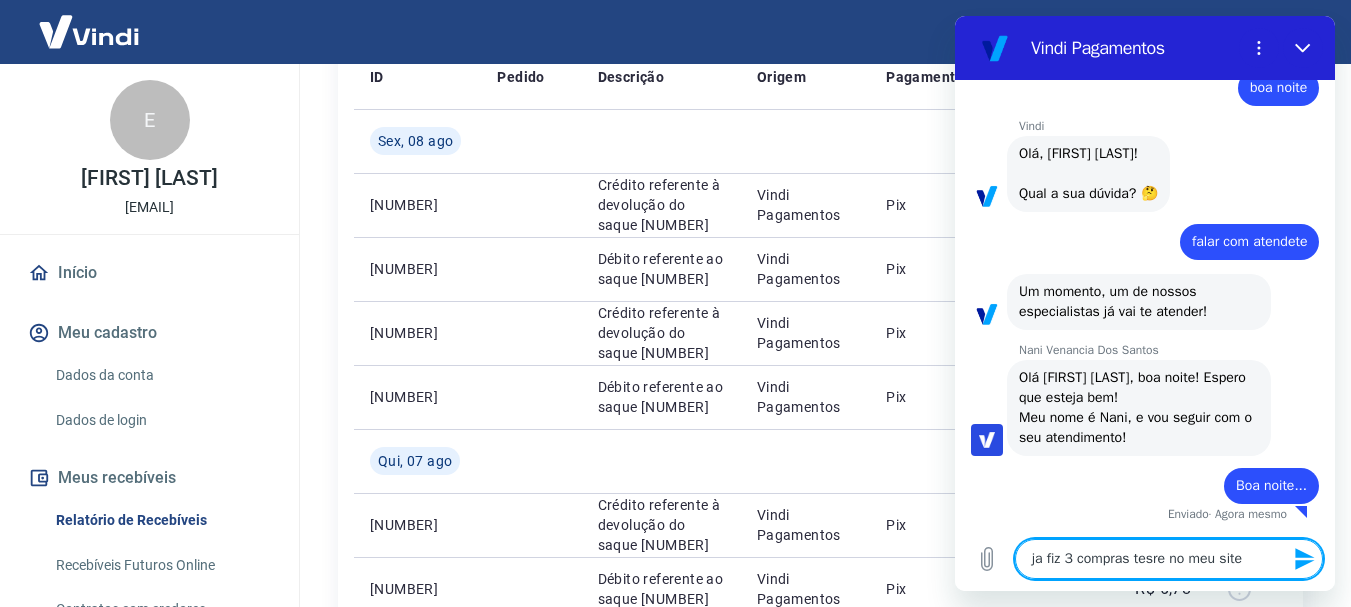 type on "ja fiz 3 compras tesre no meu site" 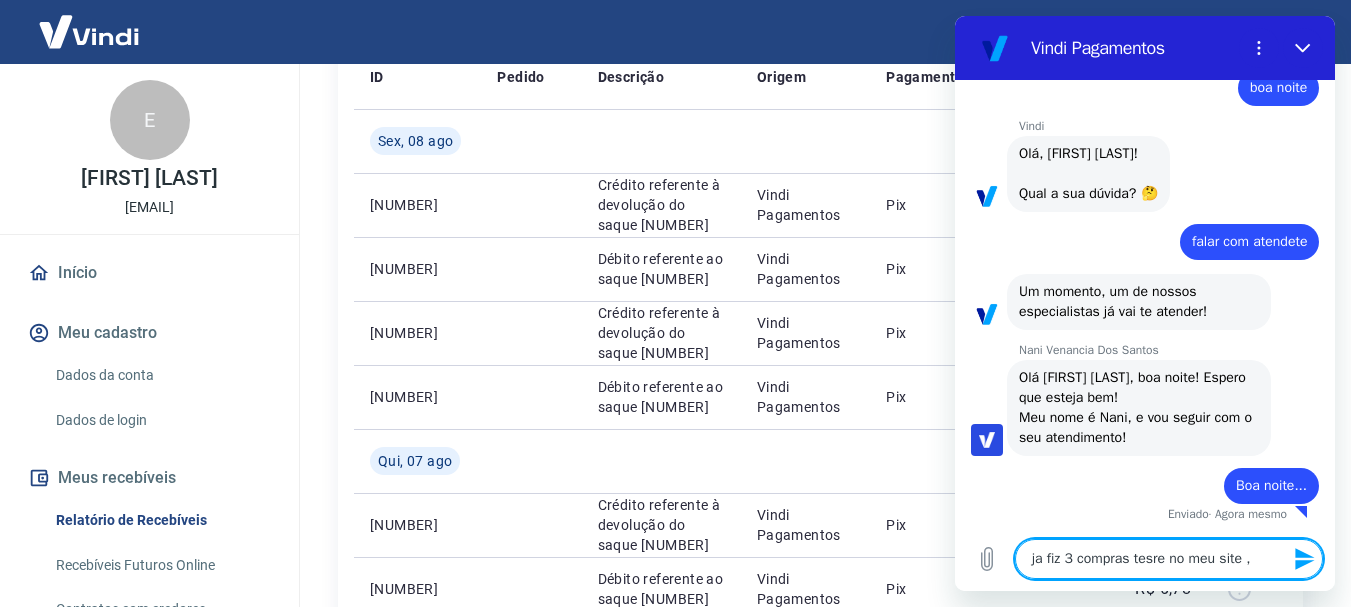 type on "ja fiz 3 compras tesre no meu site ," 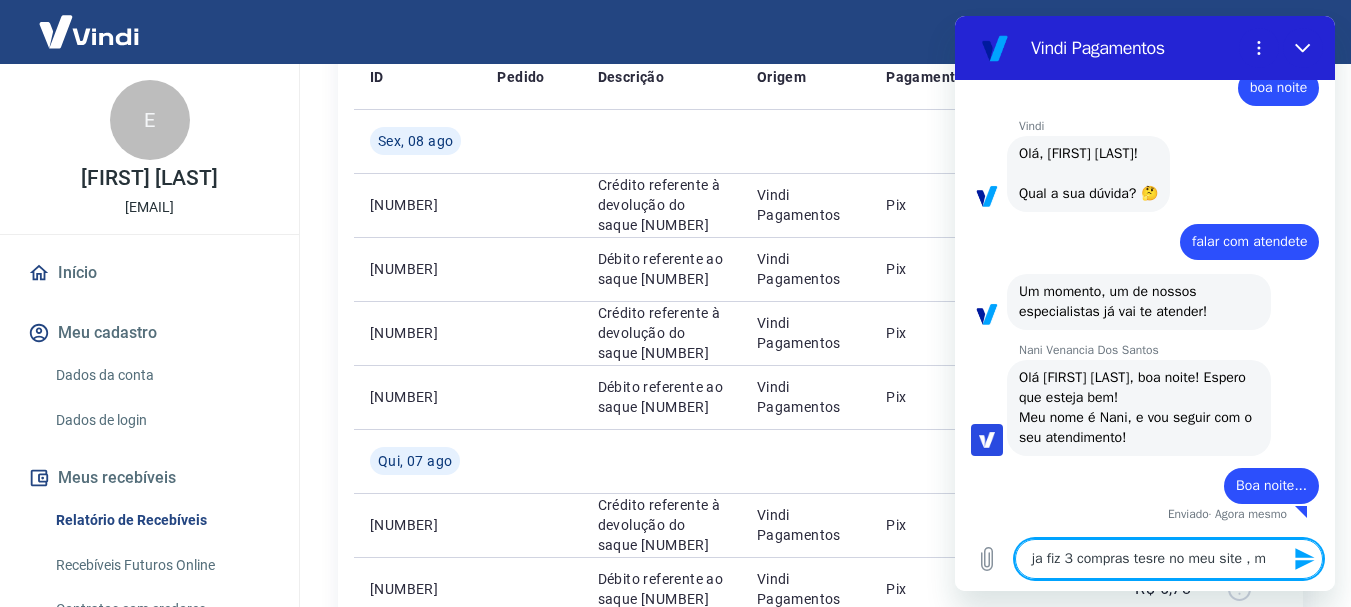 type on "ja fiz 3 compras tesre no meu site , ma" 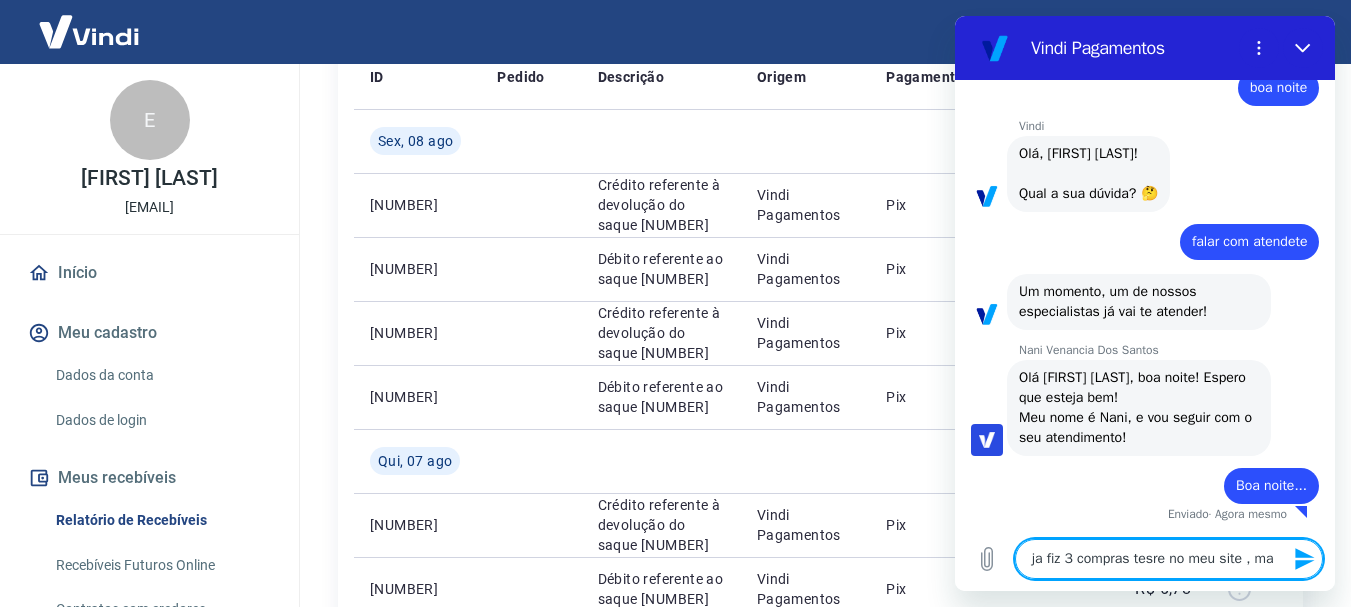 type on "ja fiz 3 compras tesre no meu site , mas" 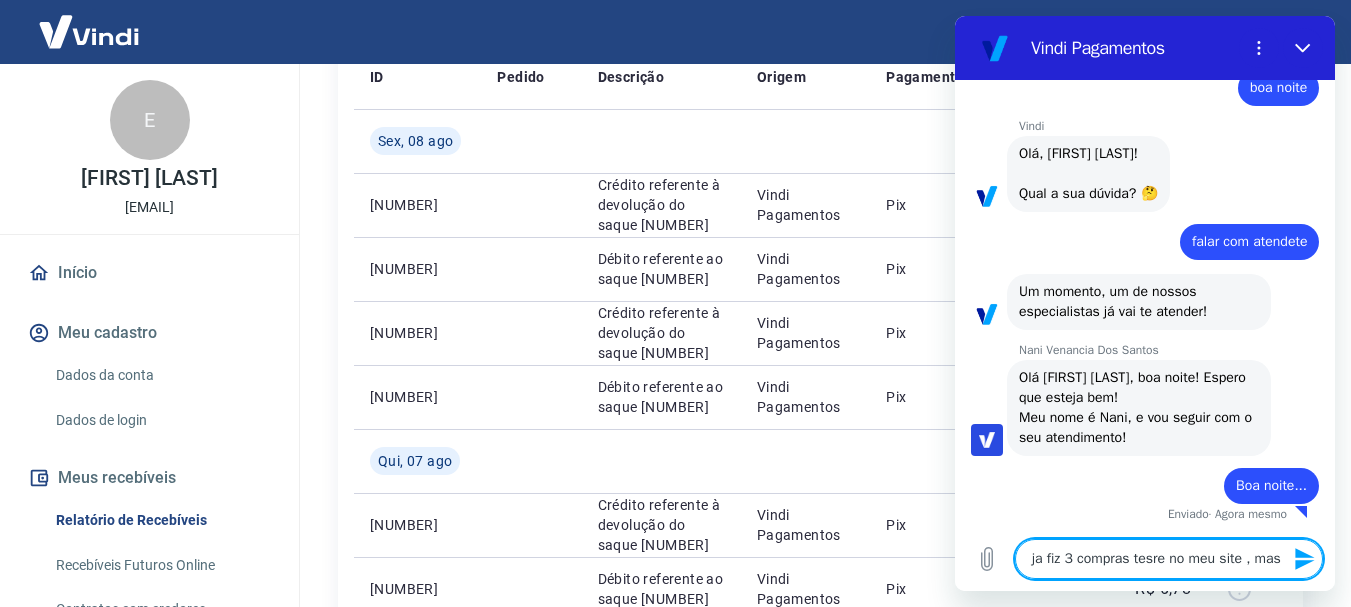 type on "ja fiz 3 compras tesre no meu site , mas" 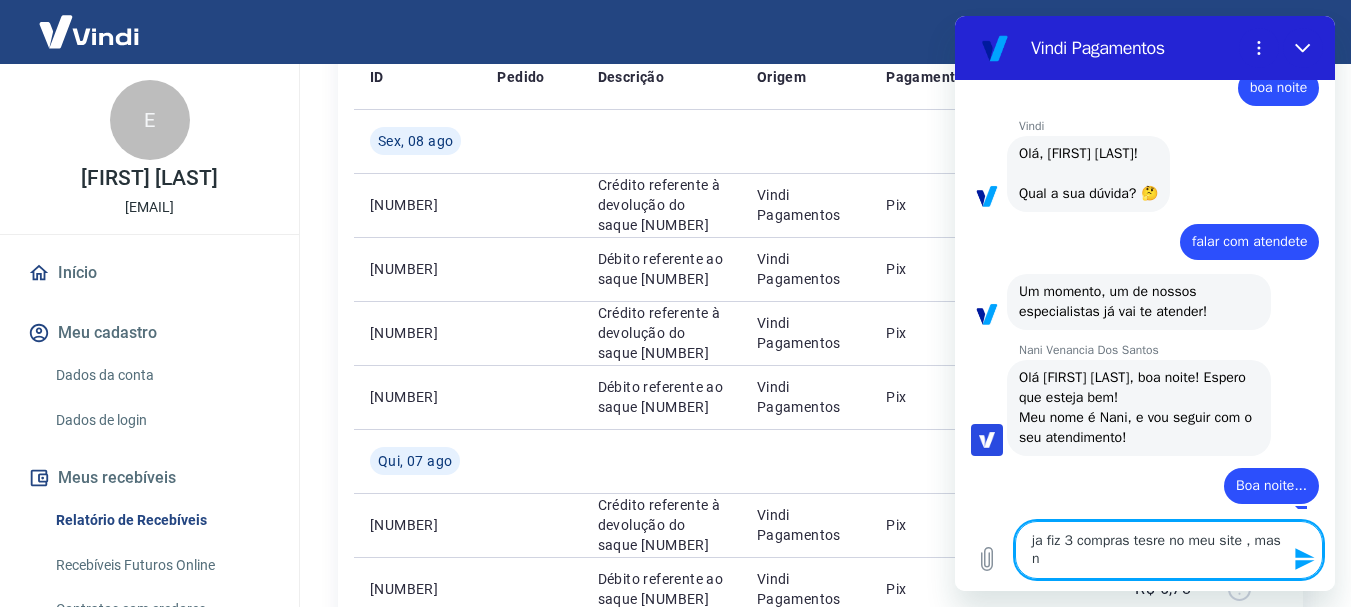 type on "ja fiz 3 compras tesre no meu site , mas nã" 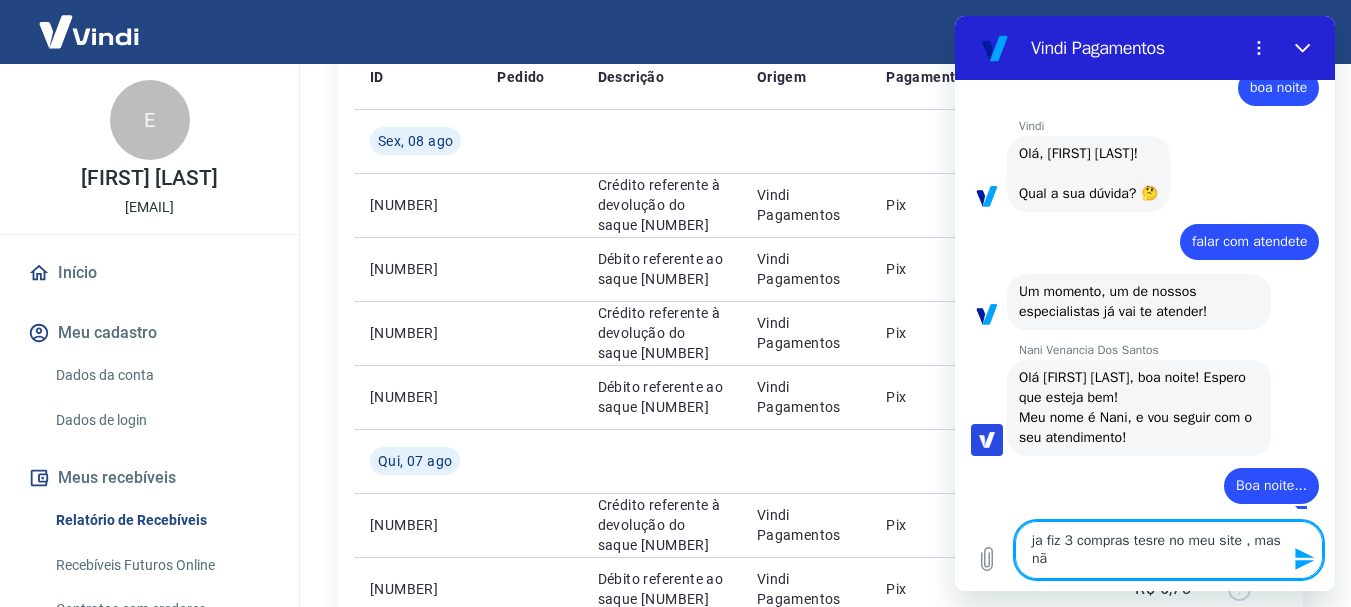 type on "ja fiz 3 compras tesre no meu site , mas não" 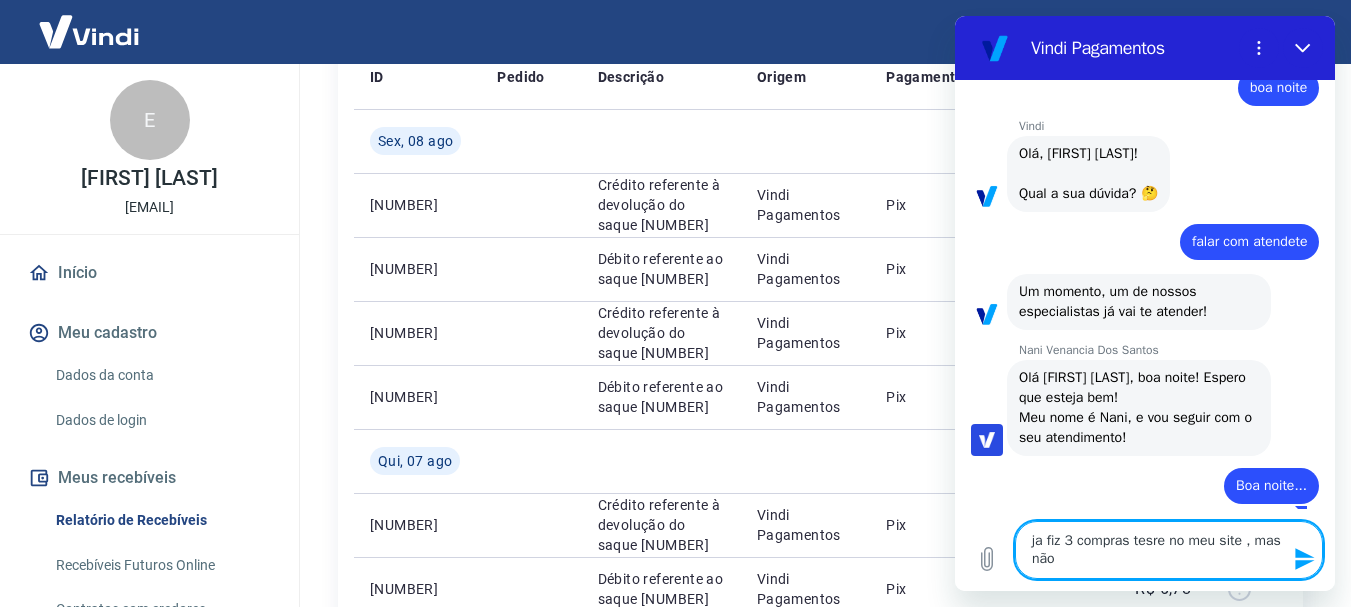 type on "ja fiz 3 compras tesre no meu site , mas não" 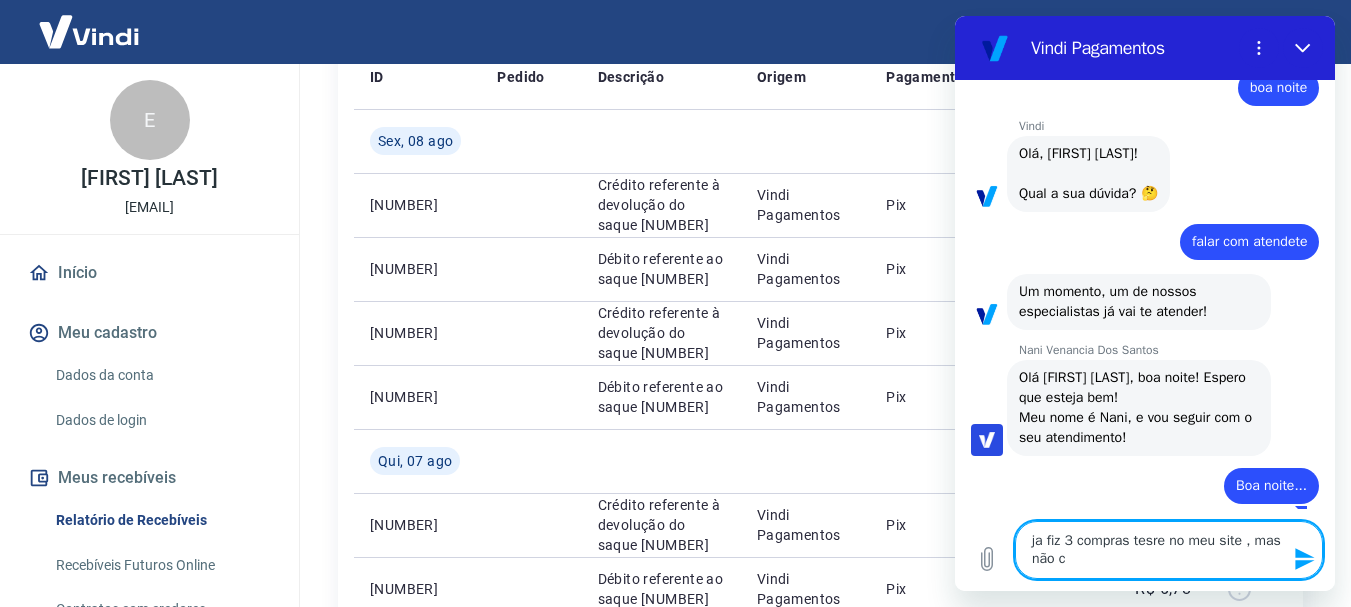 type on "ja fiz 3 compras tesre no meu site , mas não co" 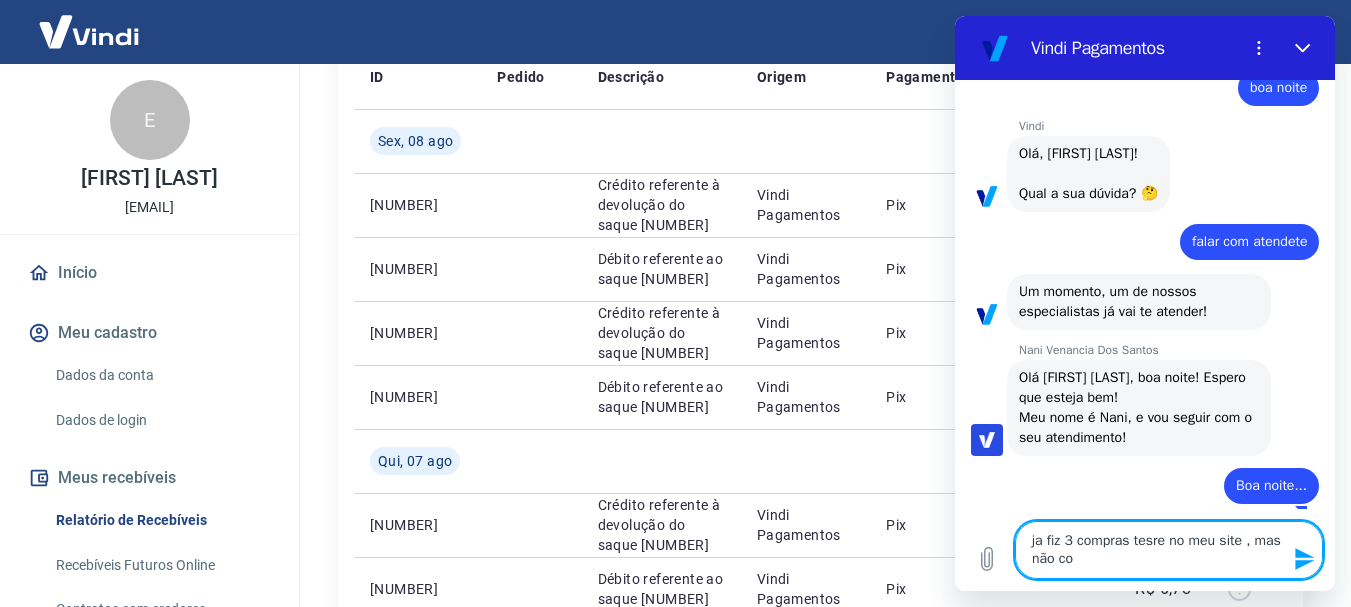 type on "ja fiz 3 compras tesre no meu site , mas não con" 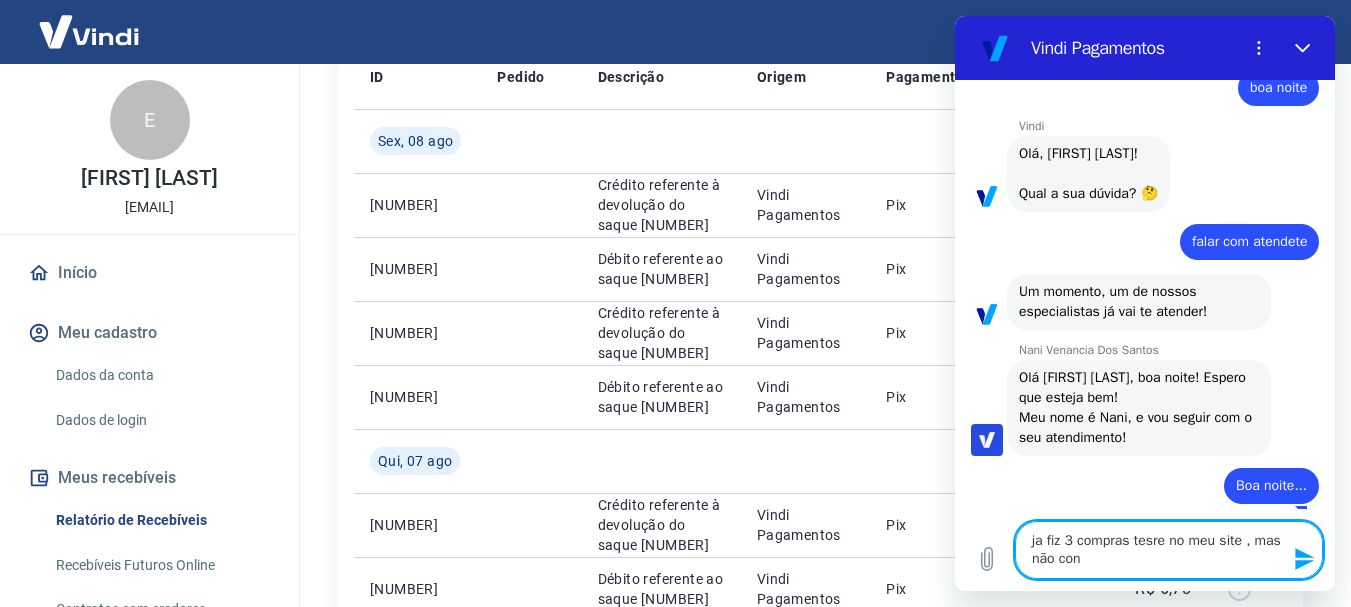 type on "ja fiz 3 compras tesre no meu site , mas não cons" 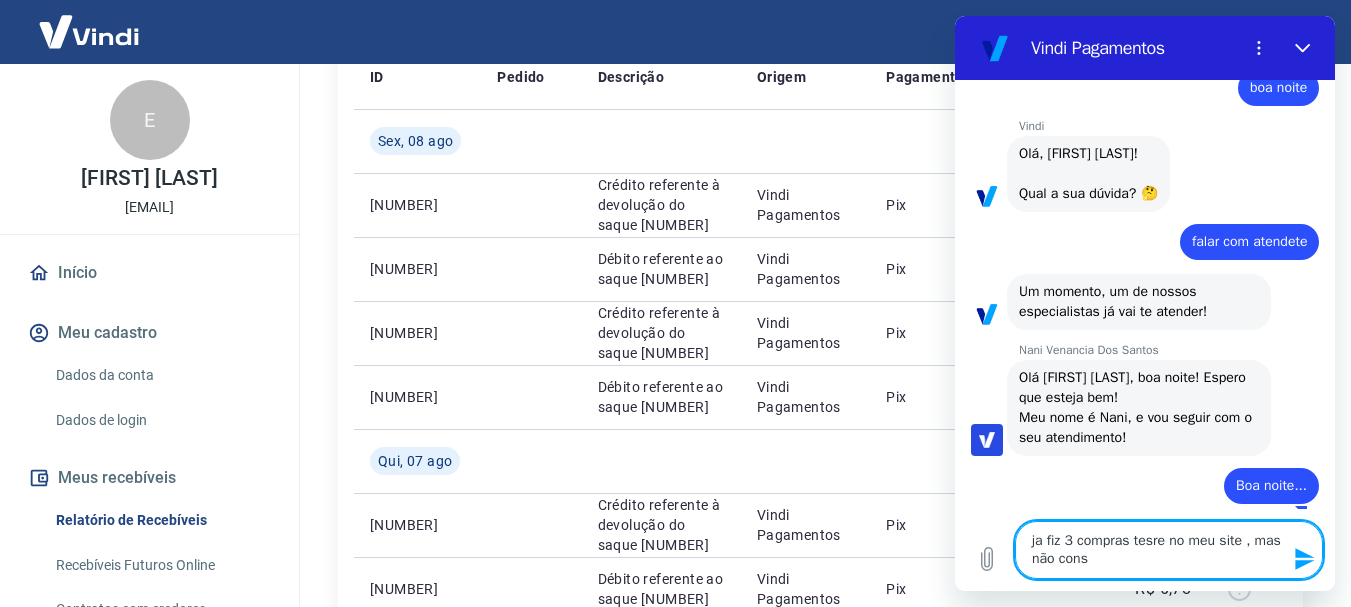 type on "ja fiz 3 compras tesre no meu site , mas não consi" 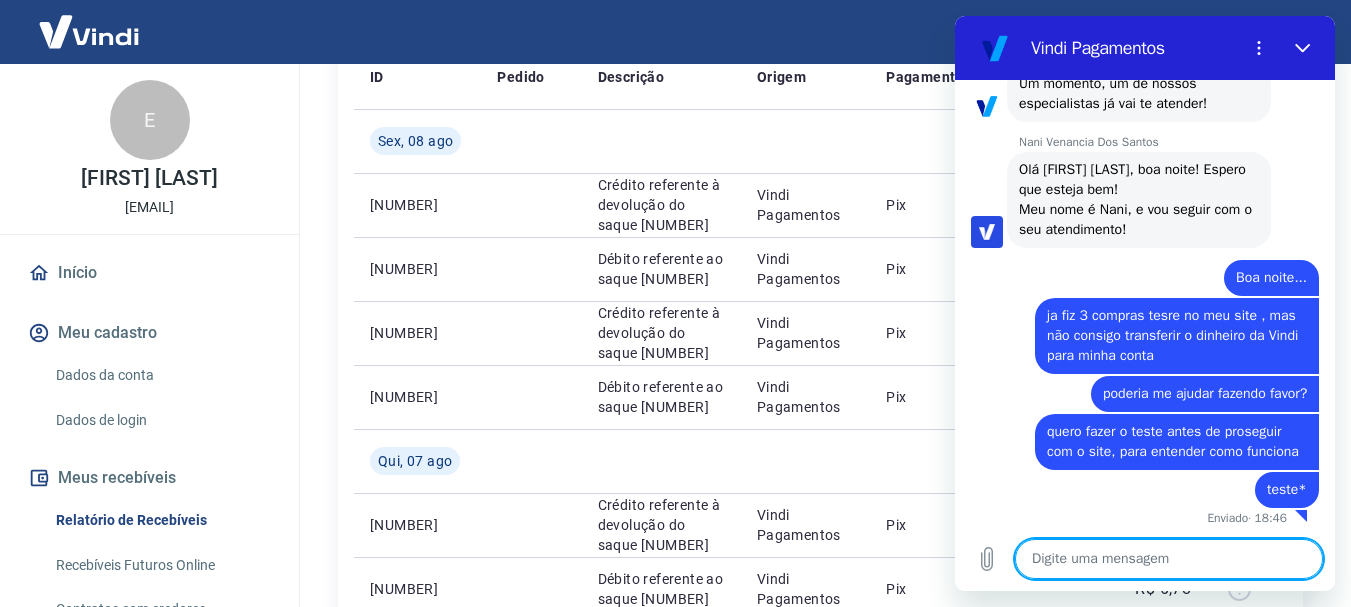scroll, scrollTop: 282, scrollLeft: 0, axis: vertical 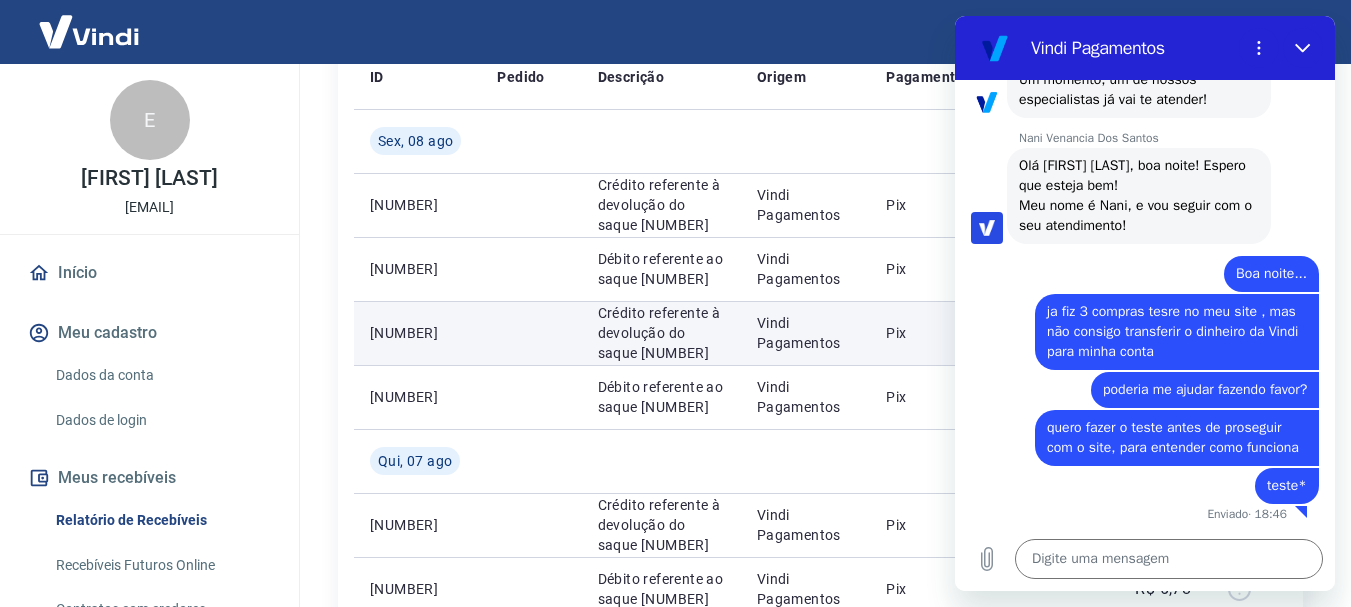 click on "Crédito referente à devolução do saque [NUMBER]" at bounding box center (661, 333) 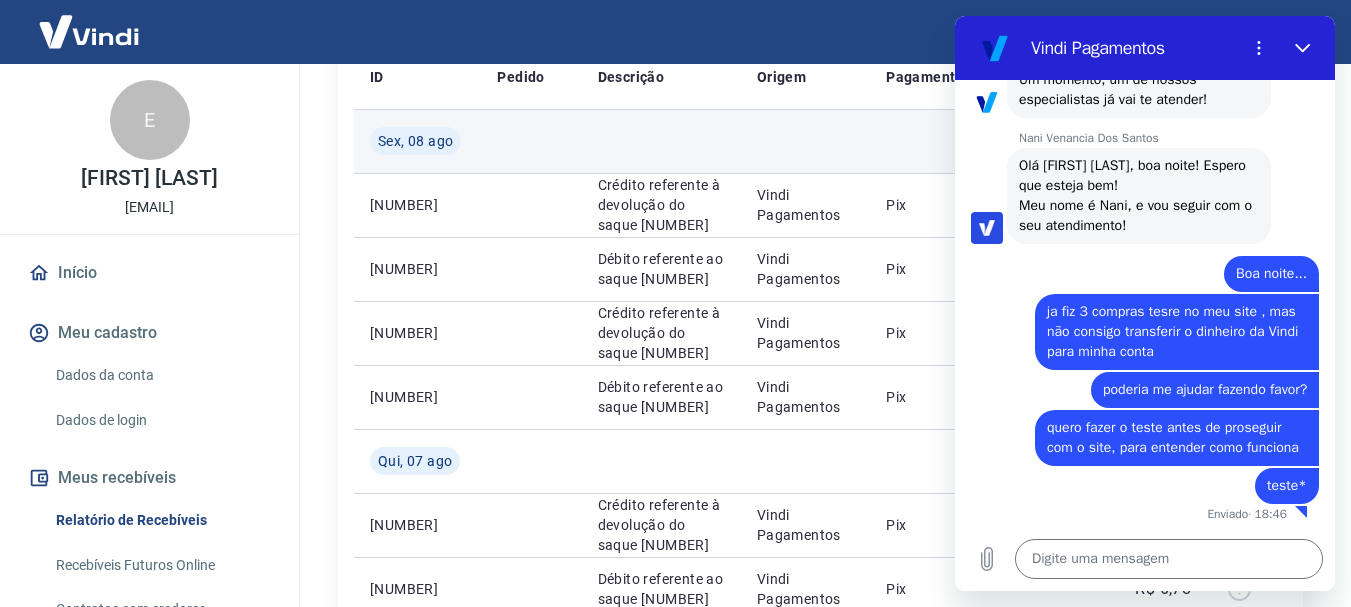 click at bounding box center (805, 141) 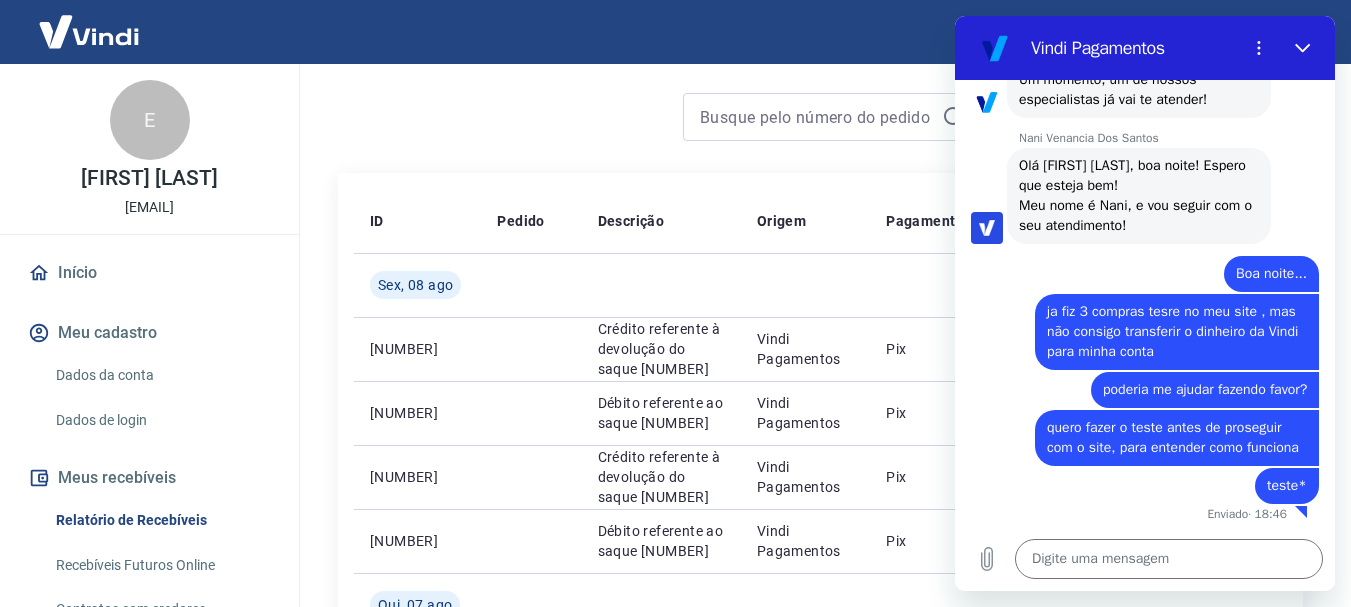 scroll, scrollTop: 0, scrollLeft: 0, axis: both 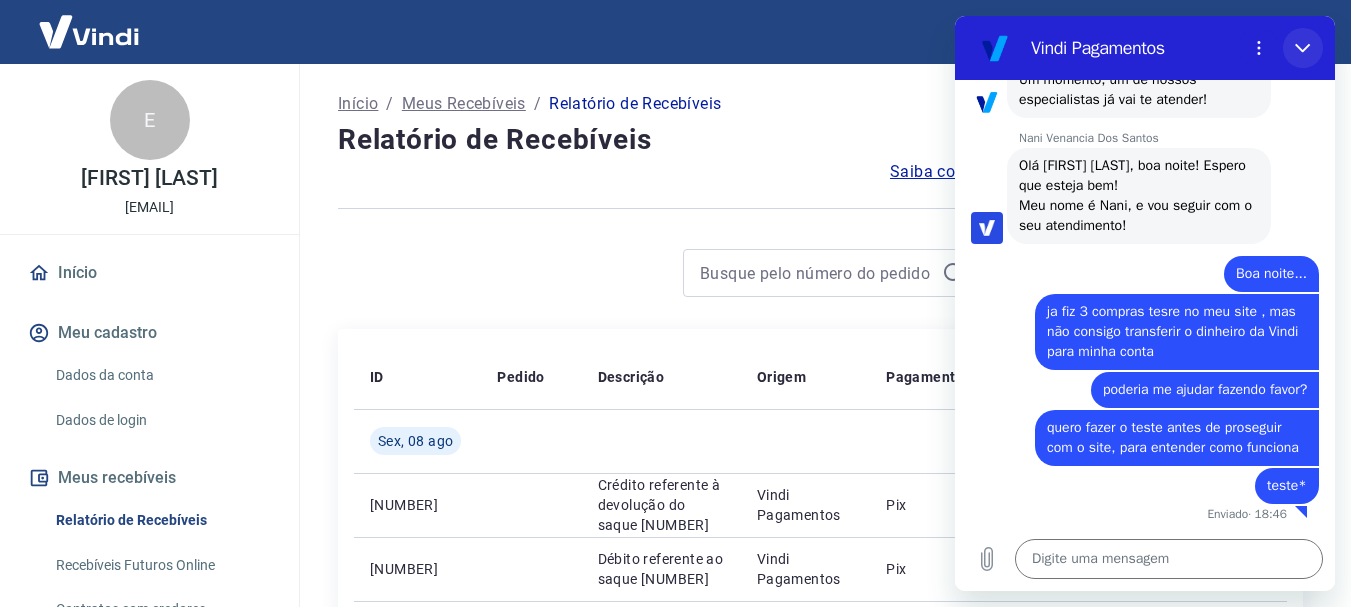 click at bounding box center (1303, 48) 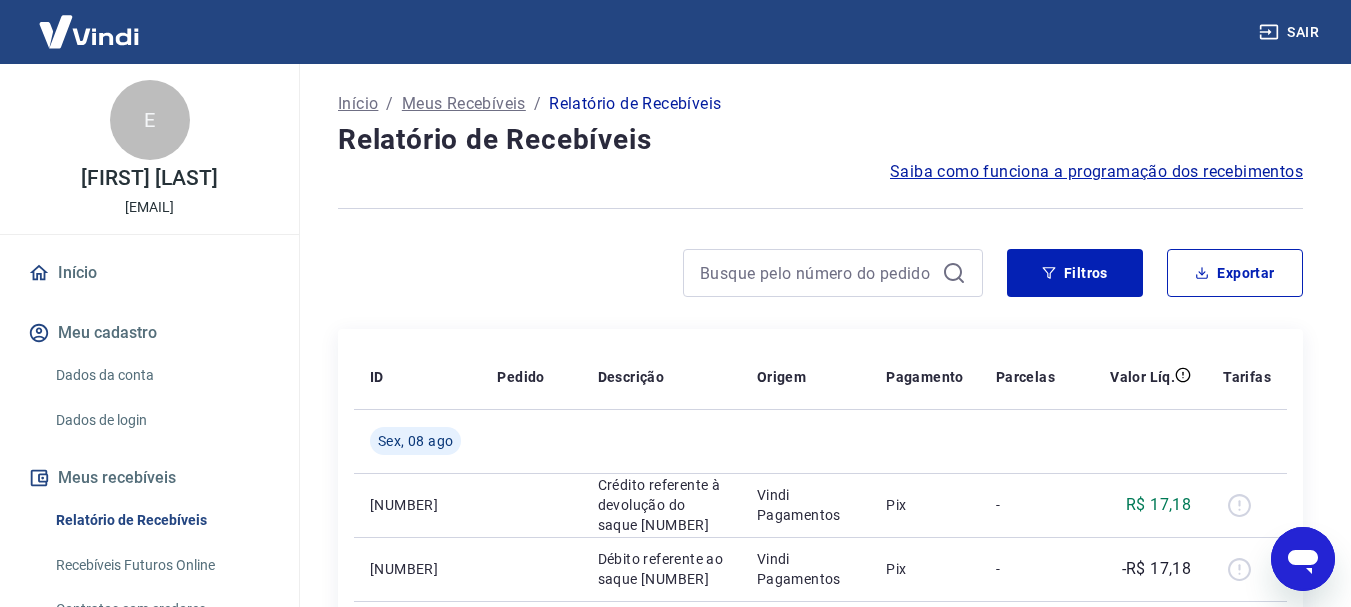 click at bounding box center [1303, 559] 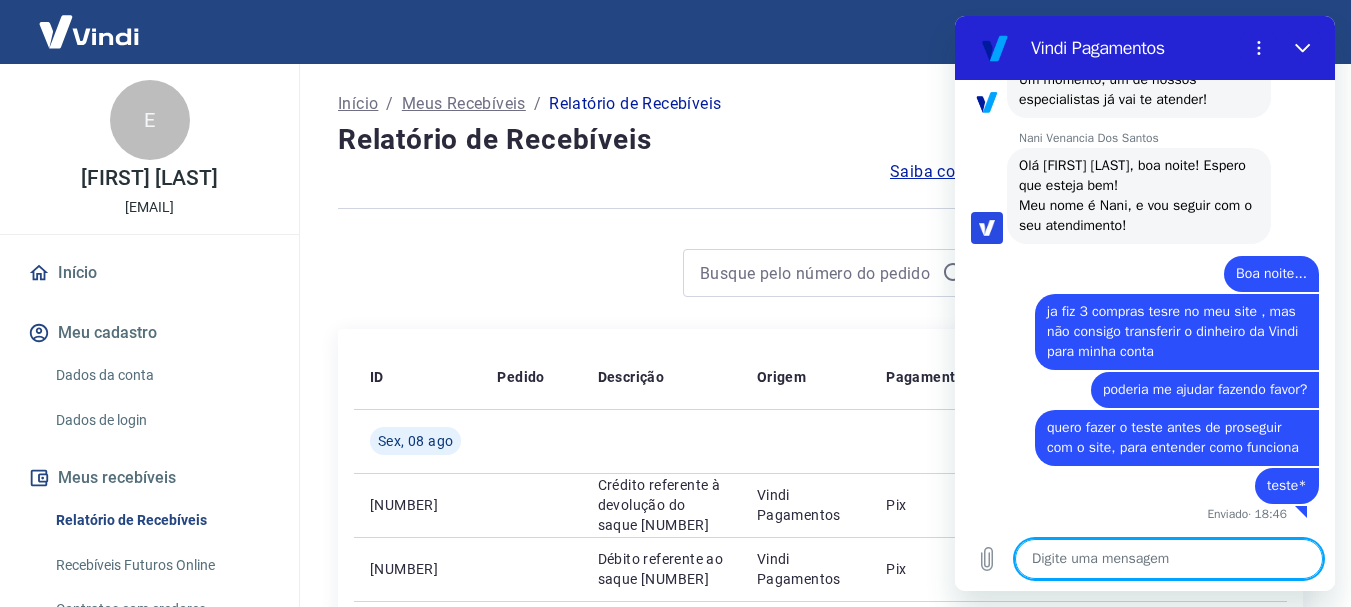 click at bounding box center [1169, 559] 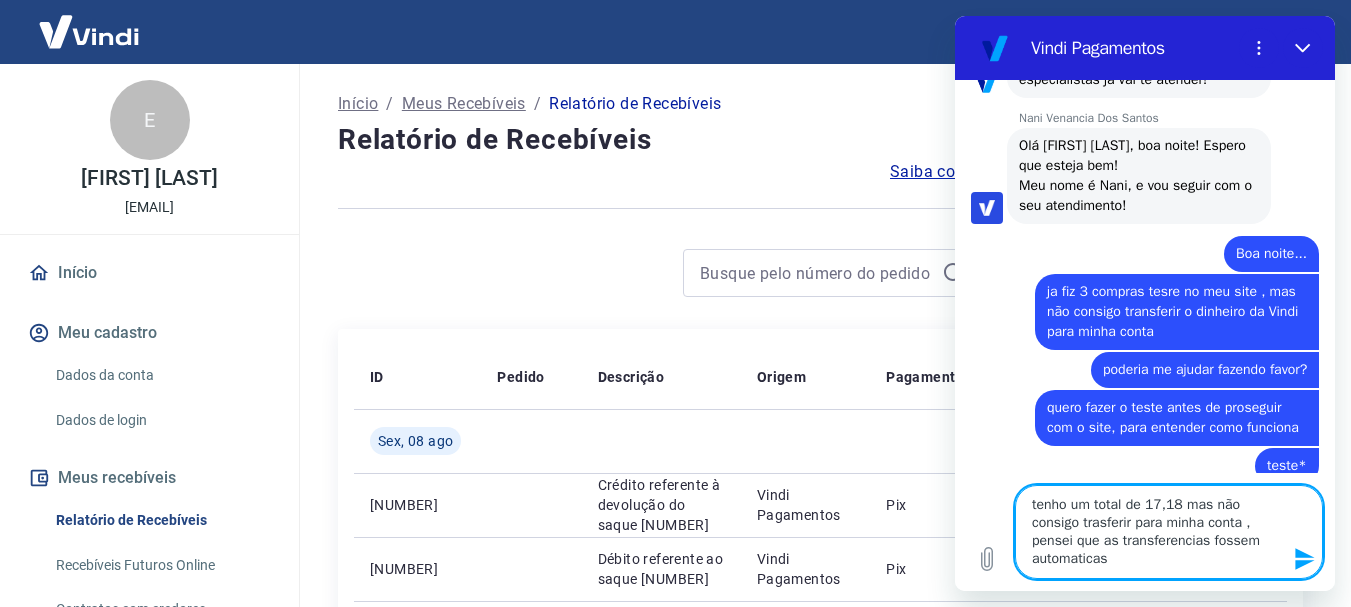 click 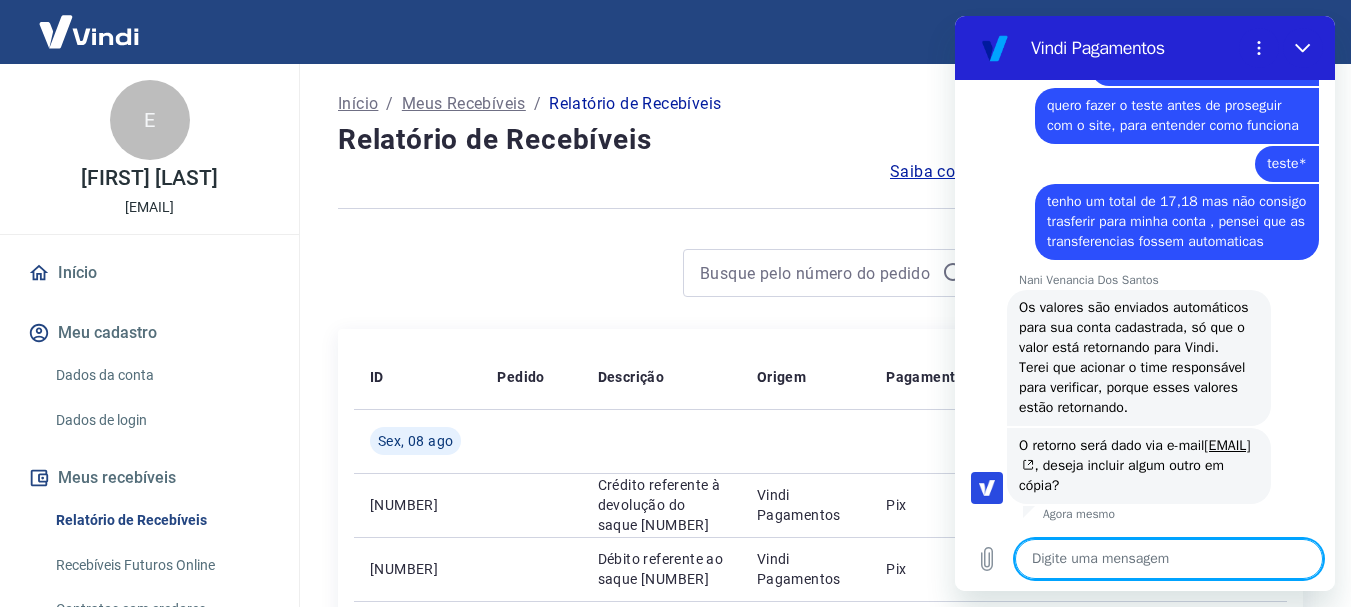scroll, scrollTop: 664, scrollLeft: 0, axis: vertical 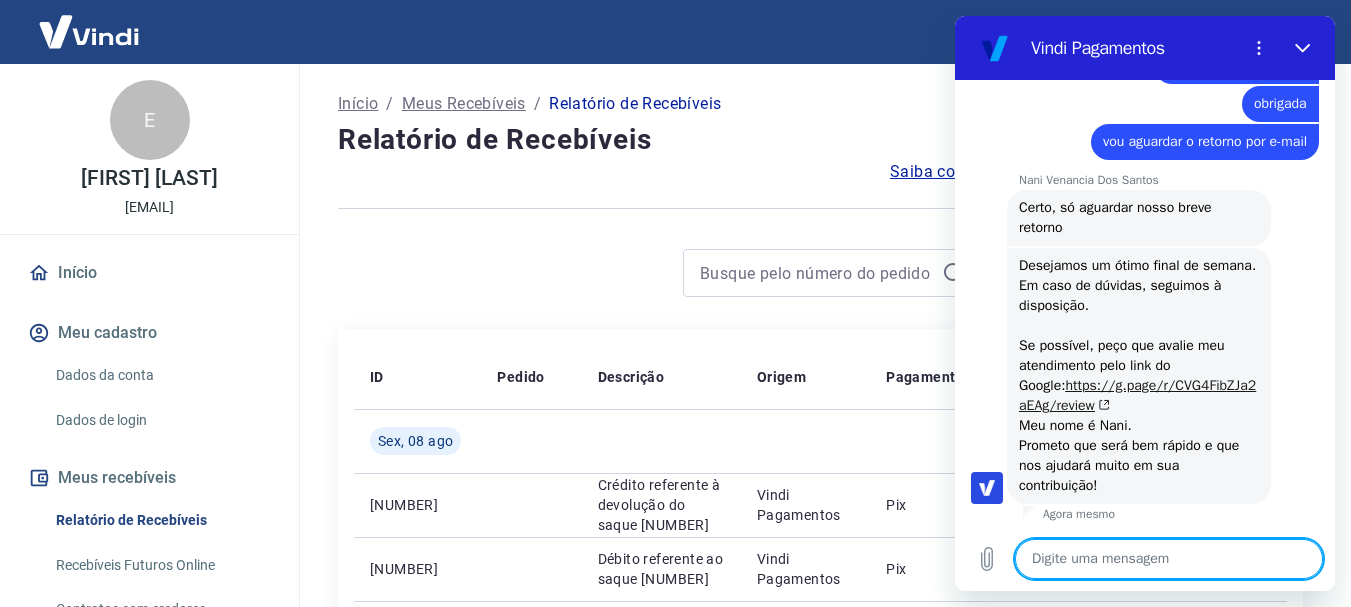 click on "https://g.page/r/CVG4FibZJa2aEAg/review" at bounding box center (1137, 395) 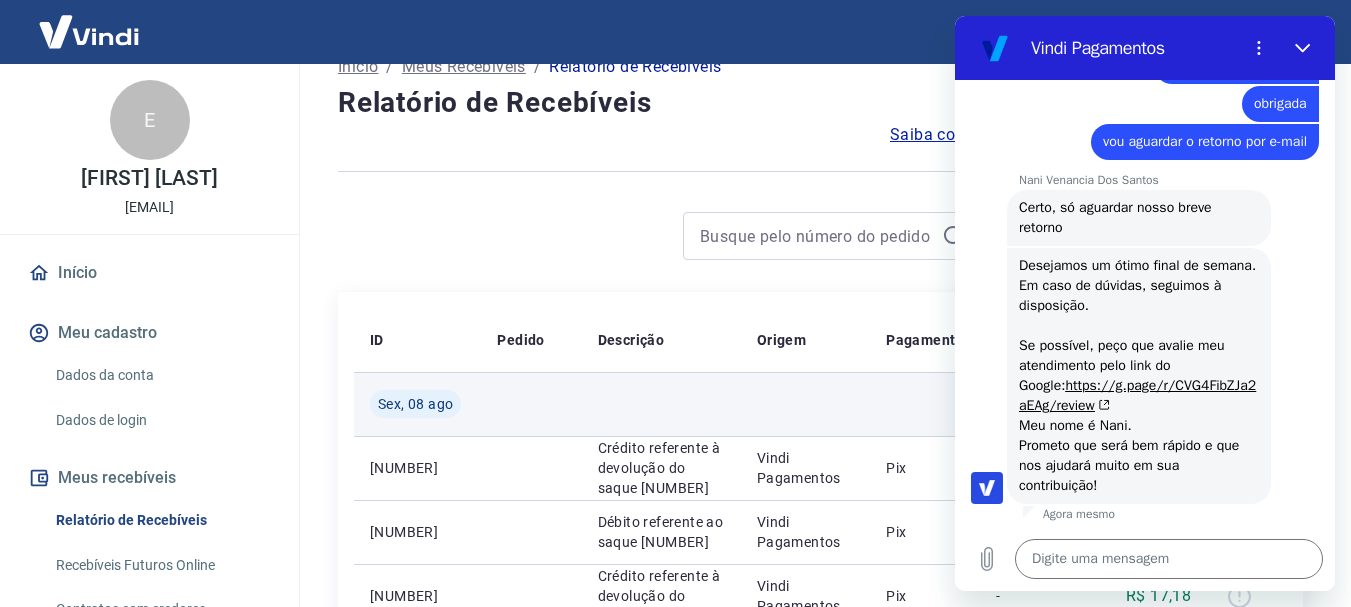 scroll, scrollTop: 100, scrollLeft: 0, axis: vertical 